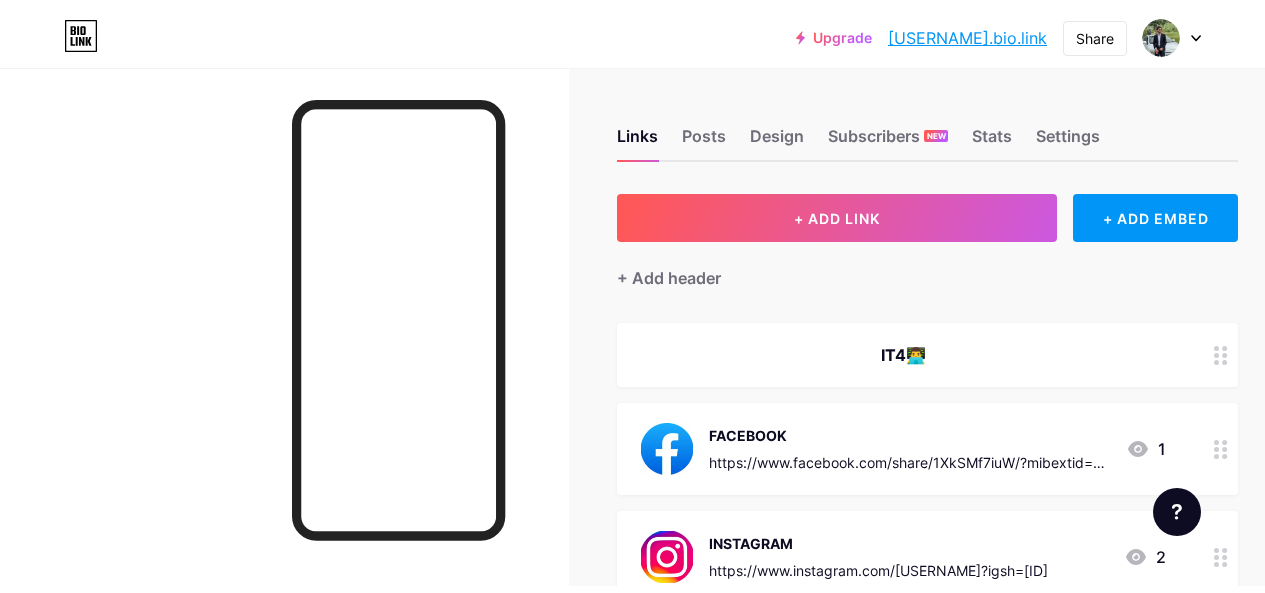 scroll, scrollTop: 0, scrollLeft: 0, axis: both 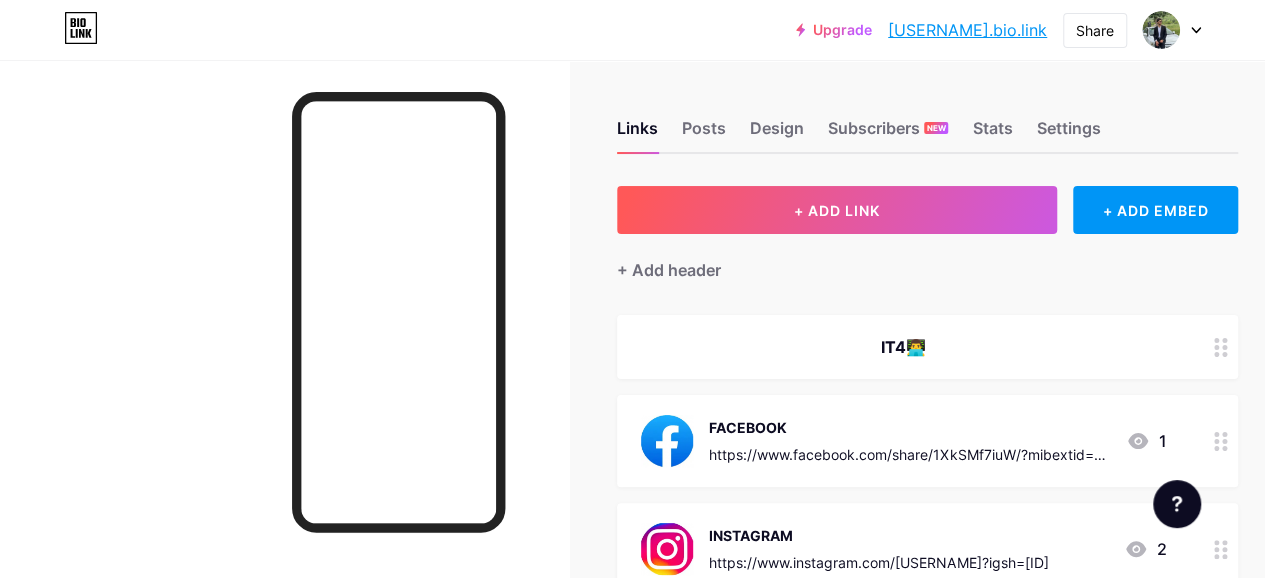 click 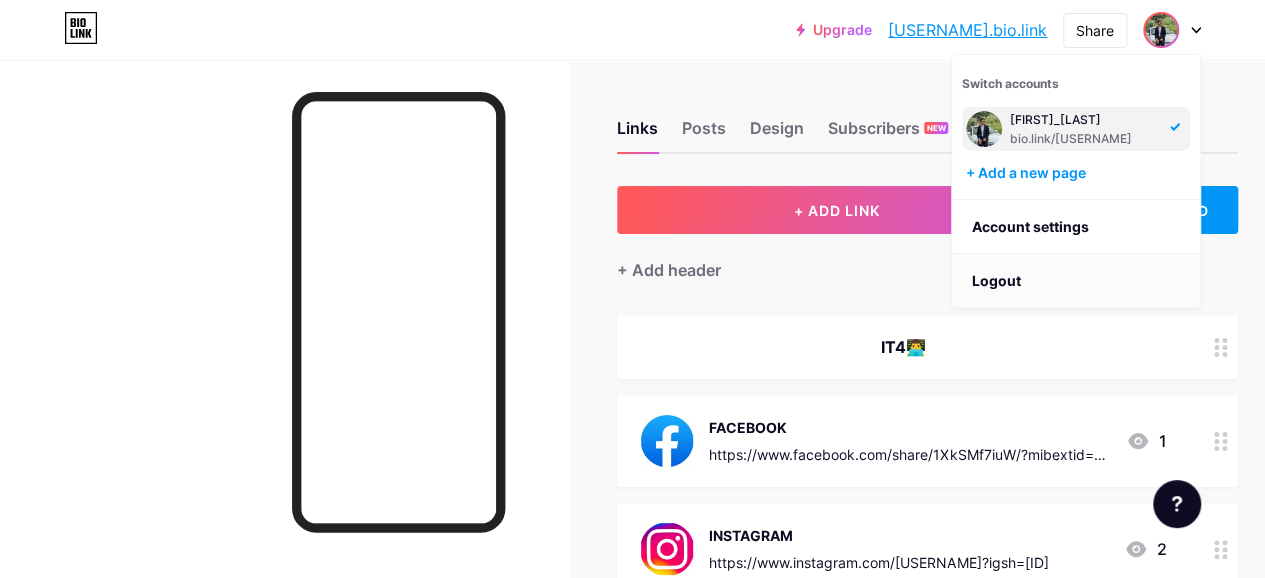 click on "Logout" at bounding box center [1076, 281] 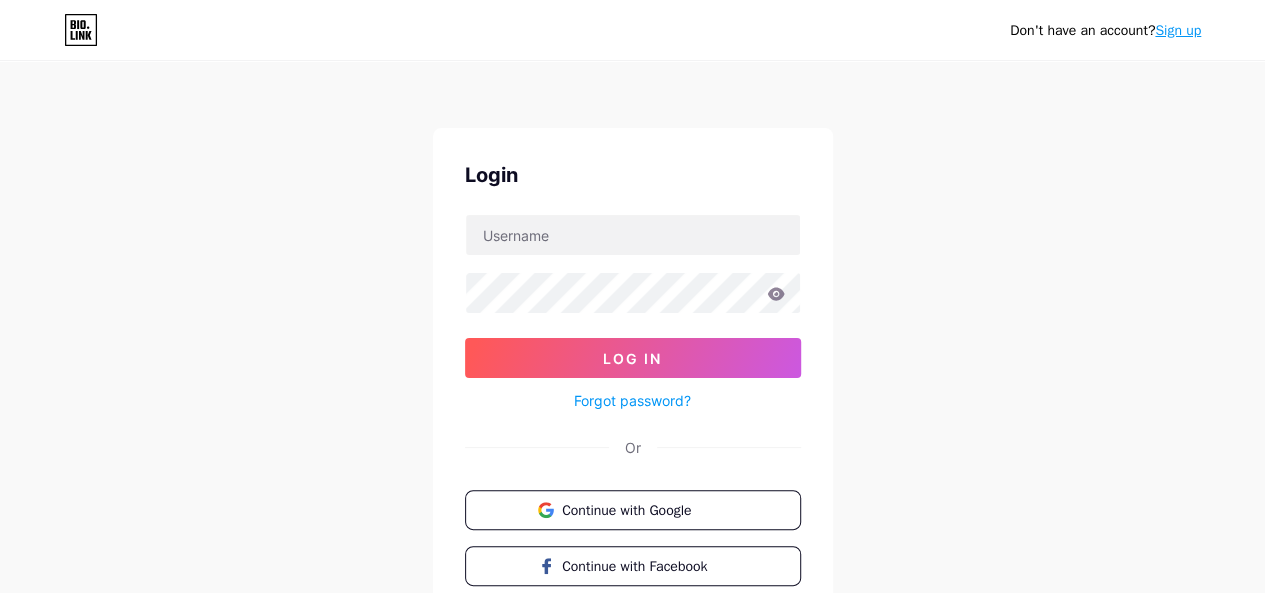 click on "Sign up" at bounding box center [1178, 30] 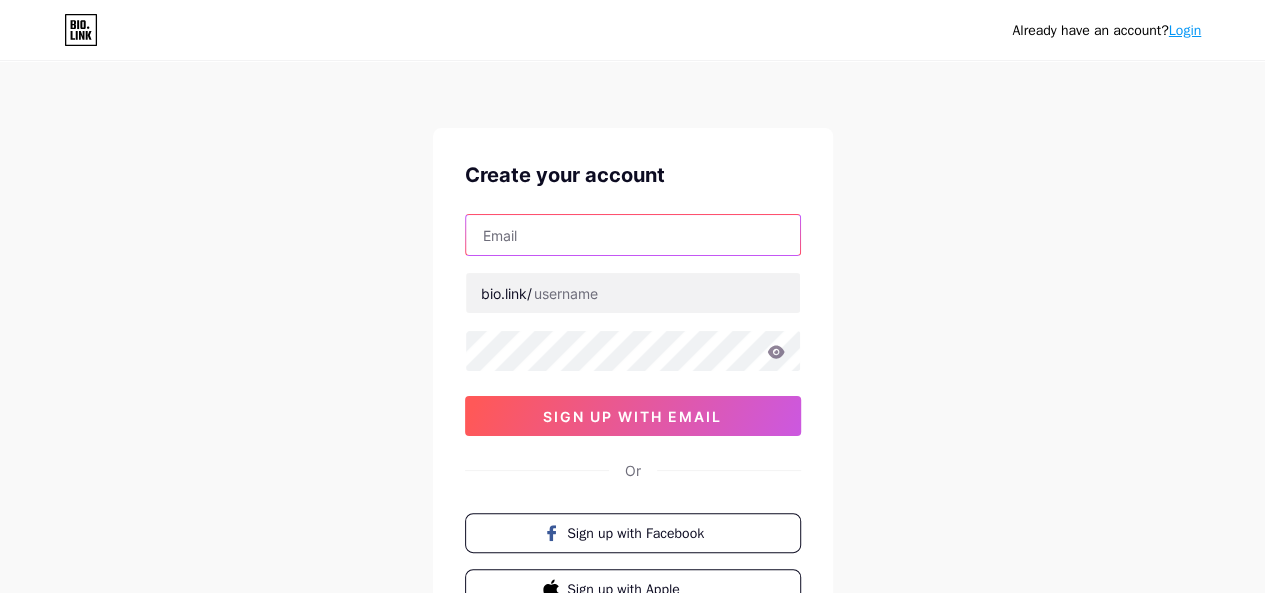 click at bounding box center (633, 235) 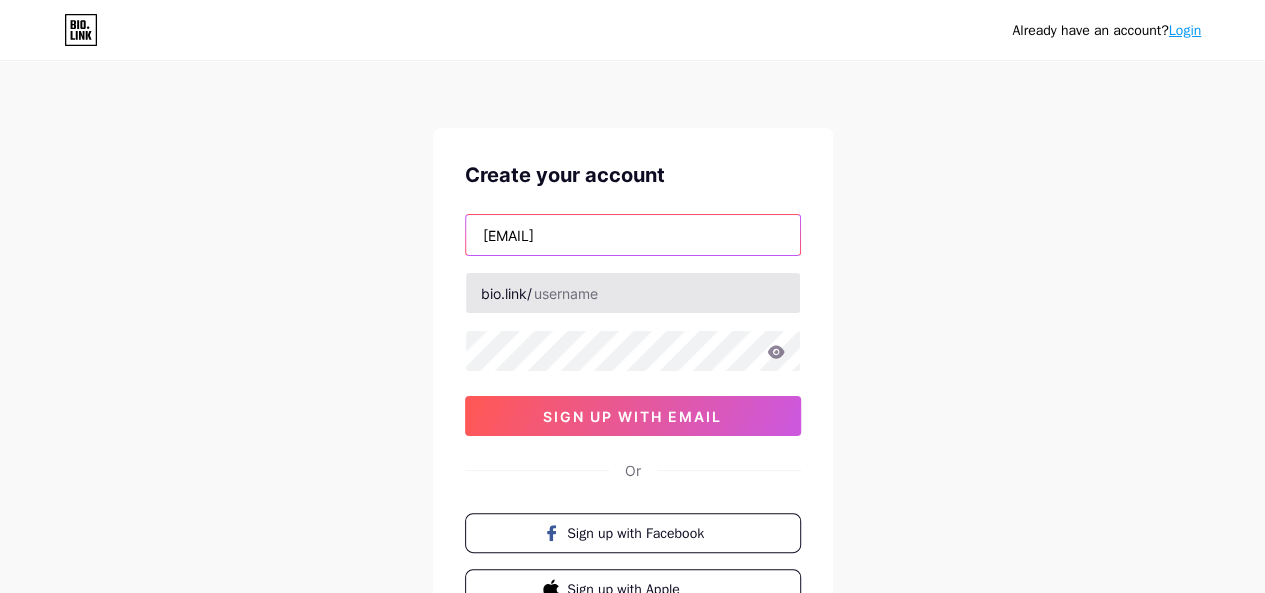 type on "robai3dr@gmail.com" 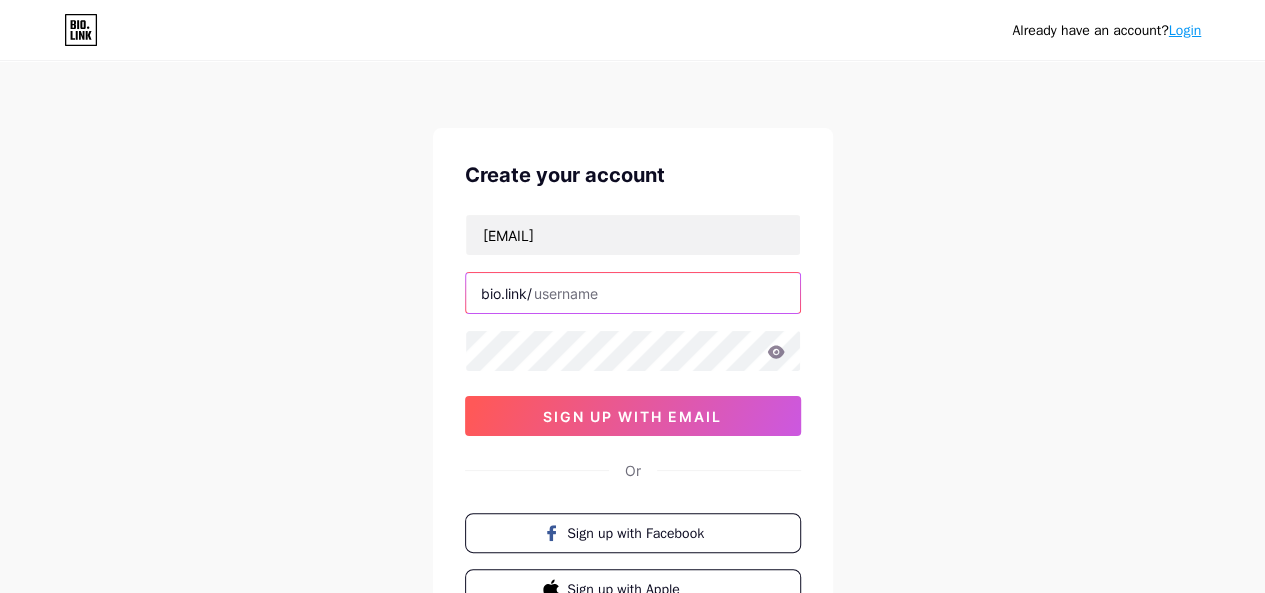 click at bounding box center (633, 293) 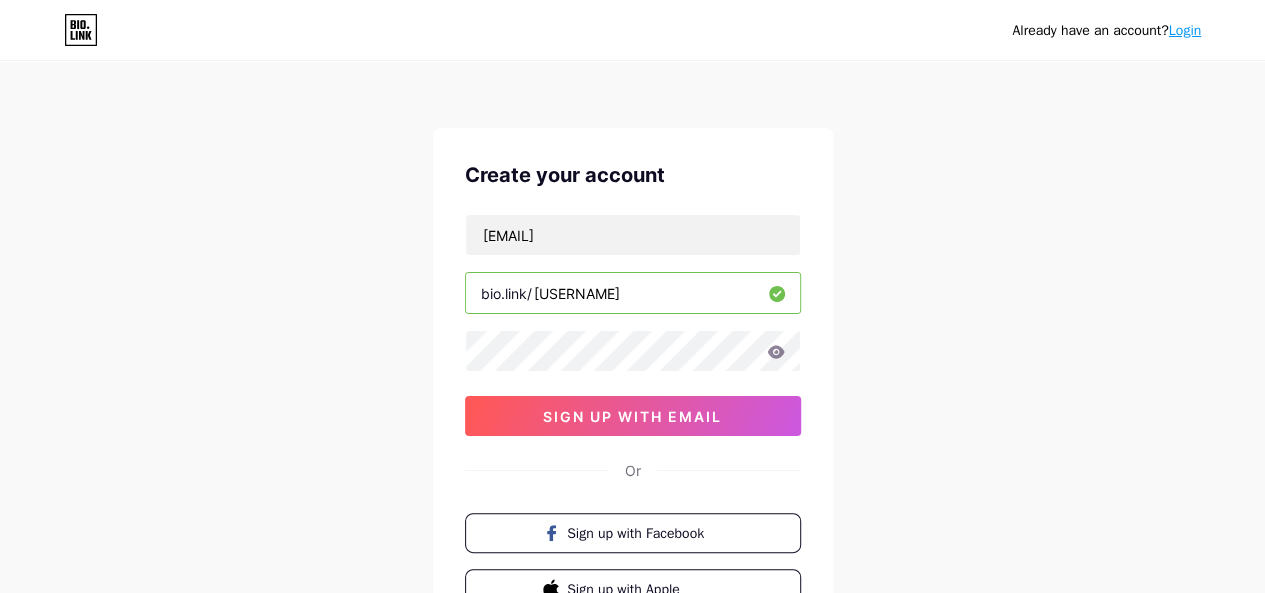 type on "aliakreyi" 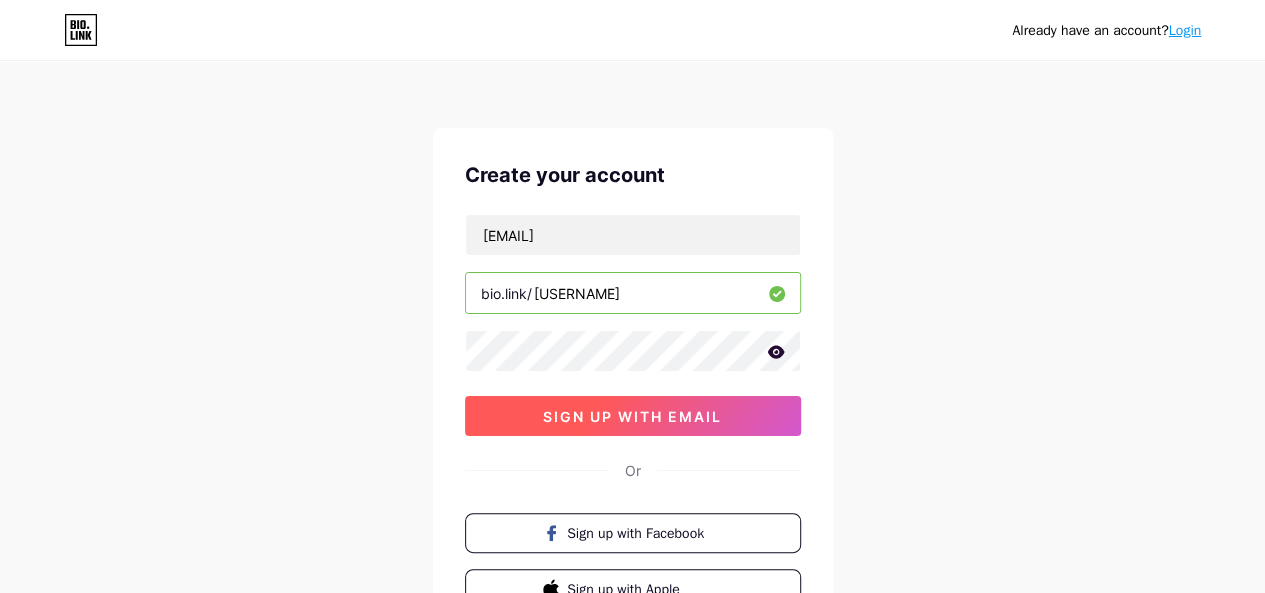 click on "sign up with email" at bounding box center (632, 416) 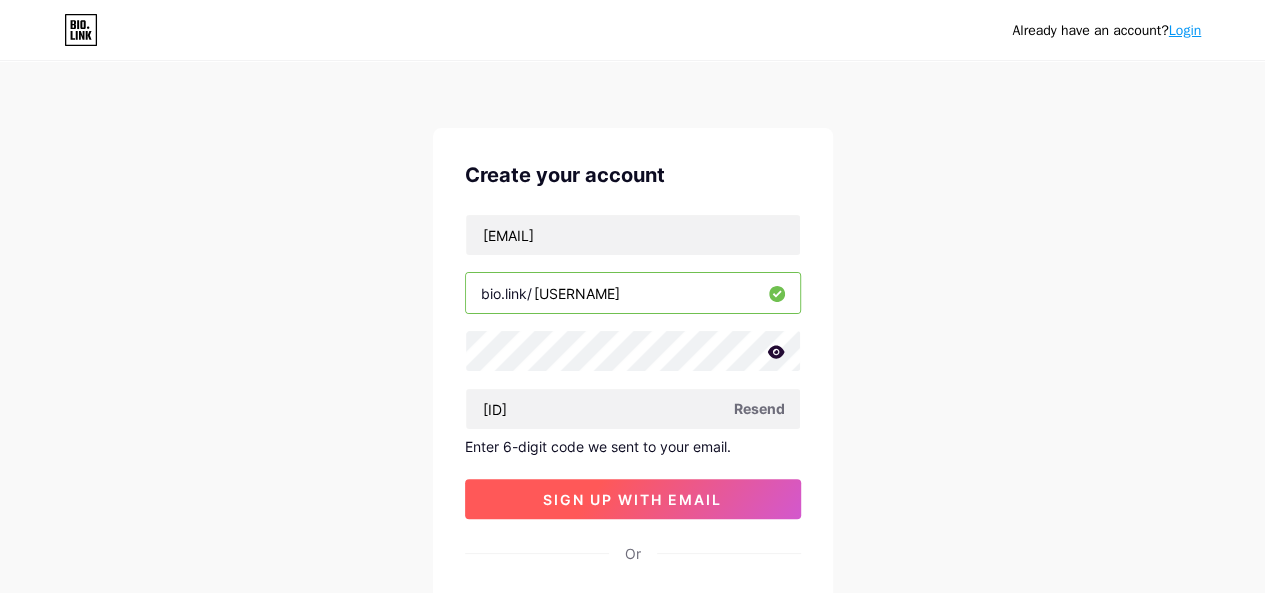 type on "258448" 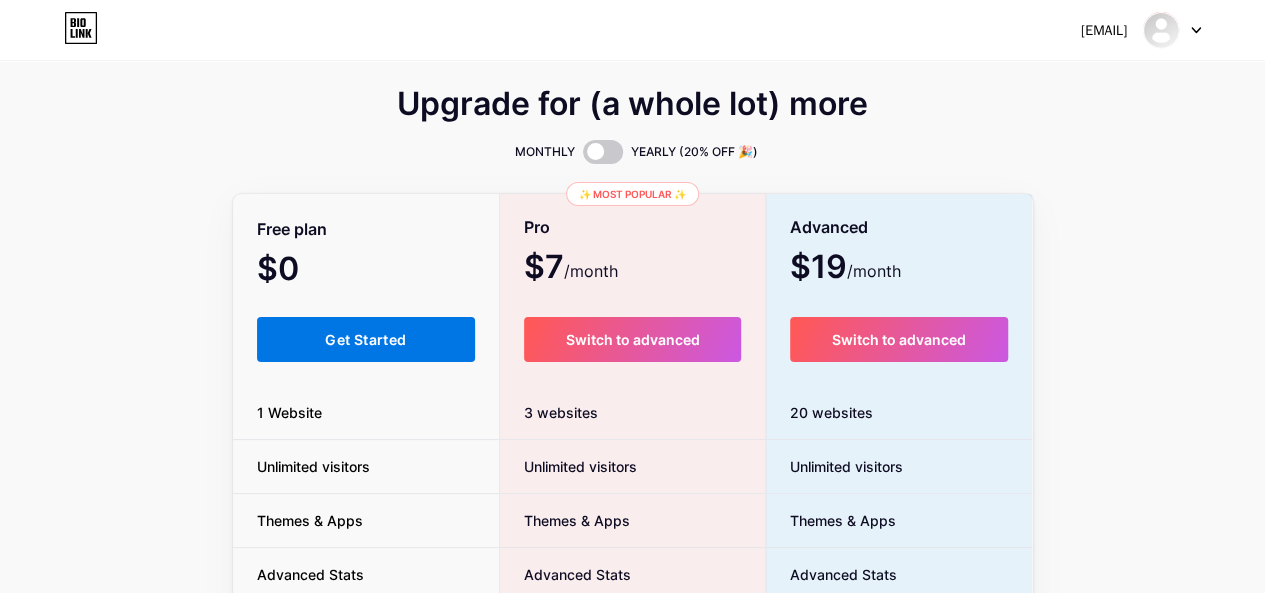 click on "Get Started" at bounding box center [366, 339] 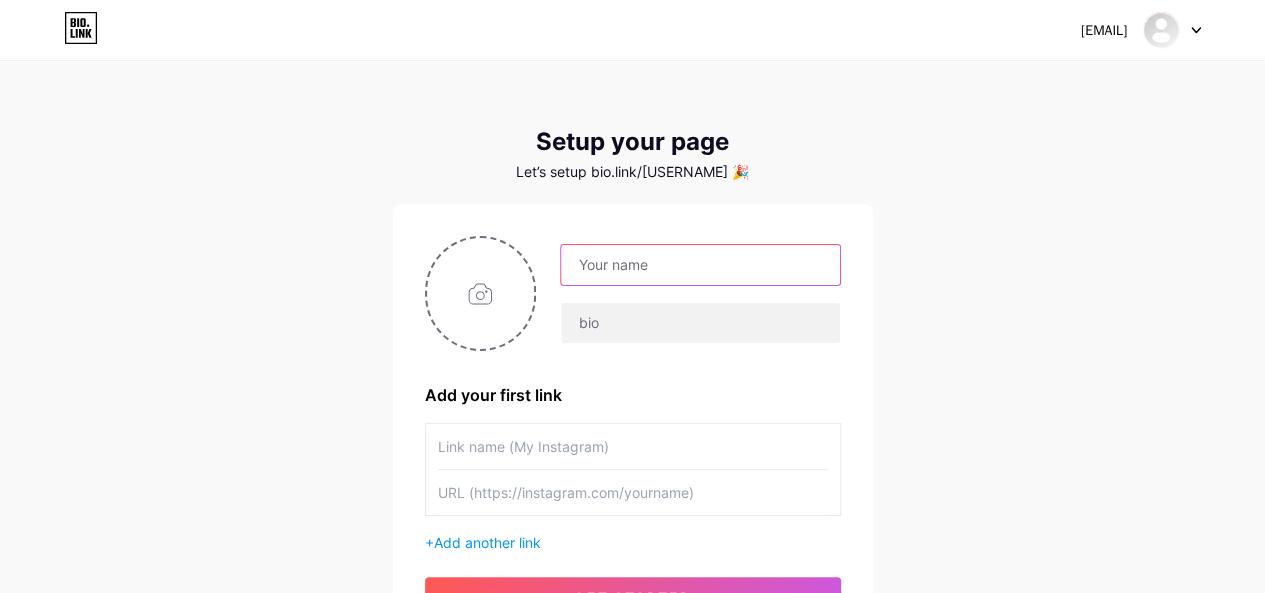 click at bounding box center [700, 265] 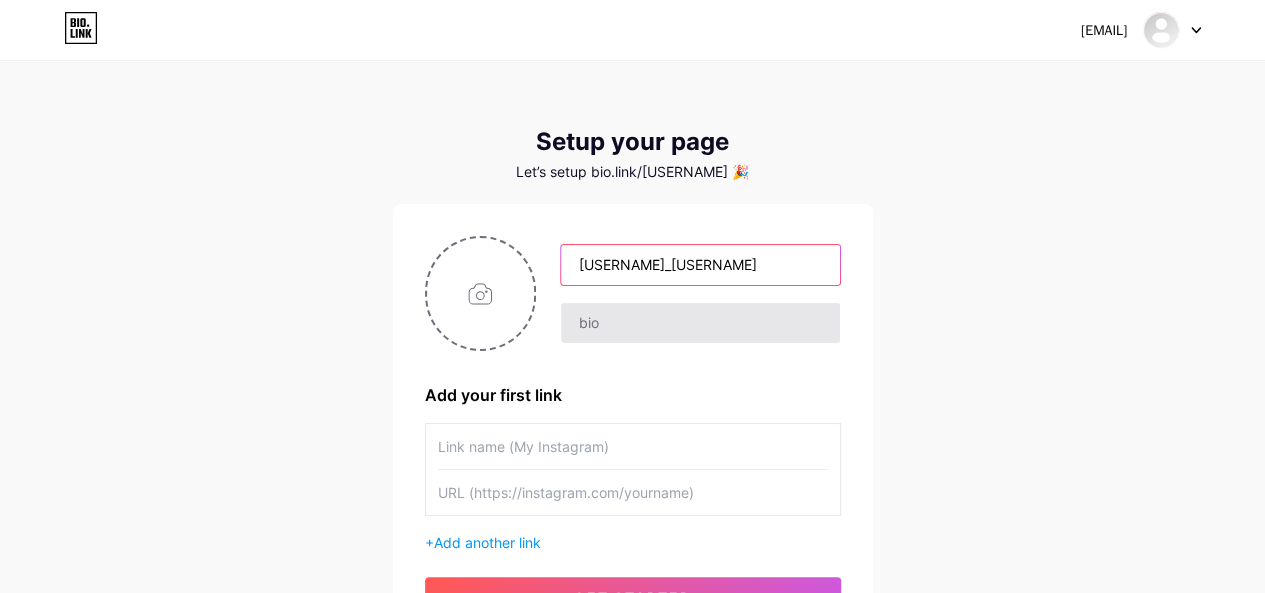 type on "[FIRST]__ [LAST]" 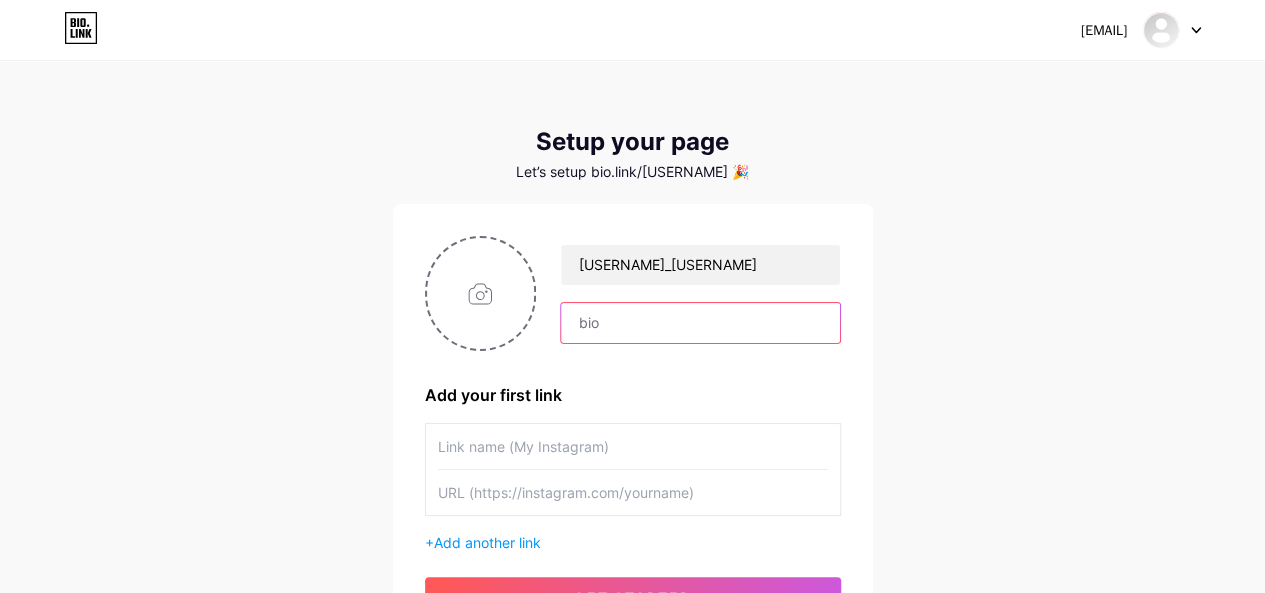 click at bounding box center (700, 323) 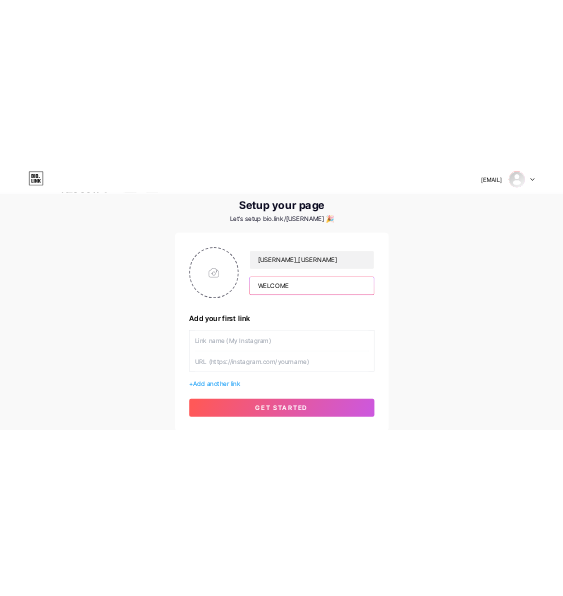 scroll, scrollTop: 52, scrollLeft: 0, axis: vertical 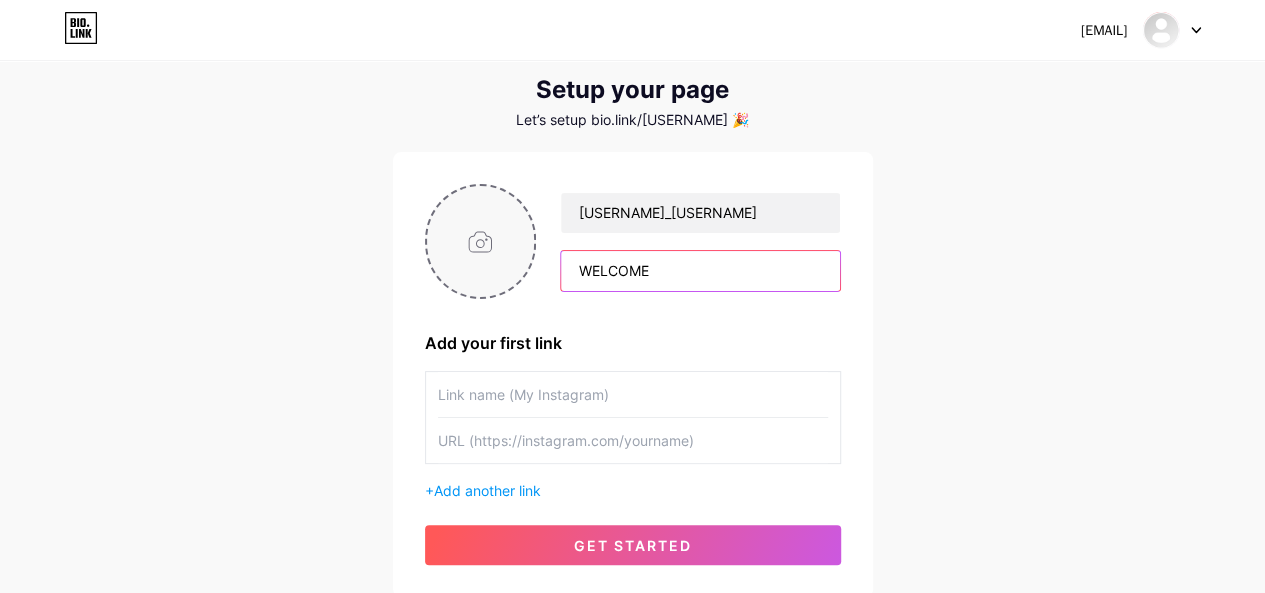 type on "WELCOME" 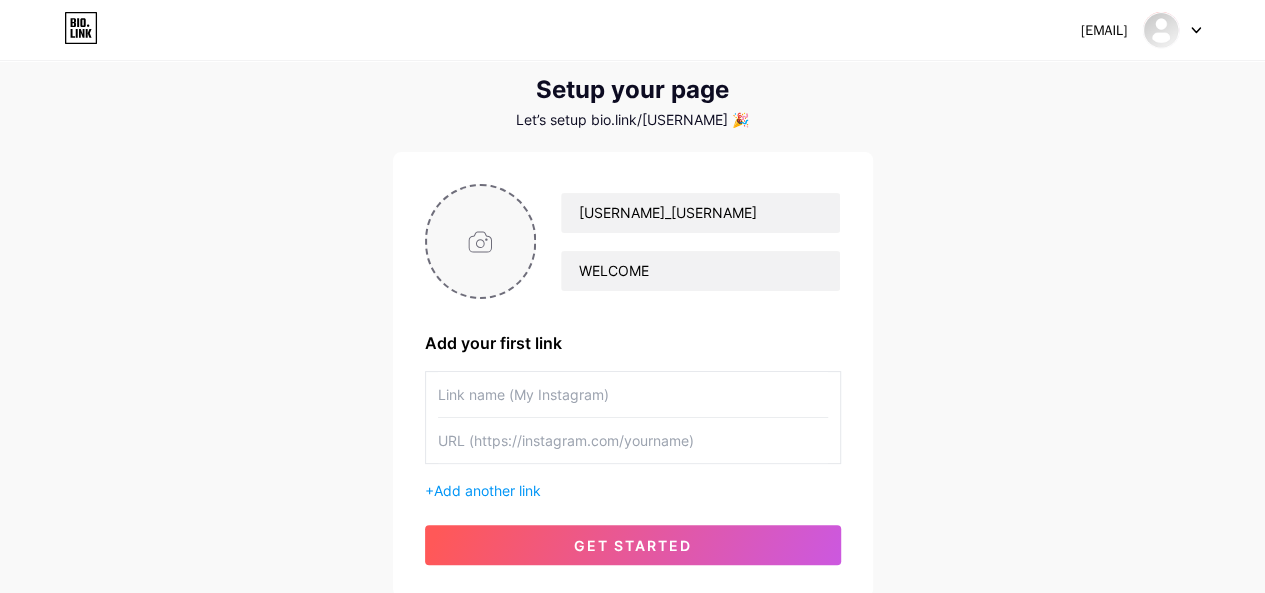 click at bounding box center (481, 241) 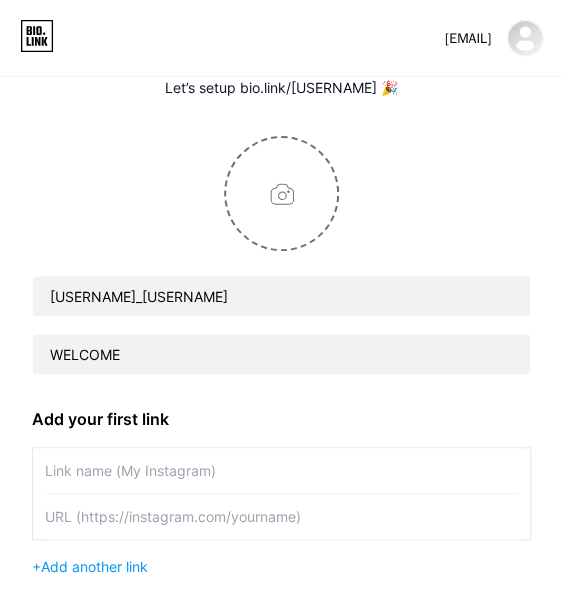 drag, startPoint x: 20, startPoint y: 143, endPoint x: 42, endPoint y: 144, distance: 22.022715 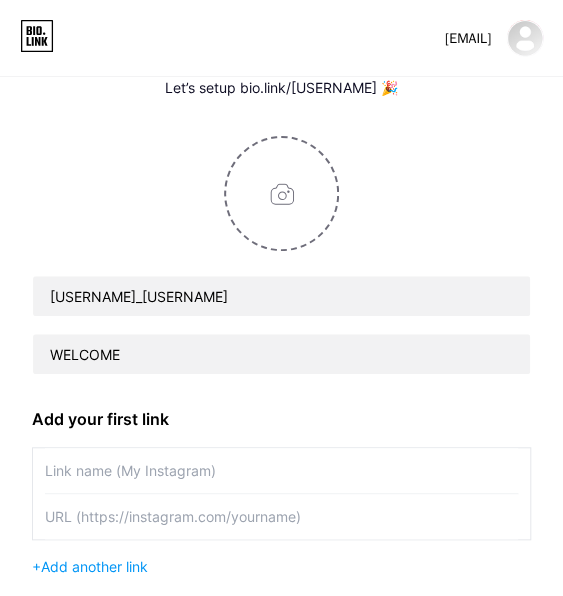 click on "Ali__Akreyi     WELCOME     Add your first link
+  Add another link     get started" at bounding box center [281, 396] 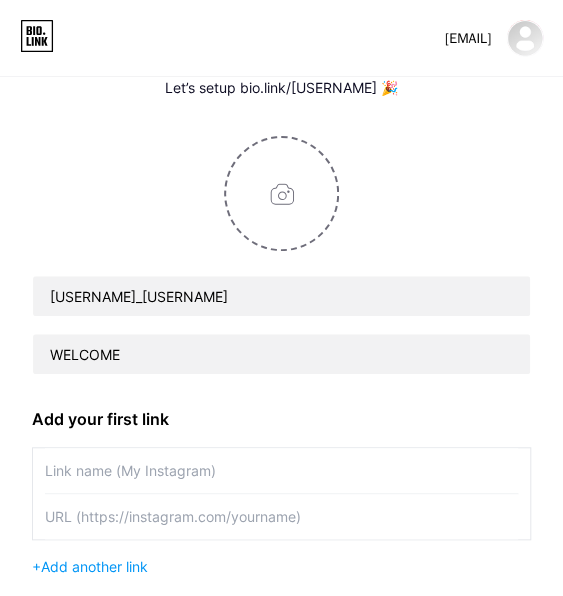click at bounding box center [281, 516] 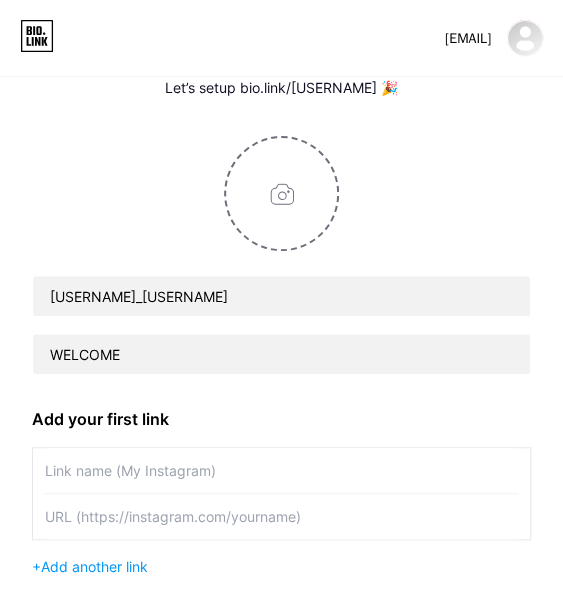 click at bounding box center (281, 516) 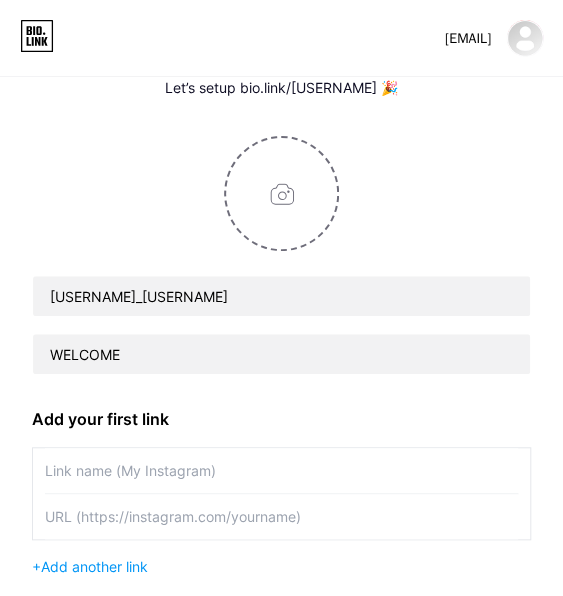 paste on "https://www.facebook.com/share/1CRn3C6nsP/?mibextid=wwXIfr" 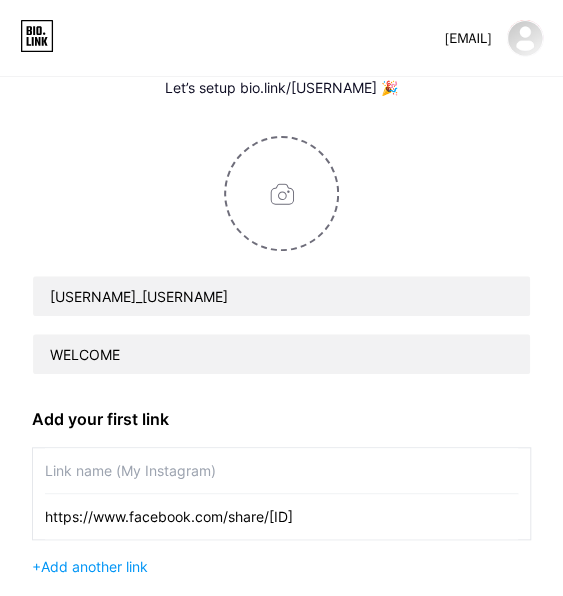 type on "https://www.facebook.com/share/1CRn3C6nsP/?mibextid=wwXIfr" 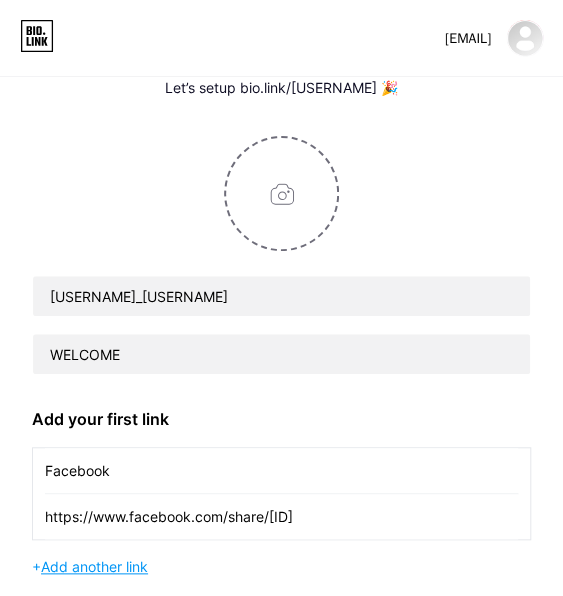type on "Facebook" 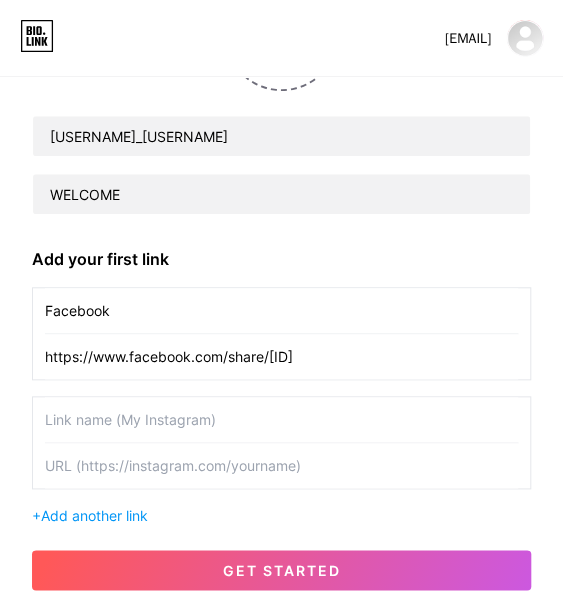 scroll, scrollTop: 214, scrollLeft: 0, axis: vertical 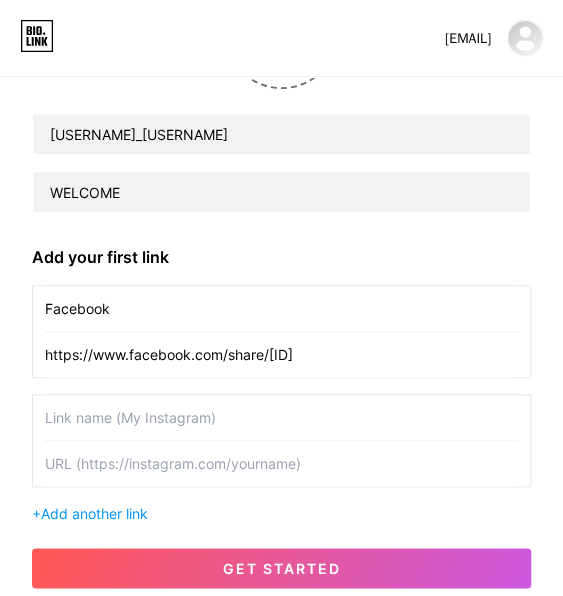 click at bounding box center (281, 417) 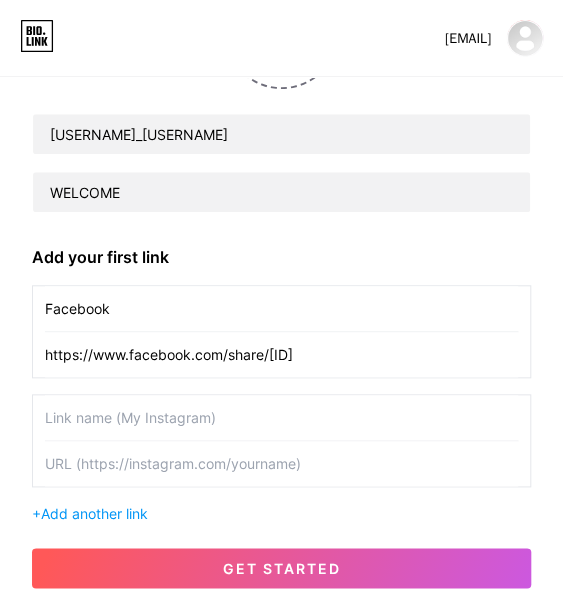 click at bounding box center (281, 417) 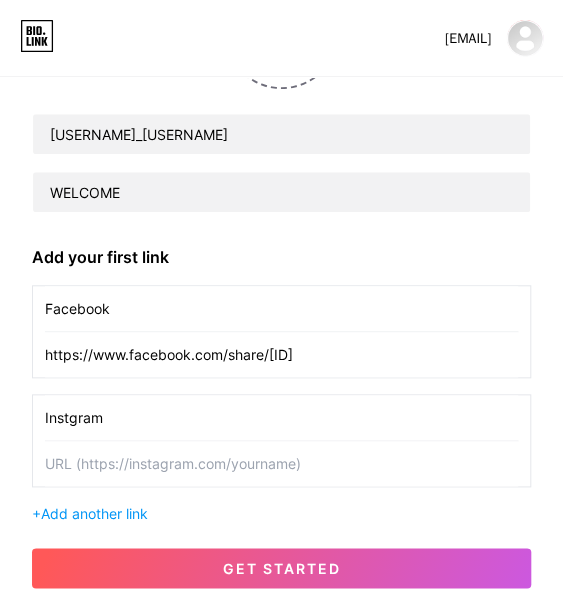 type on "Instgram" 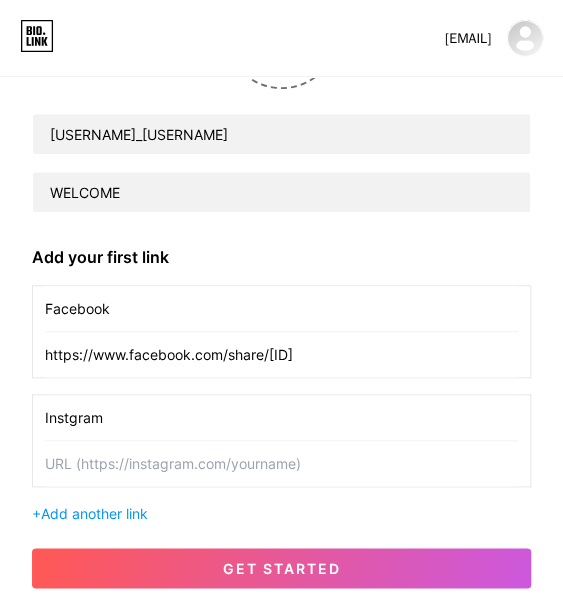 click at bounding box center (281, 463) 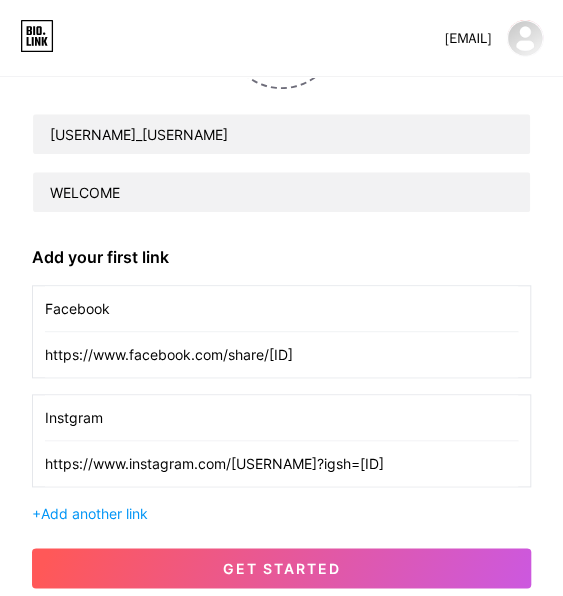 scroll, scrollTop: 0, scrollLeft: 158, axis: horizontal 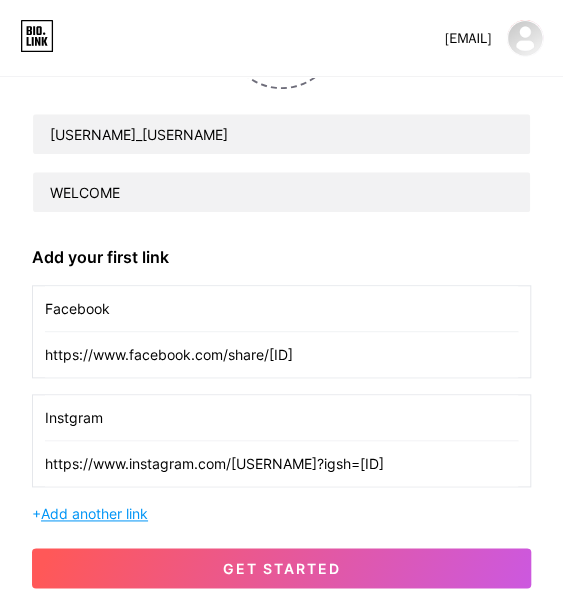 type on "https://www.instagram.com/ali__akeryi?igsh=MWxibDdxOWVyc2Rudg%3D%3D&utm_source=qr" 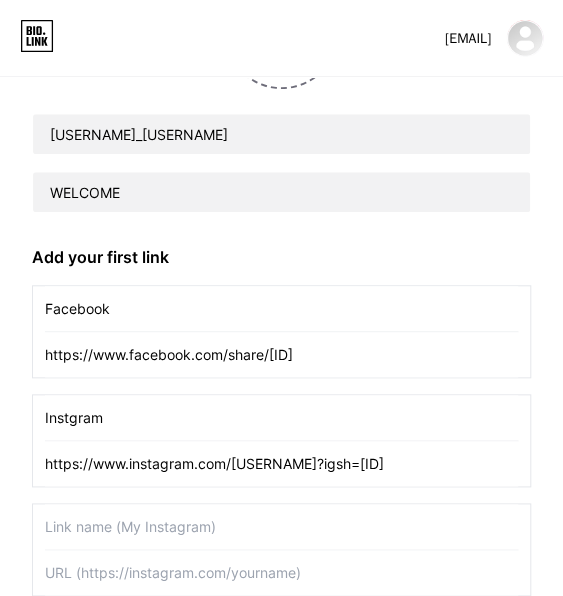 click at bounding box center (281, 526) 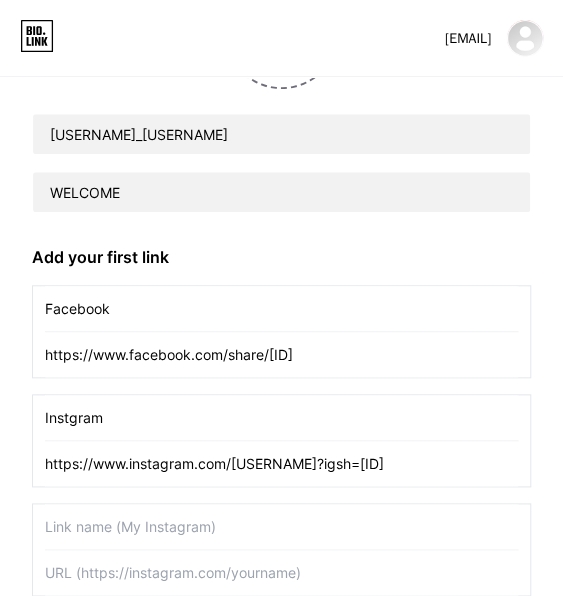 type on "S" 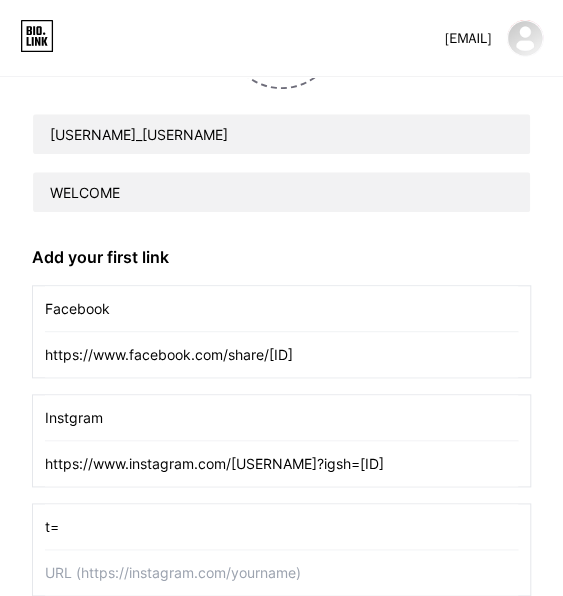 type on "t" 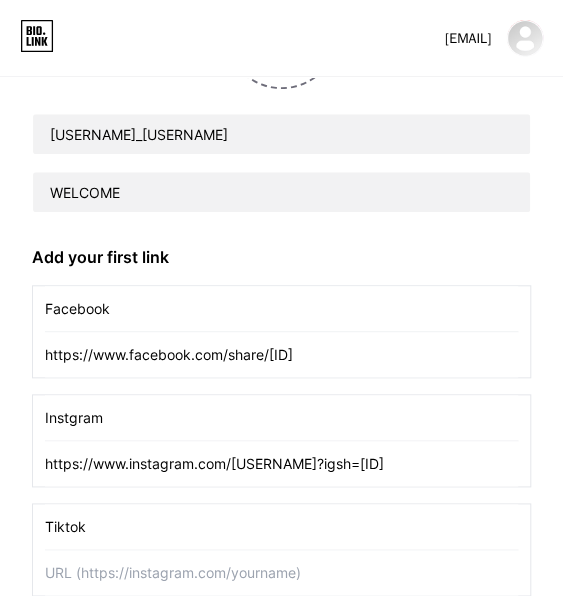 type on "Tiktok" 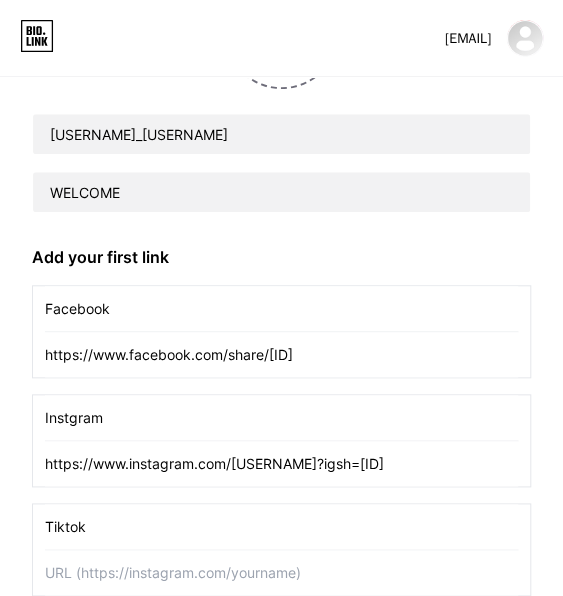 click at bounding box center (281, 572) 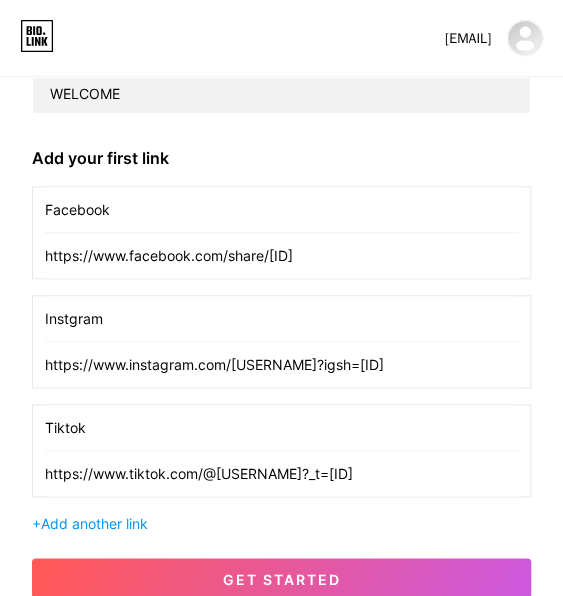 scroll, scrollTop: 342, scrollLeft: 0, axis: vertical 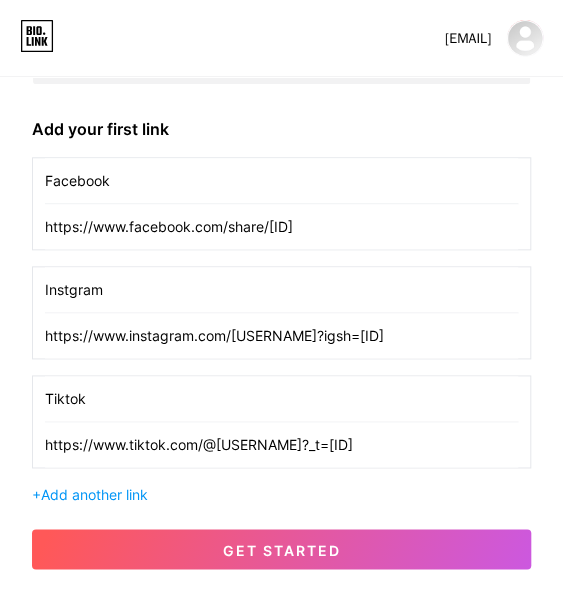 type on "https://www.tiktok.com/@ali__akreyi?_t=ZS-8ybLdEi3Bqc&_r=1" 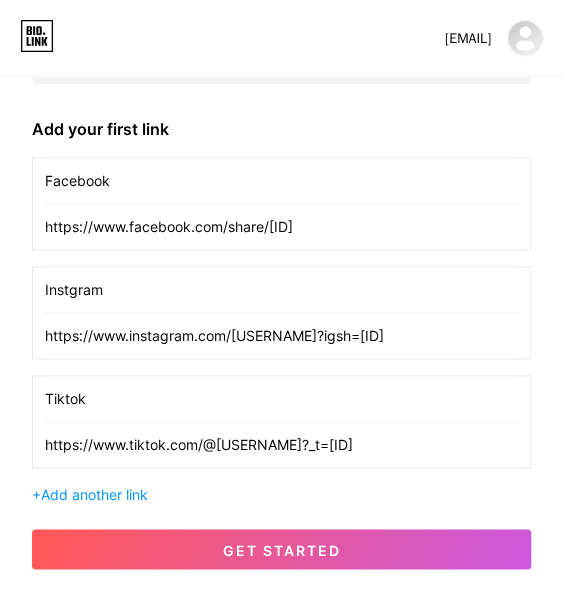 click on "+  Add another link" at bounding box center [281, 494] 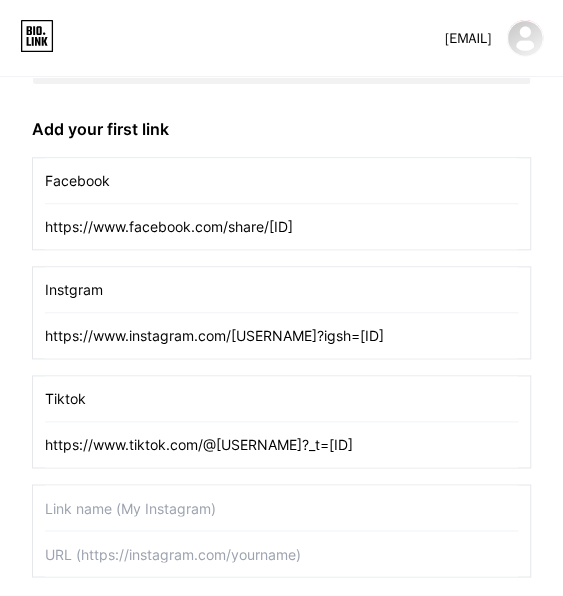 click at bounding box center (281, 507) 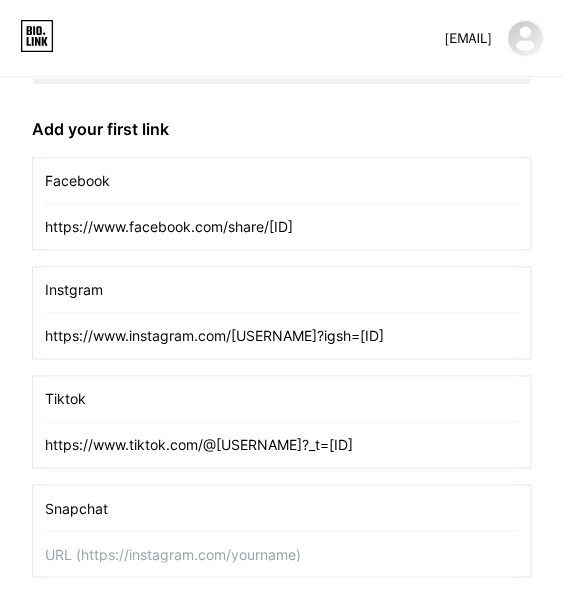 type on "Snapchat" 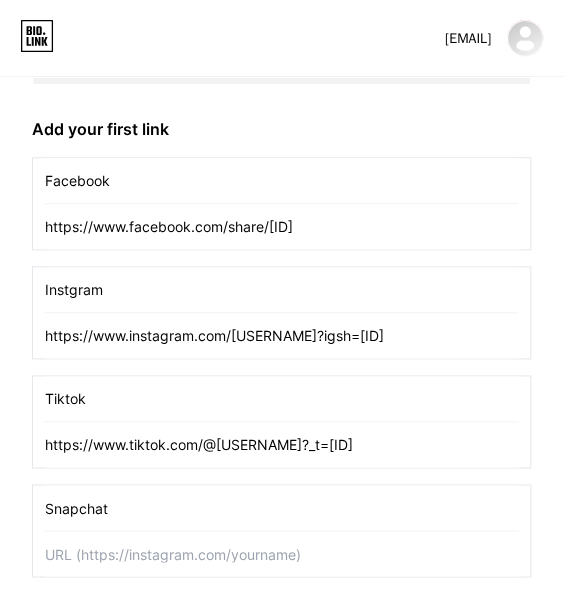 paste on "https://t.snapchat.com/qSASP0rC" 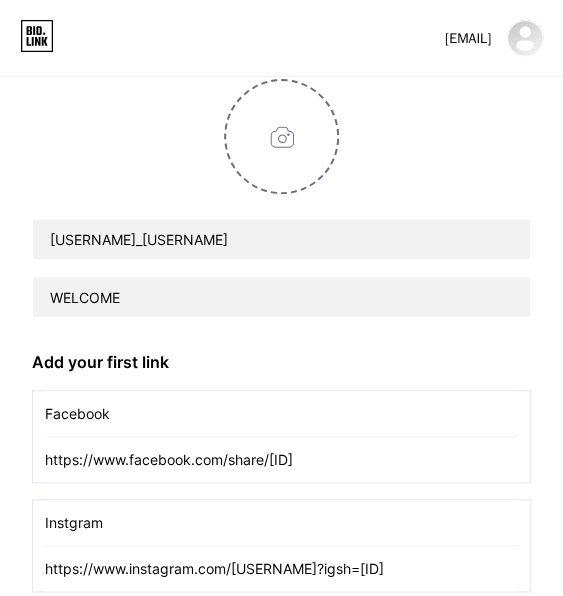 scroll, scrollTop: 108, scrollLeft: 0, axis: vertical 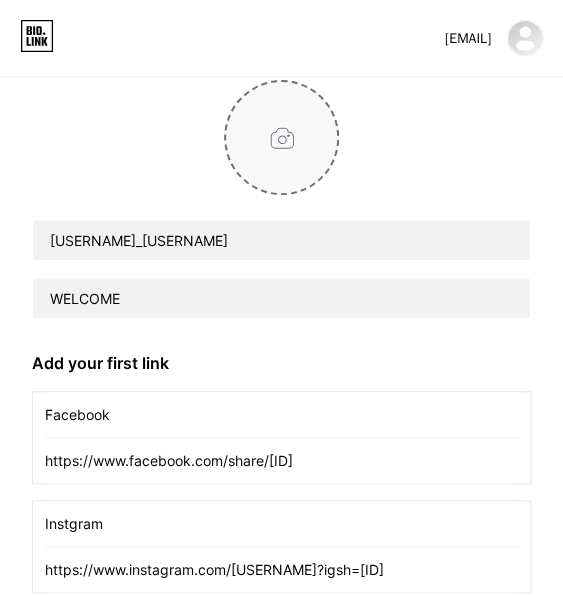 type on "https://t.snapchat.com/qSASP0rC" 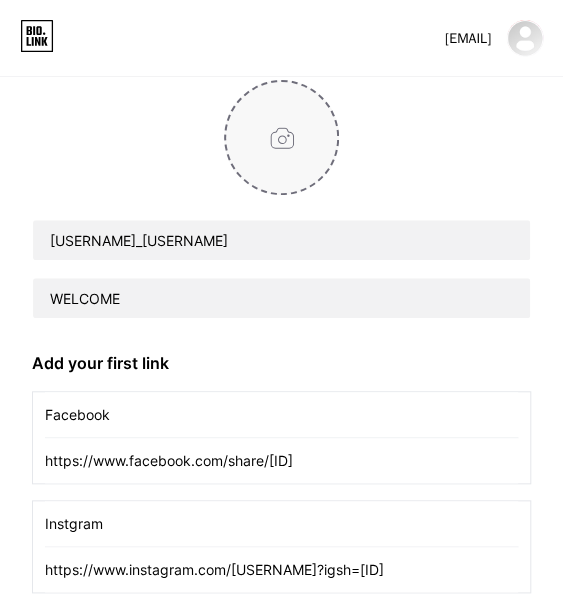 type on "C:\fakepath\IMG_3804.JPG" 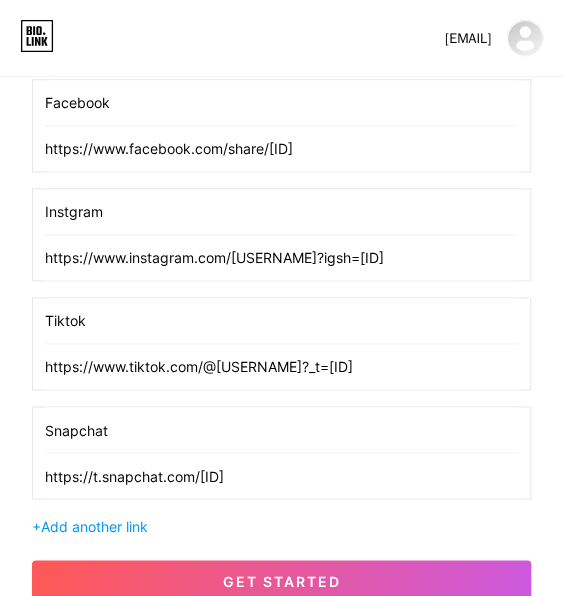 scroll, scrollTop: 450, scrollLeft: 0, axis: vertical 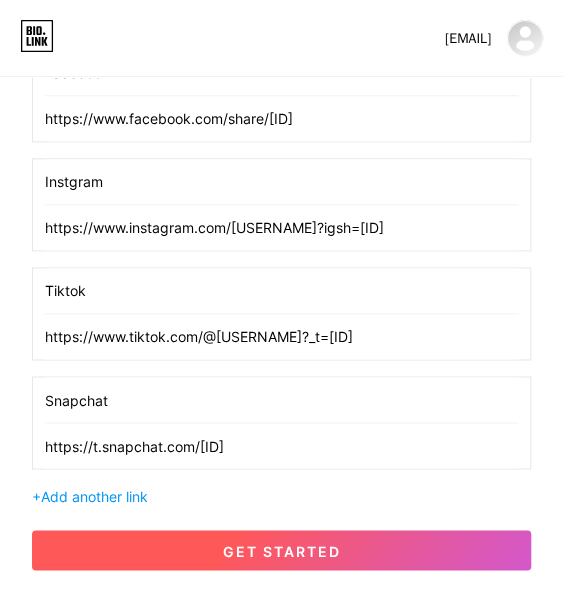 click on "get started" at bounding box center [281, 550] 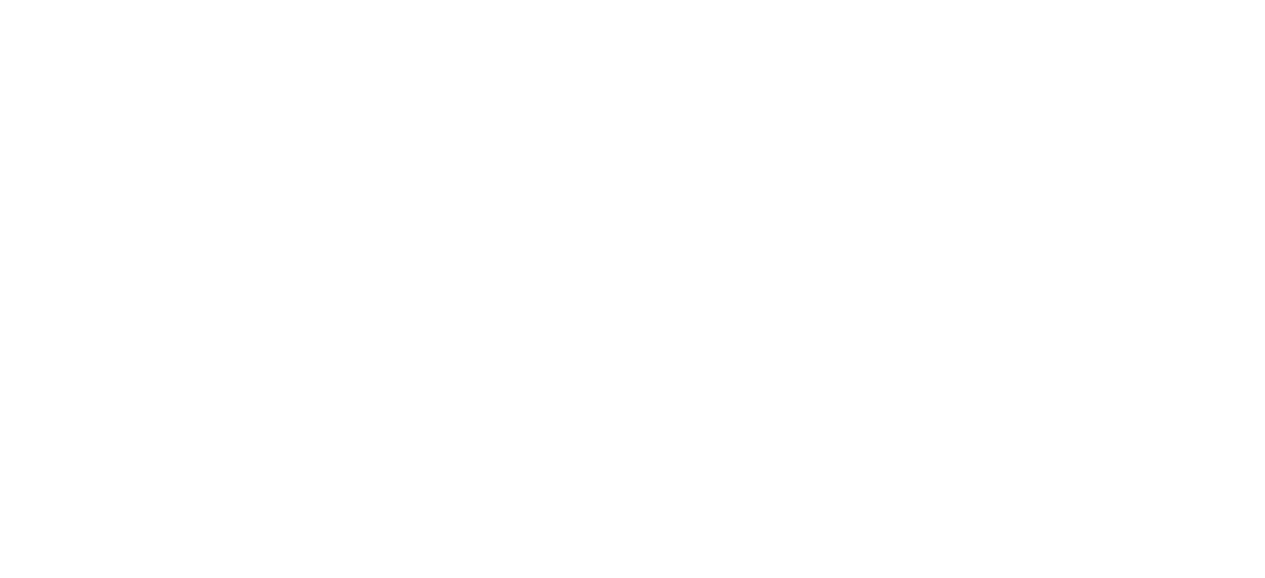 scroll, scrollTop: 0, scrollLeft: 0, axis: both 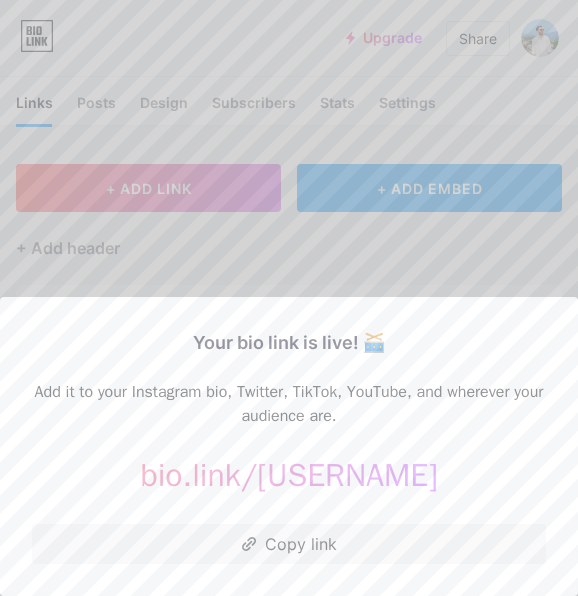 click on "Your bio link is live! 🥁
Add it to your Instagram bio, Twitter, TikTok, YouTube, and wherever your audience are.
bio.link/ aliakreyi   https://bio.link/aliakreyi      Copy link" at bounding box center (289, 446) 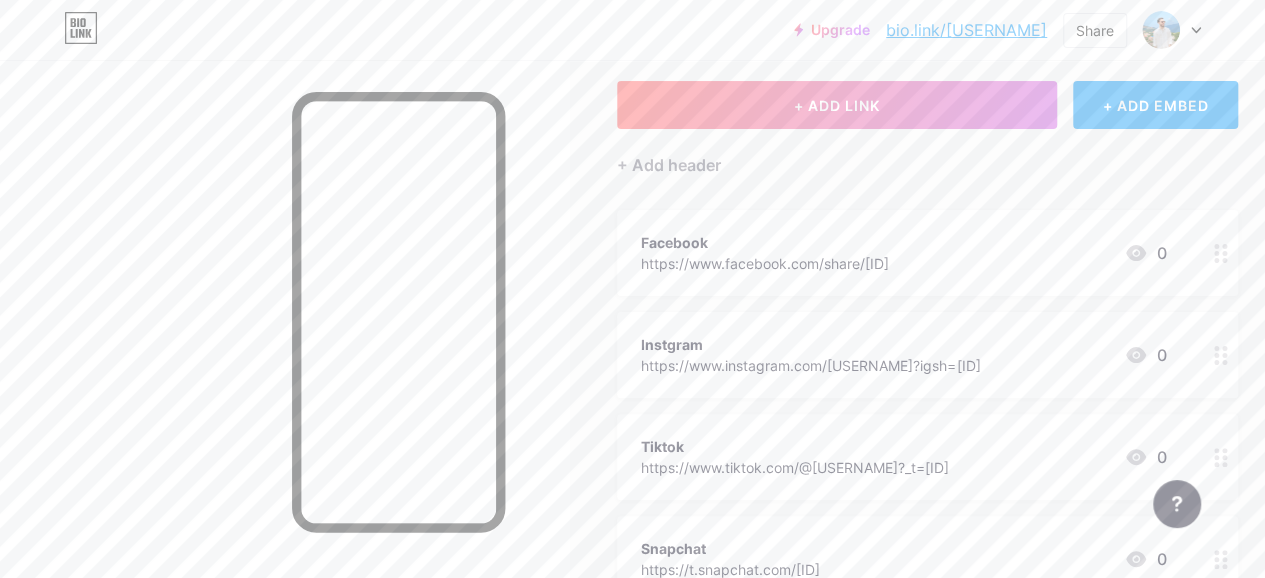 scroll, scrollTop: 106, scrollLeft: 0, axis: vertical 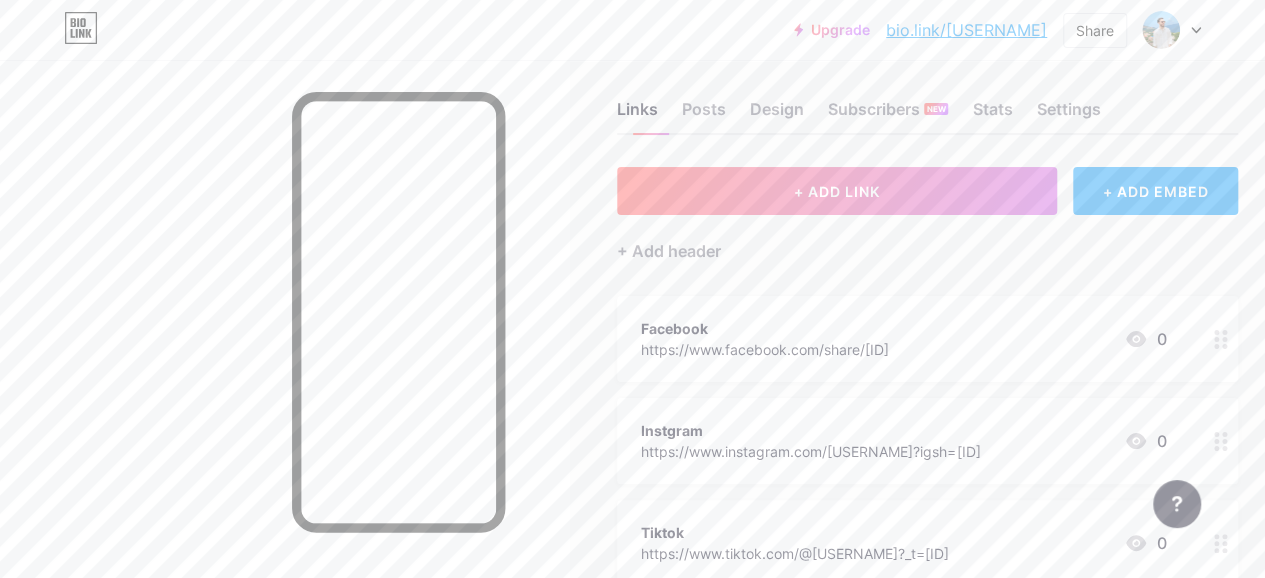 click on "Links
Posts
Design
Subscribers
NEW
Stats
Settings" at bounding box center [927, 100] 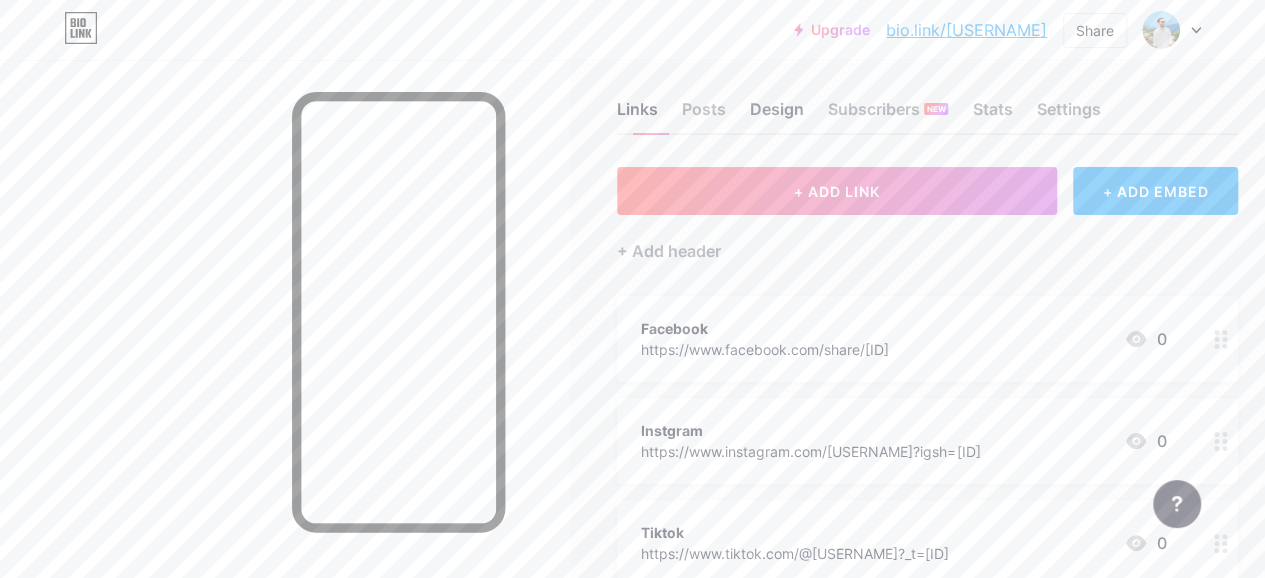 click on "Design" at bounding box center [777, 115] 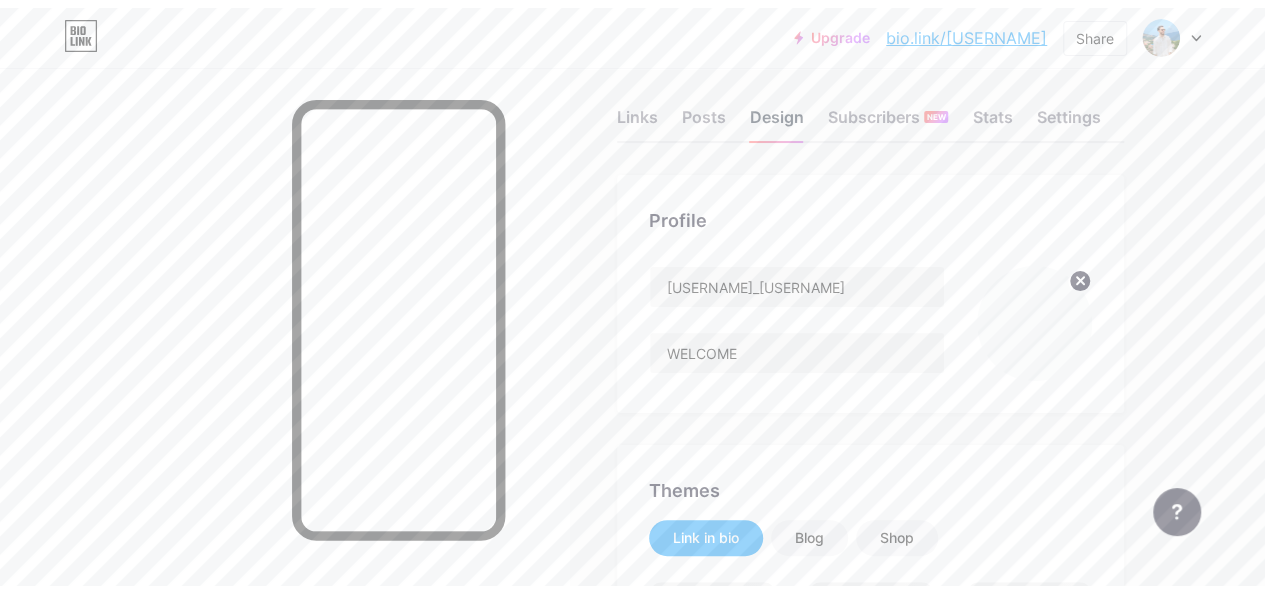 scroll, scrollTop: 0, scrollLeft: 0, axis: both 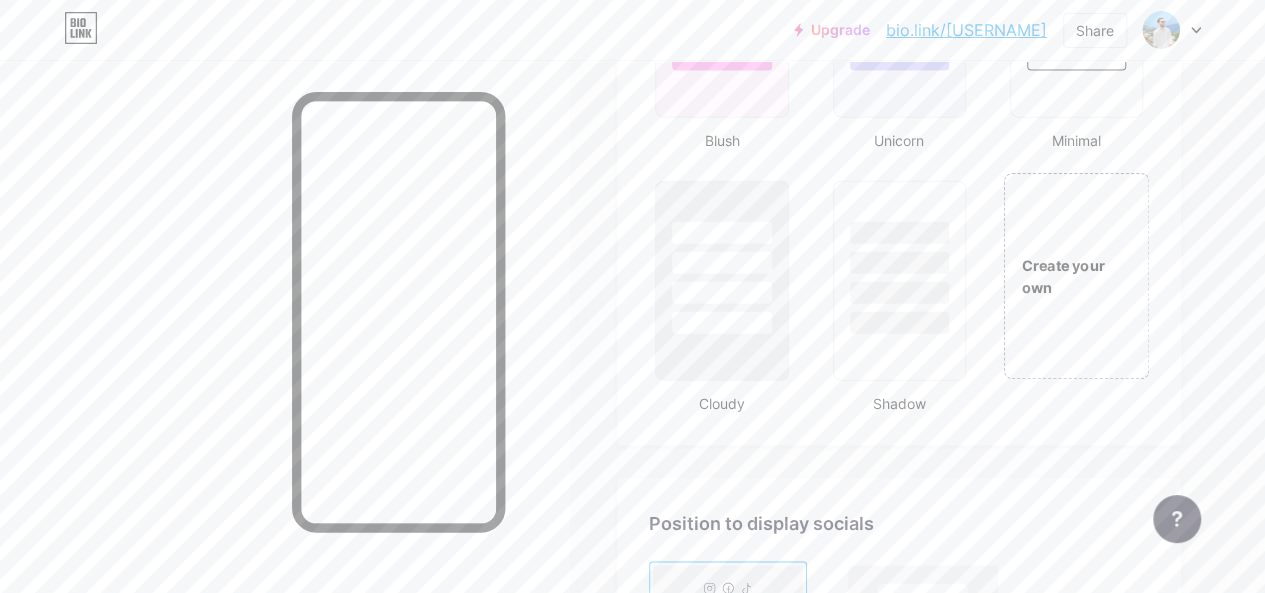 click on "Create your own" at bounding box center (1076, 276) 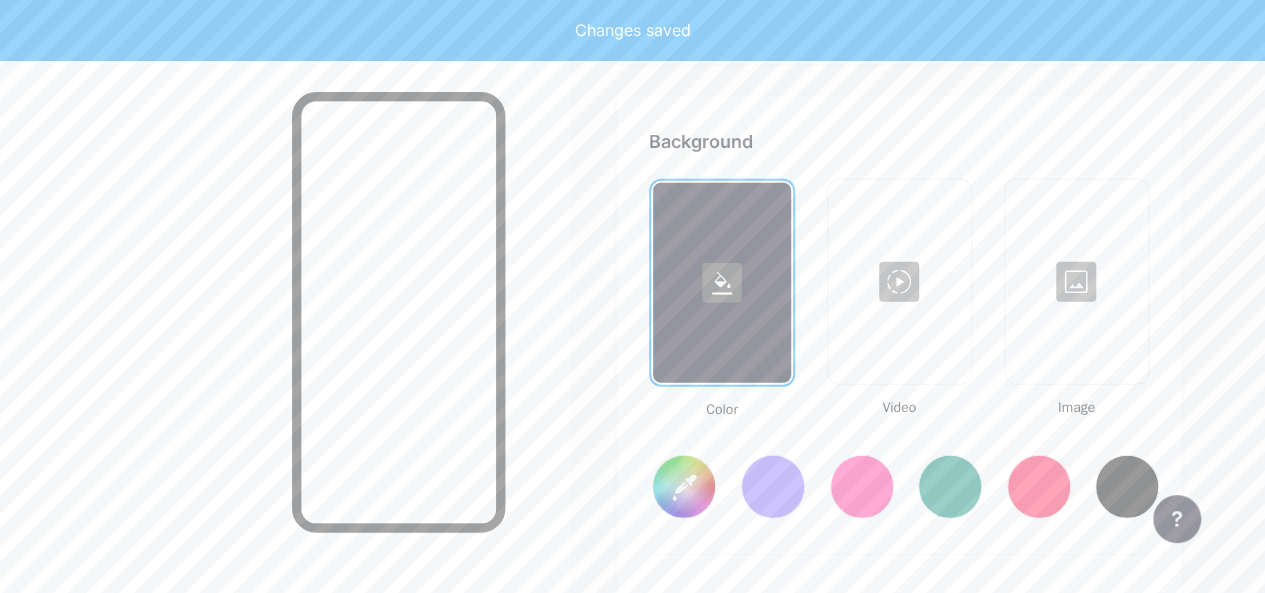 scroll, scrollTop: 2655, scrollLeft: 0, axis: vertical 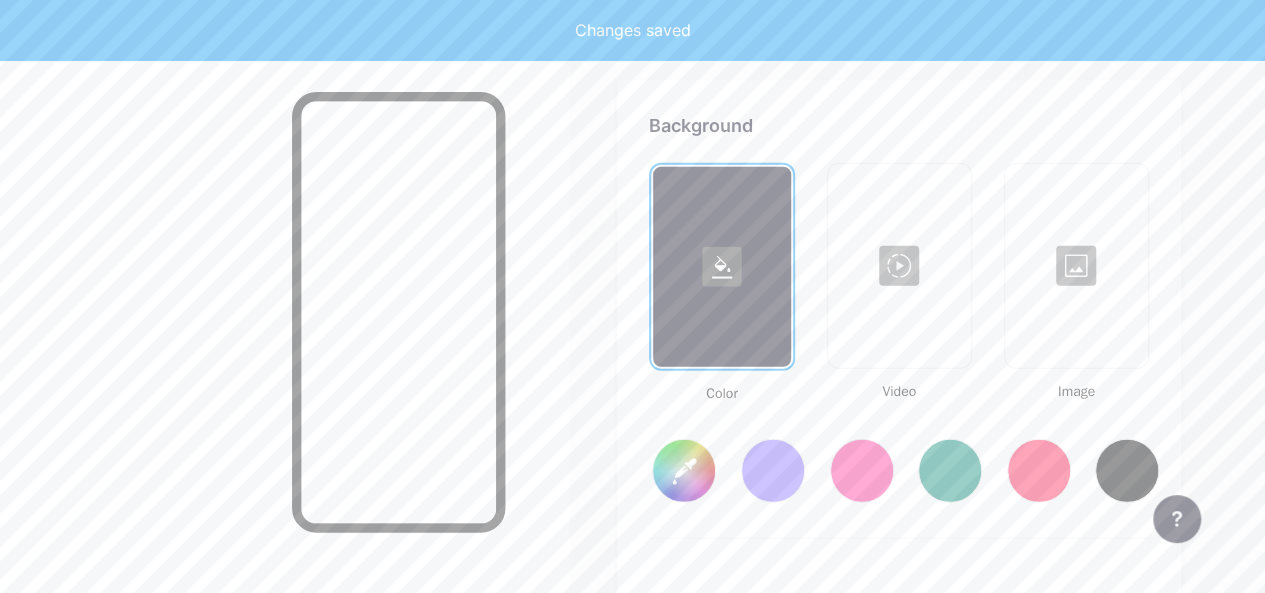 type on "#ffffff" 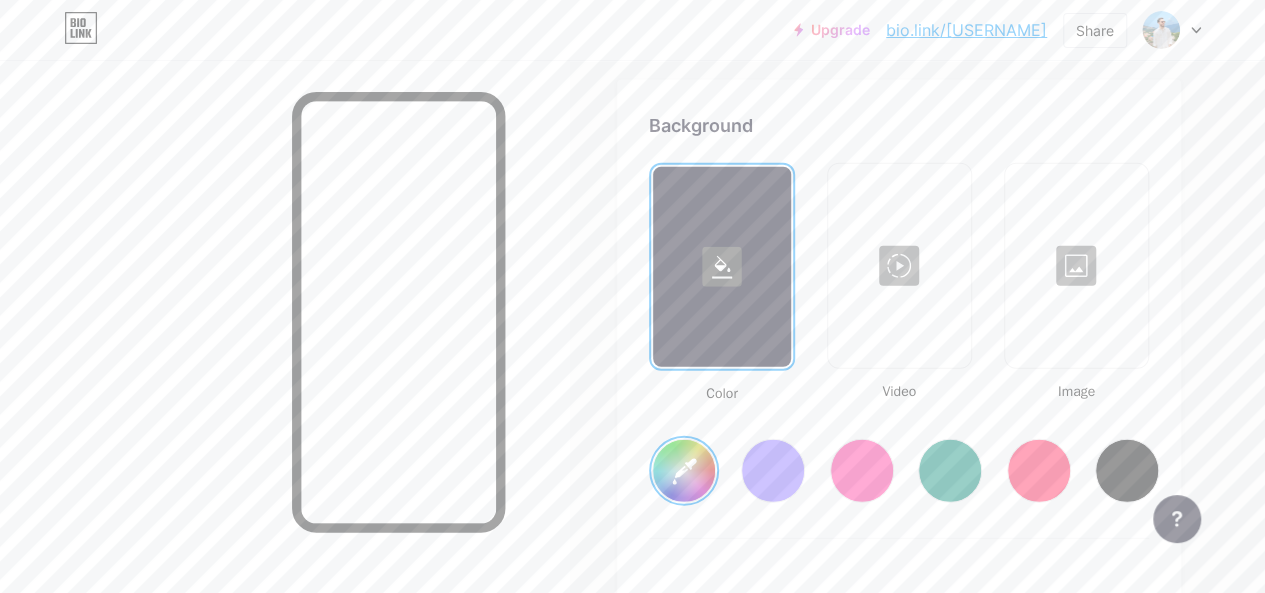 click at bounding box center (1076, 266) 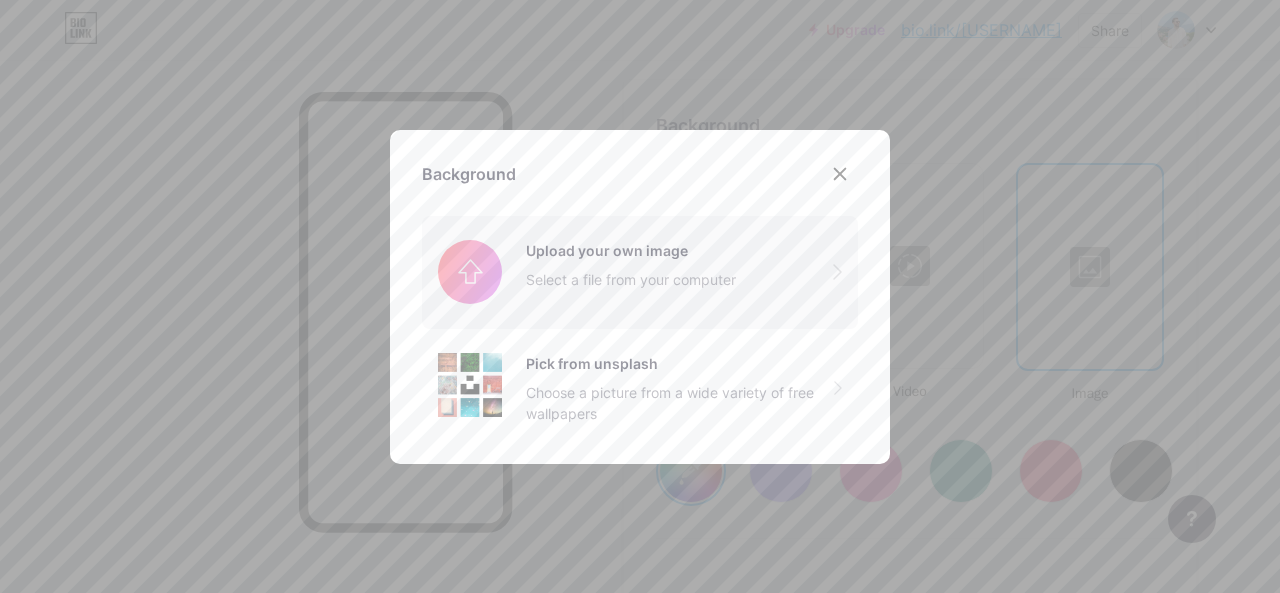 click at bounding box center (640, 272) 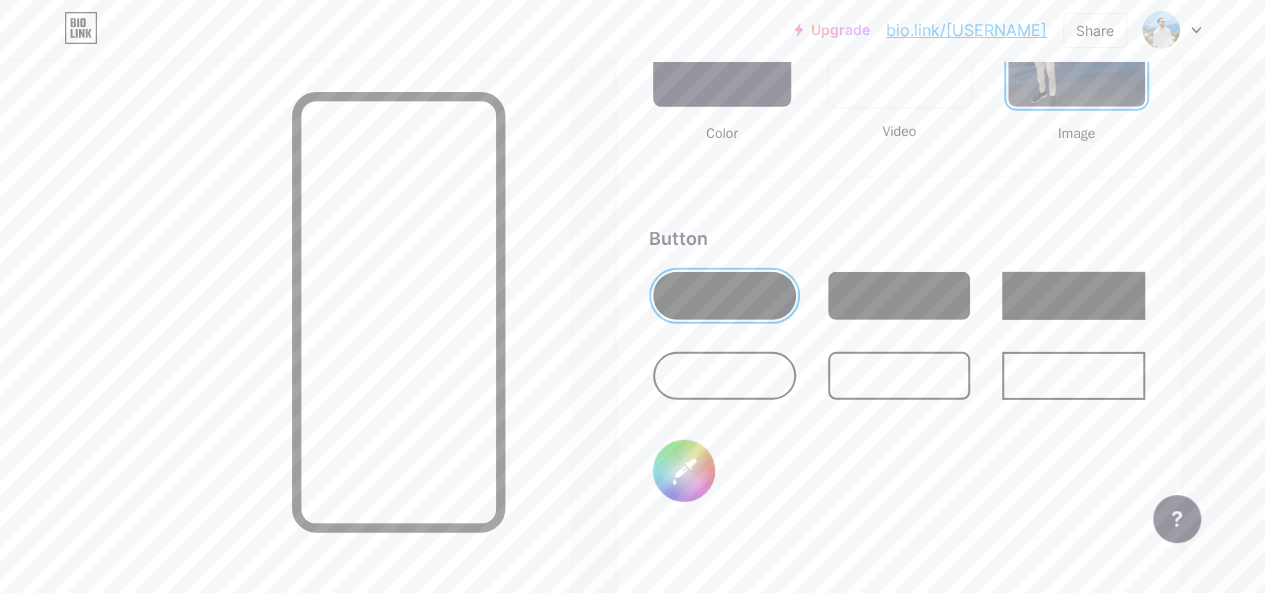 scroll, scrollTop: 2936, scrollLeft: 0, axis: vertical 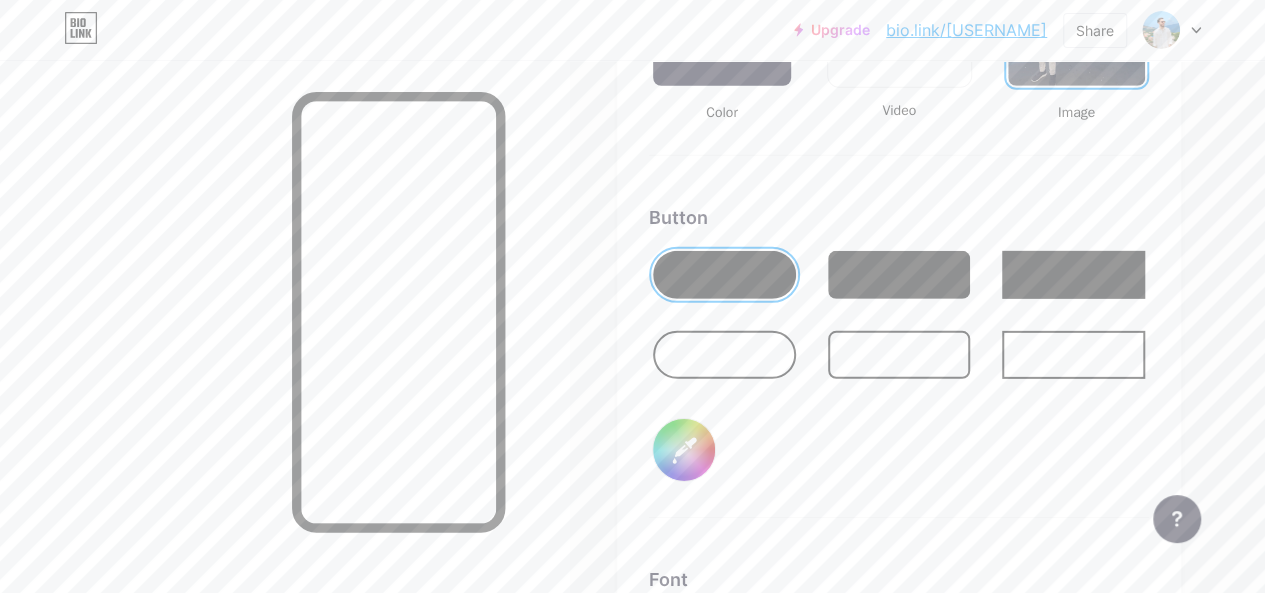 click at bounding box center [724, 355] 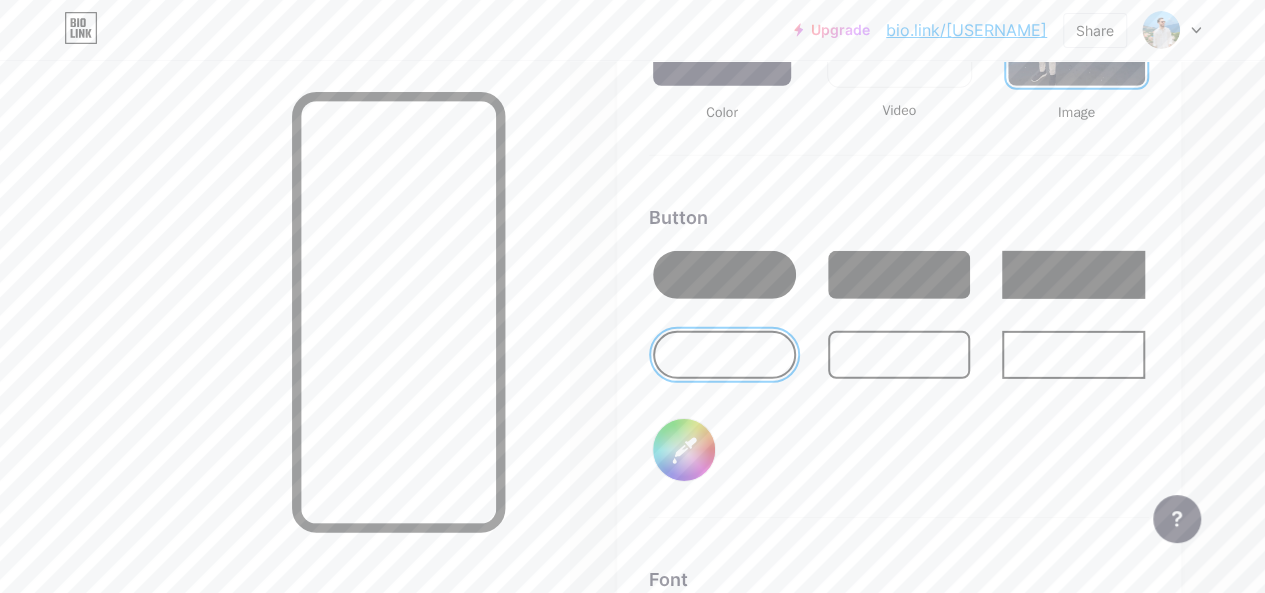 click on "#000000" at bounding box center [684, 450] 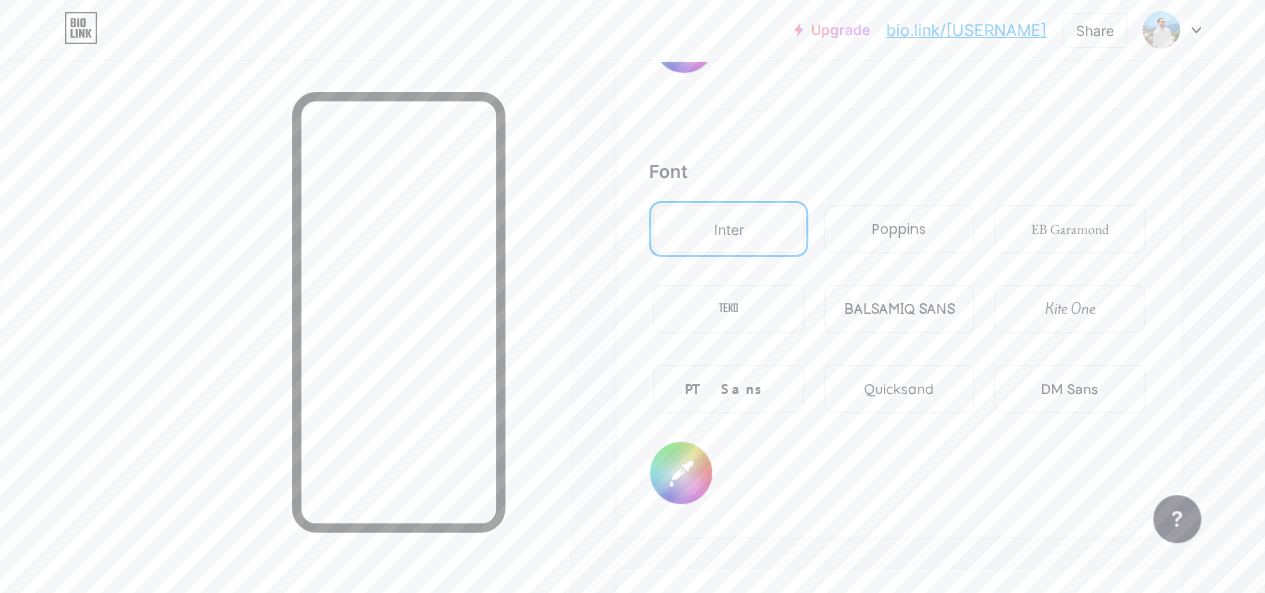 scroll, scrollTop: 3316, scrollLeft: 0, axis: vertical 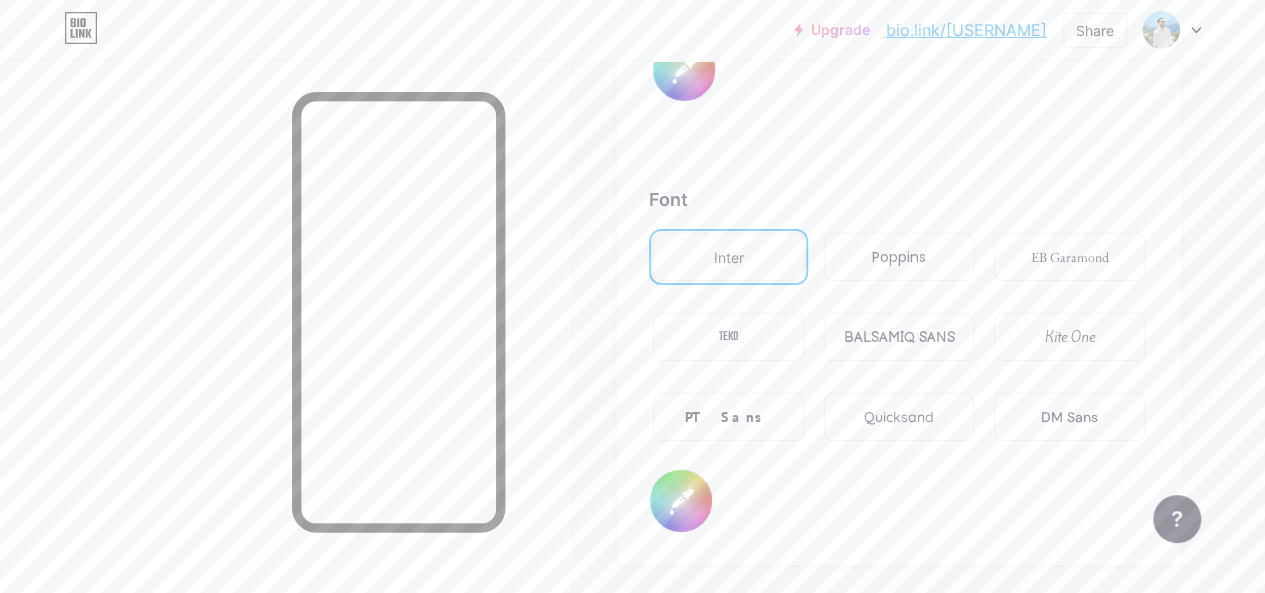click on "Poppins" at bounding box center [899, 257] 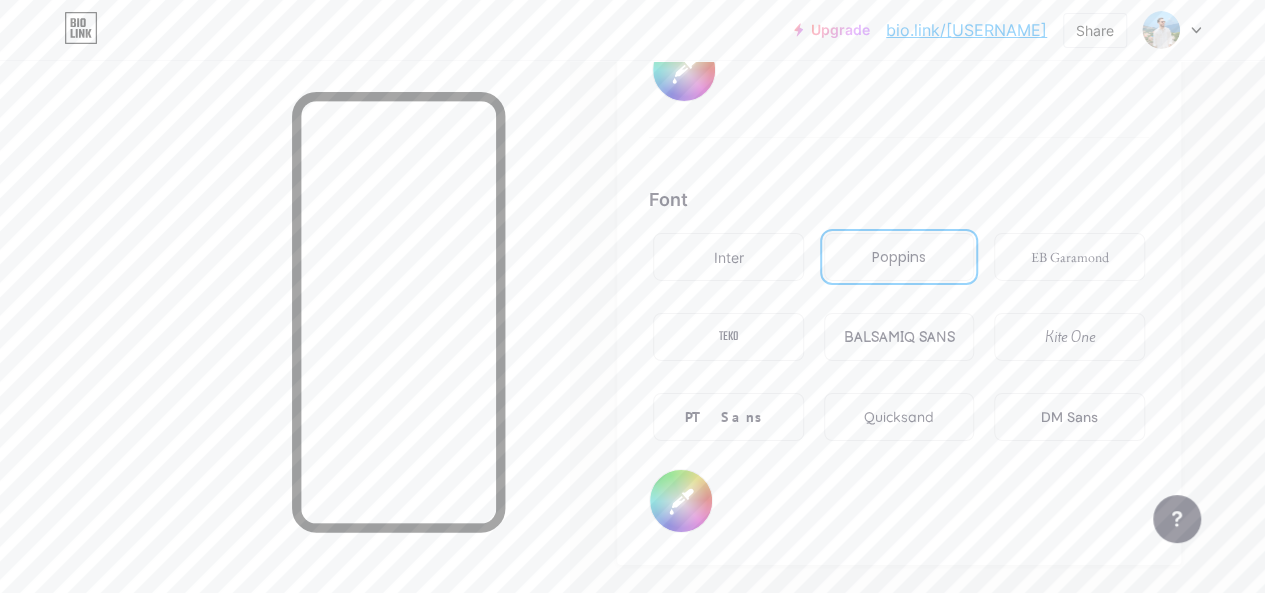click on "BALSAMIQ SANS" at bounding box center [899, 337] 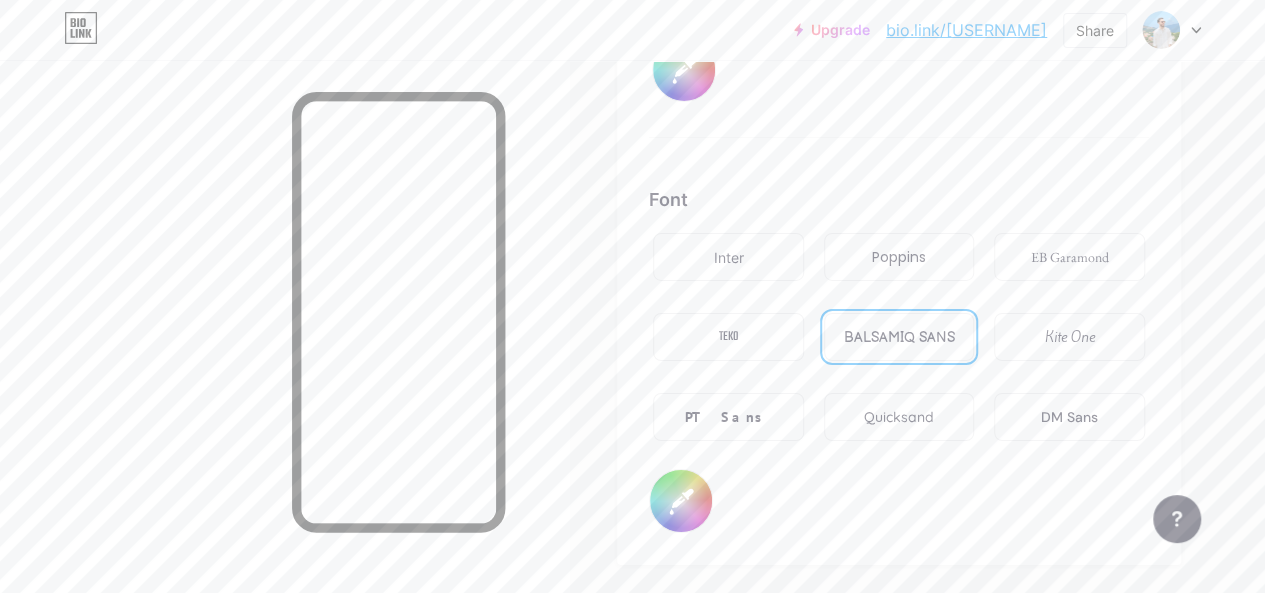 click on "PT Sans" at bounding box center (729, 417) 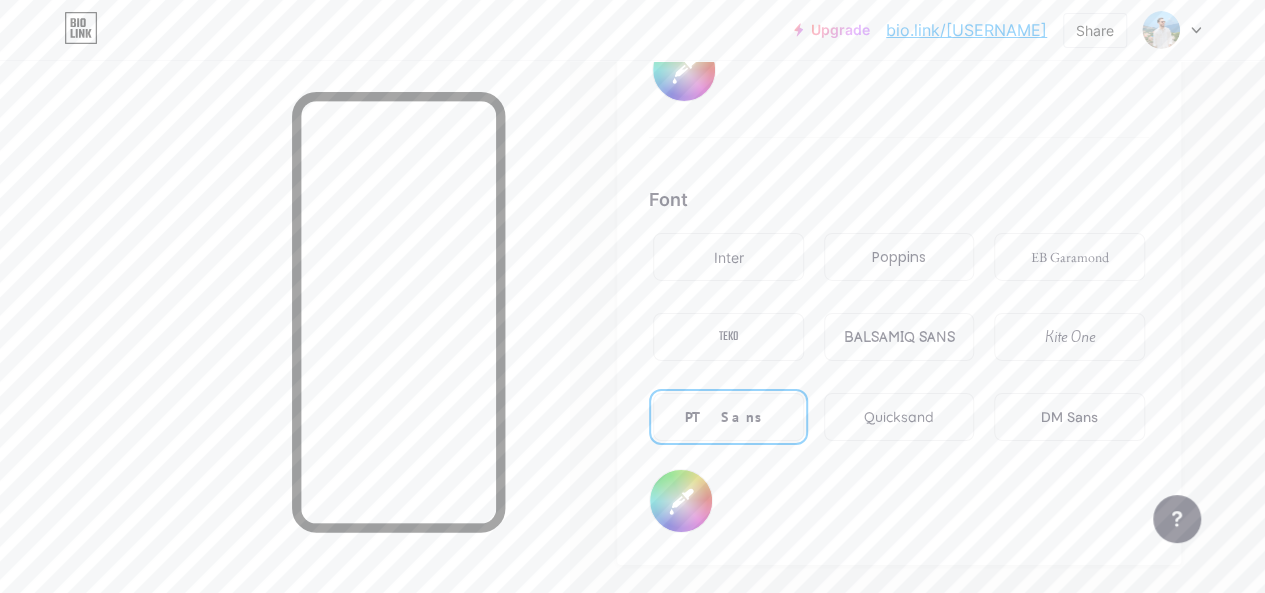 click on "#000000" at bounding box center [681, 501] 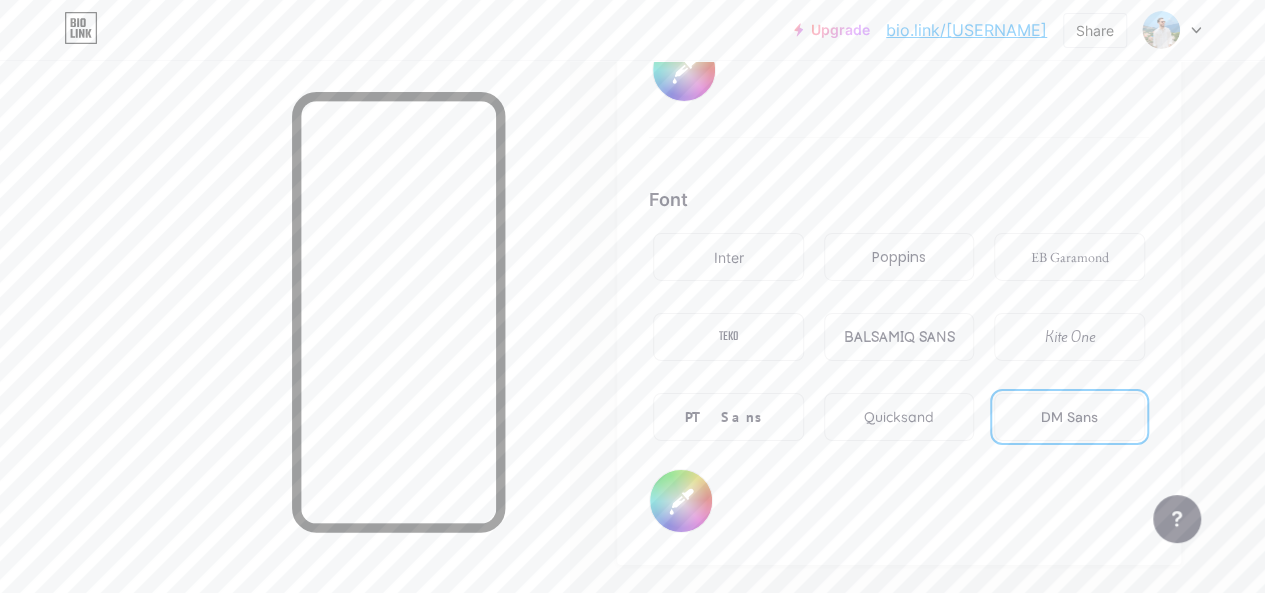 click on "Inter" at bounding box center [728, 257] 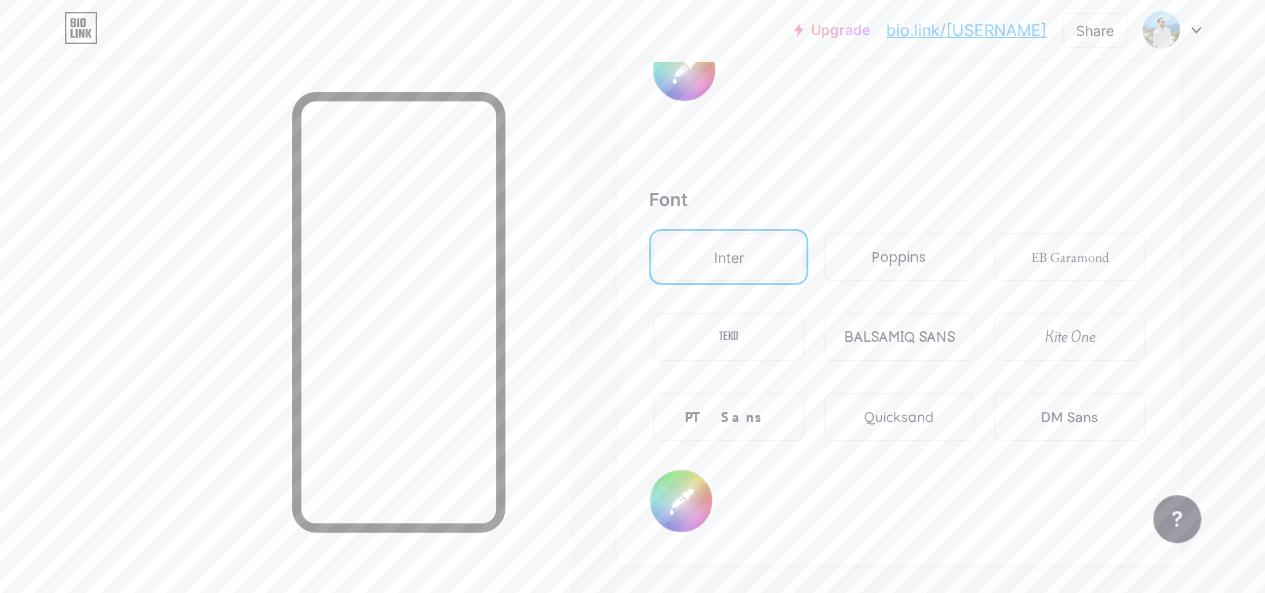click on "BALSAMIQ SANS" at bounding box center [899, 337] 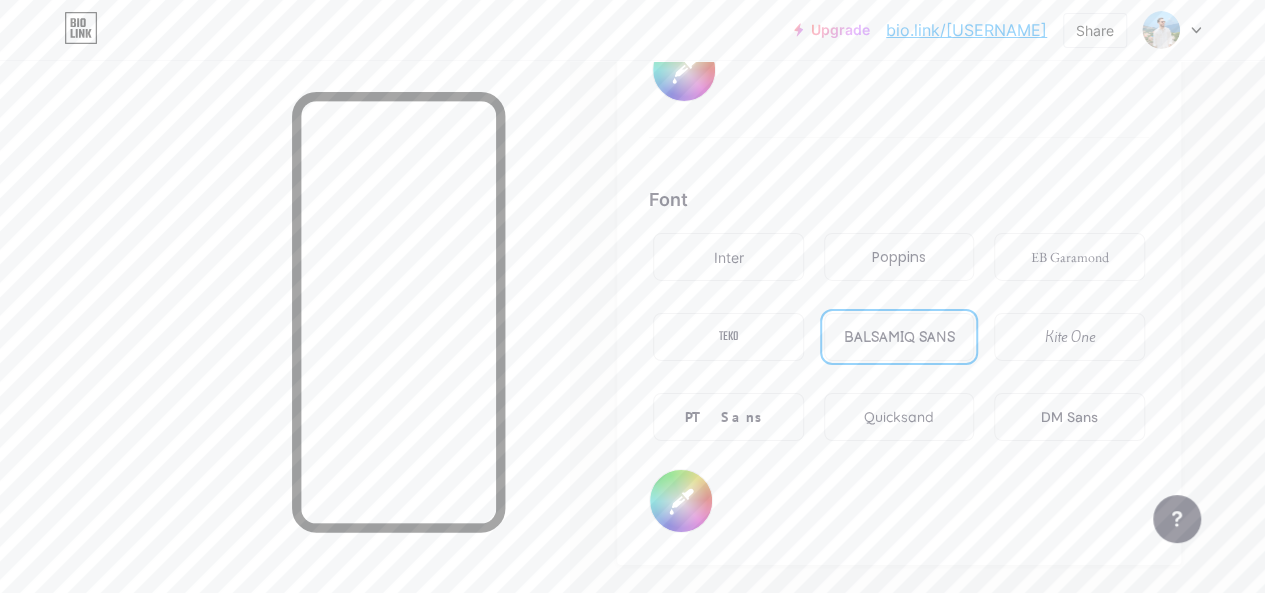 click on "PT Sans" at bounding box center [728, 417] 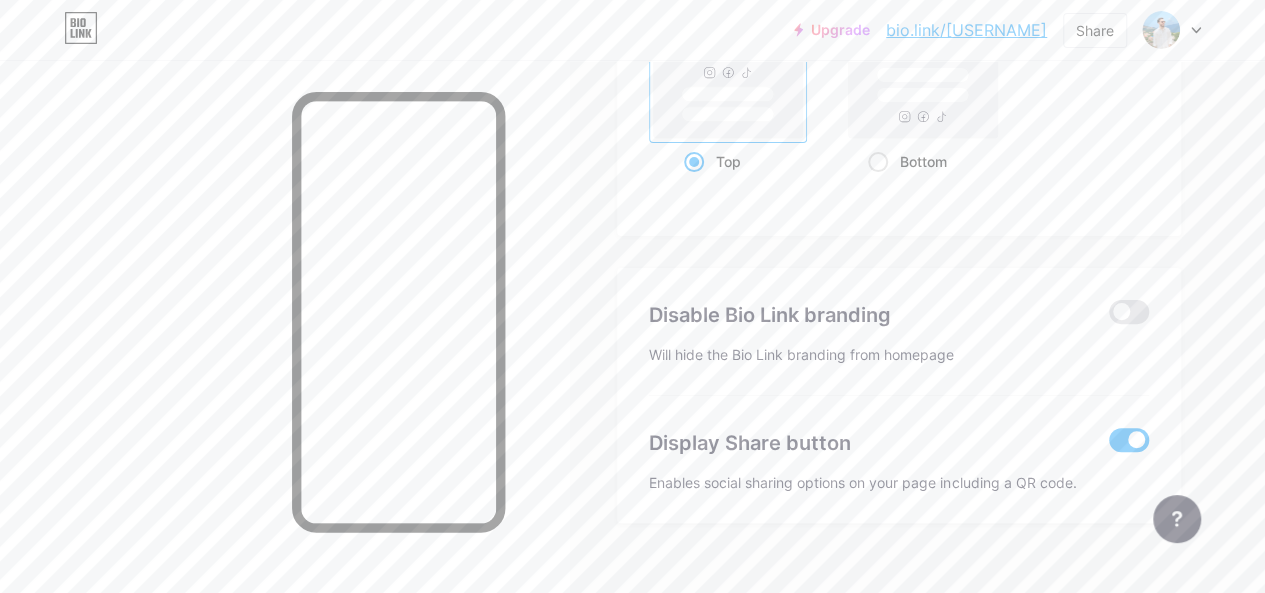 scroll, scrollTop: 3980, scrollLeft: 0, axis: vertical 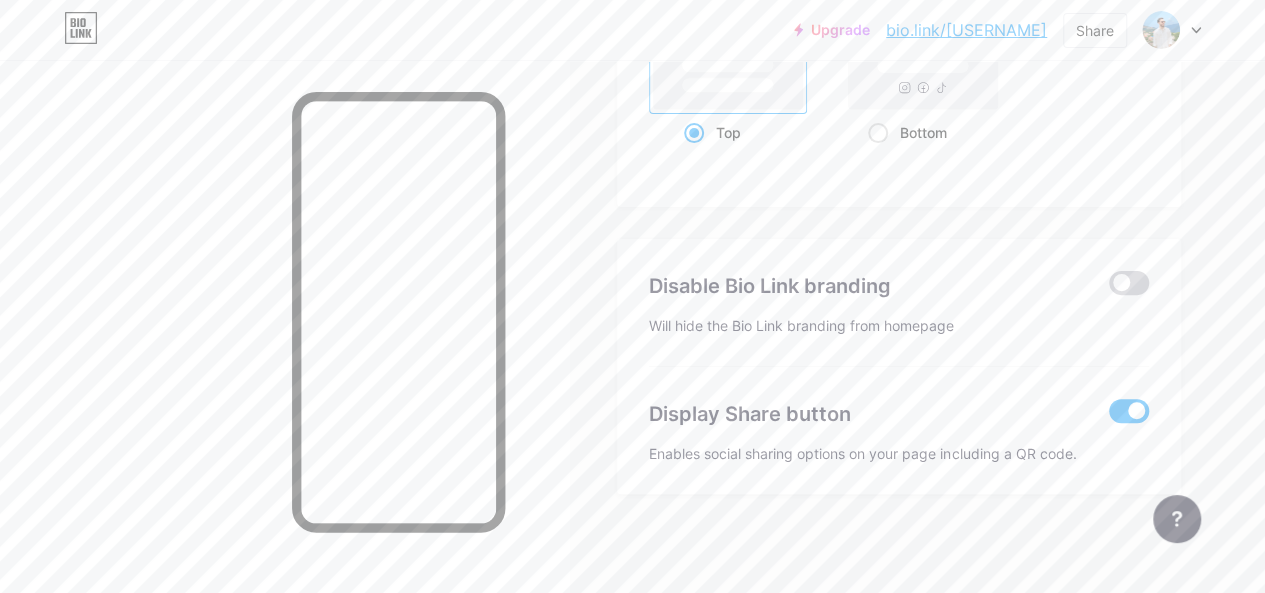 click at bounding box center [1129, 283] 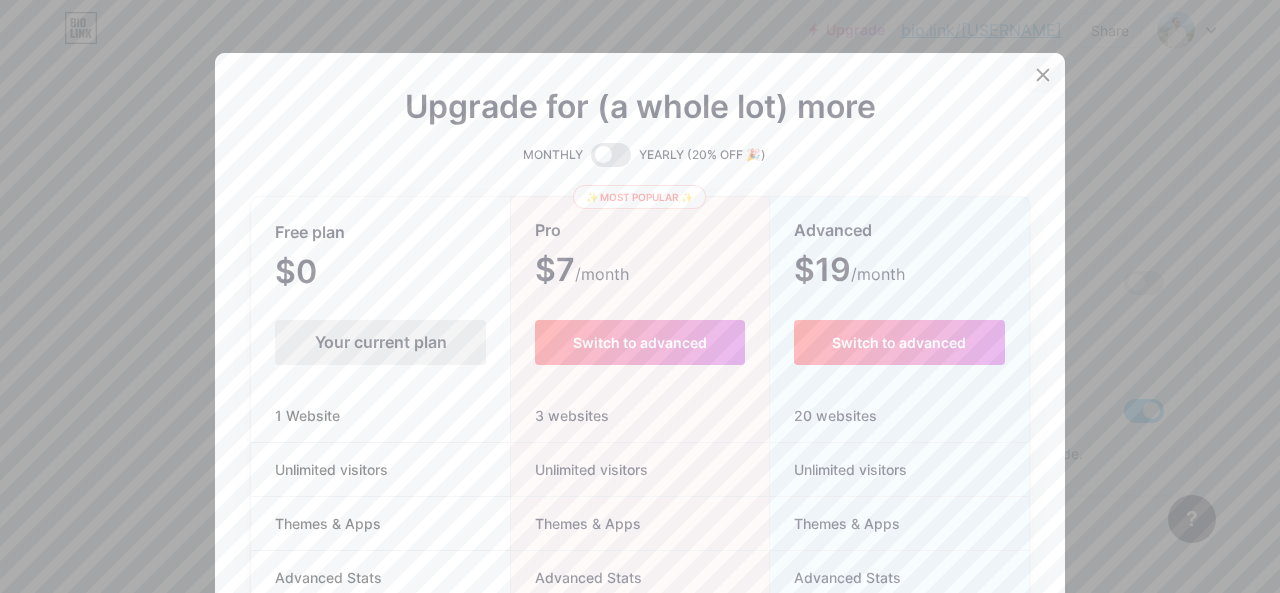 click 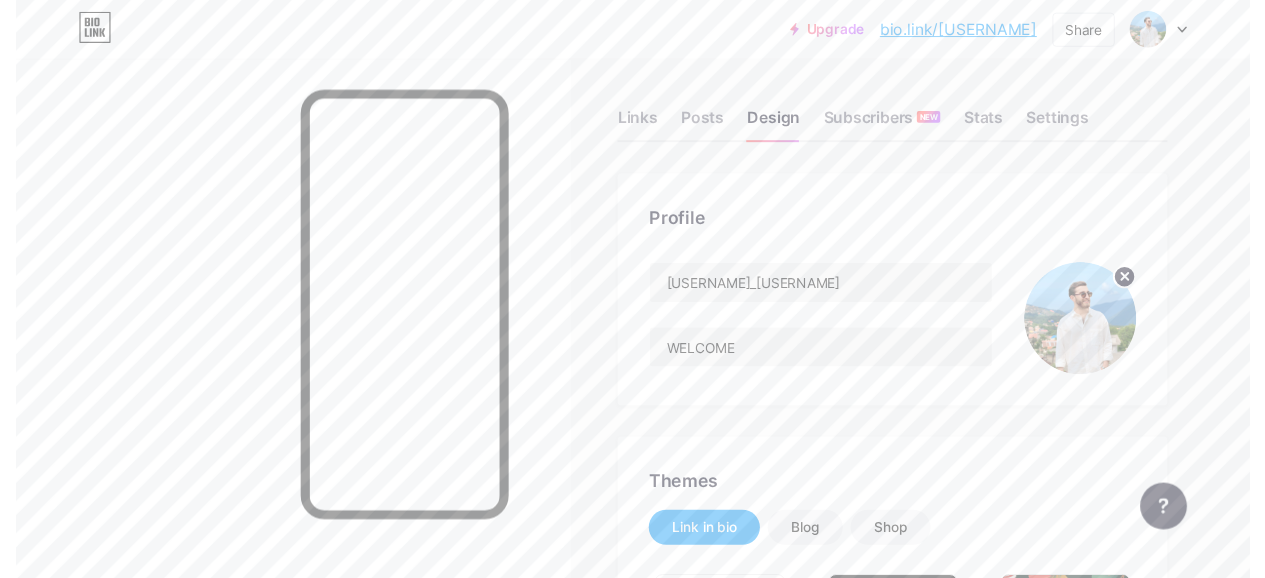 scroll, scrollTop: 0, scrollLeft: 0, axis: both 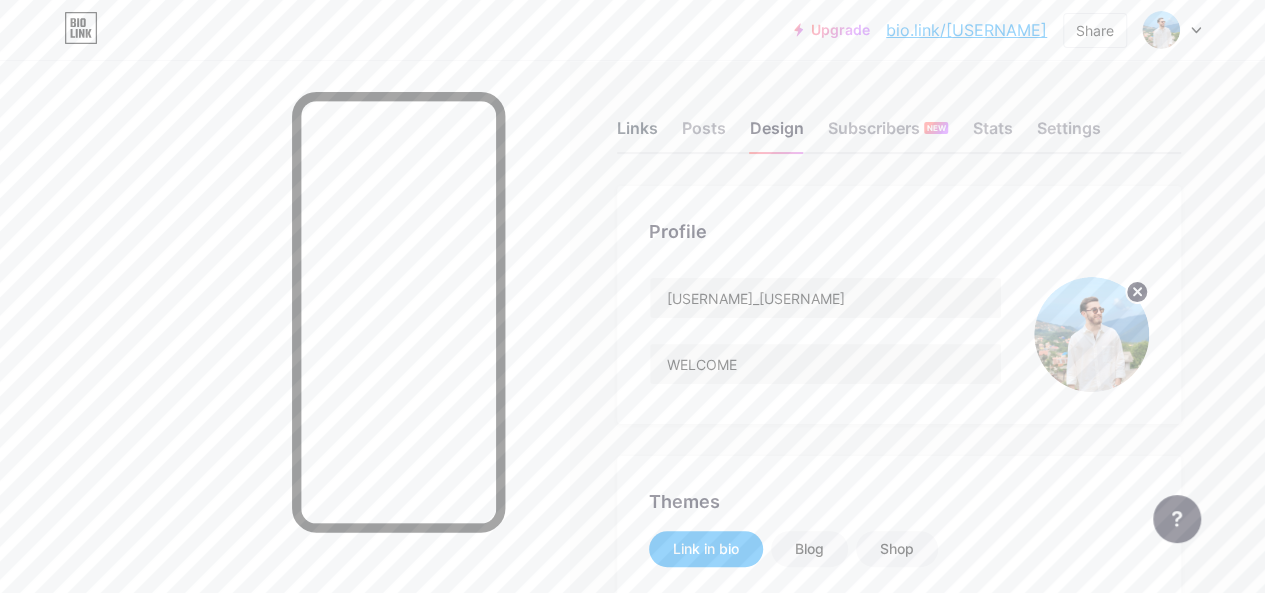 click on "Links" at bounding box center [637, 134] 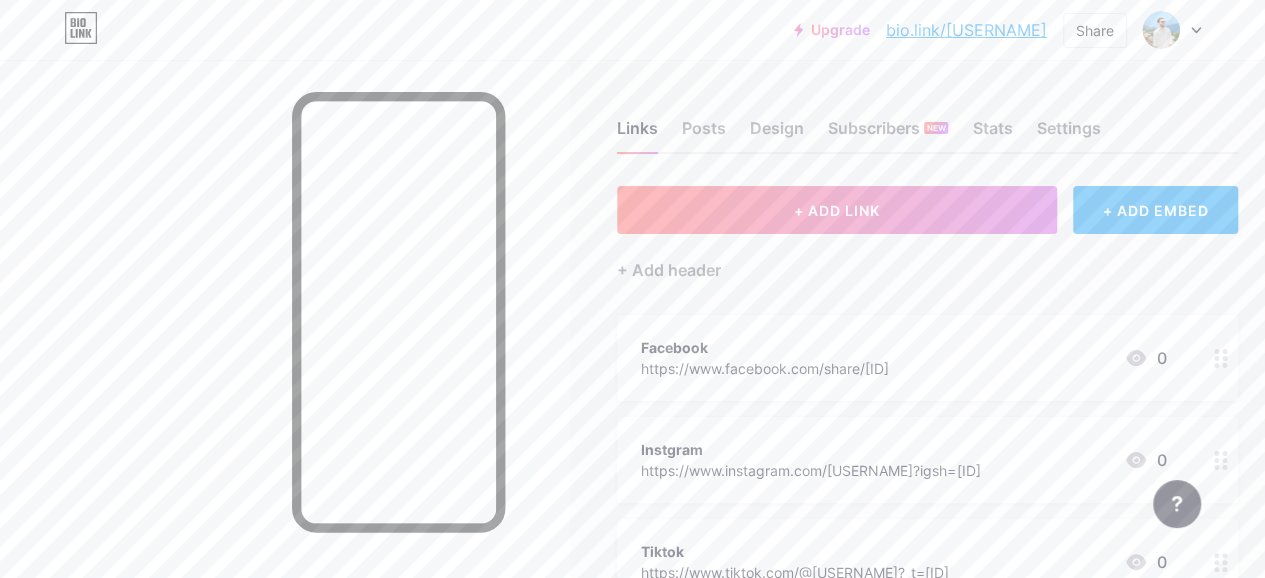 click on "Links
Posts
Design
Subscribers
NEW
Stats
Settings       + ADD LINK     + ADD EMBED
+ Add header
Facebook
https://www.facebook.com/share/1CRn3C6nsP/?mibextid=wwXIfr
0
Instgram
https://www.instagram.com/ali__akeryi?igsh=MWxibDdxOWVyc2Rudg%3D%3D&utm_source=qr
0
Tiktok
https://www.tiktok.com/@ali__akreyi?_t=ZS-8ybLdEi3Bqc&_r=1
0
Snapchat
https://t.snapchat.com/qSASP0rC
0
SOCIALS     + Add socials                       Feature requests             Help center         Contact support" at bounding box center [661, 500] 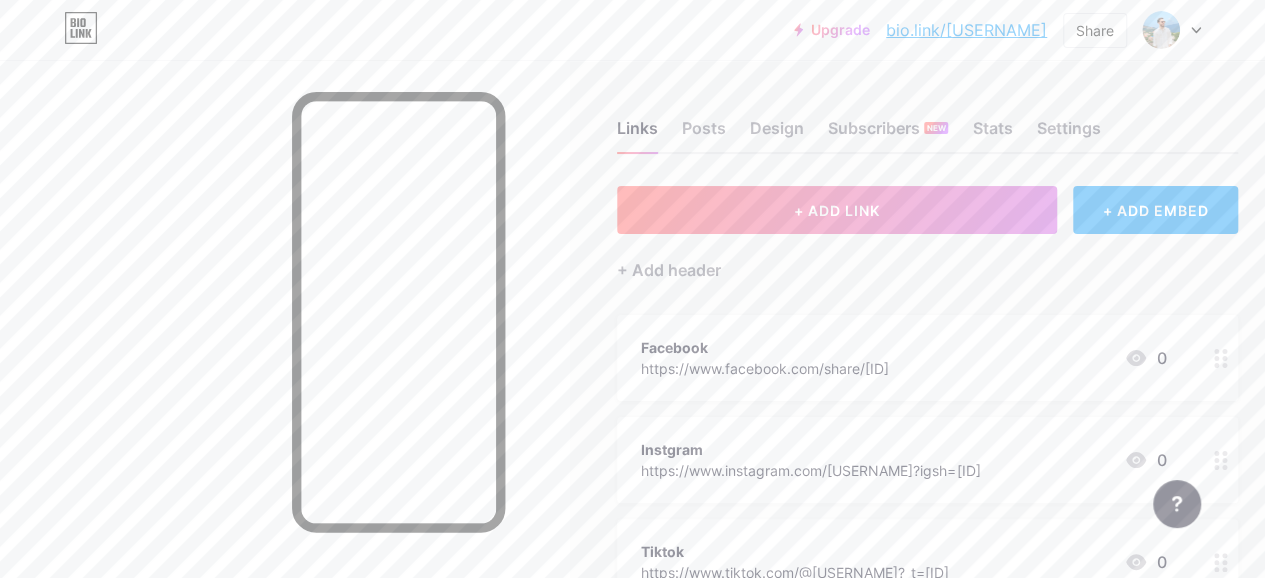 click 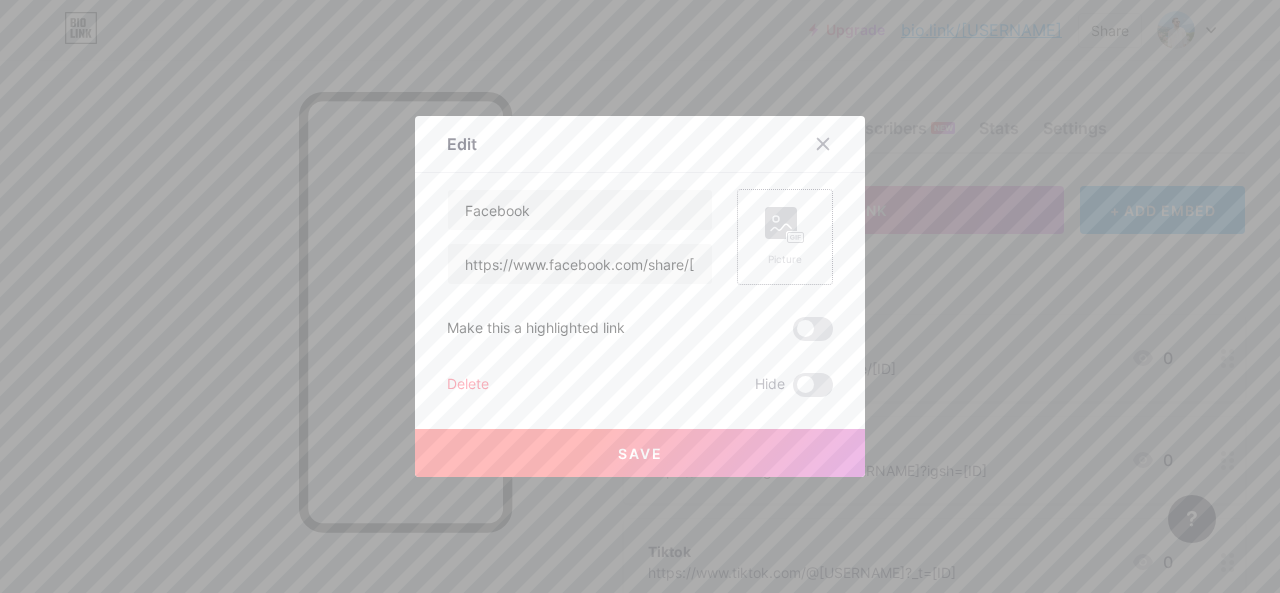 click on "Picture" at bounding box center [785, 237] 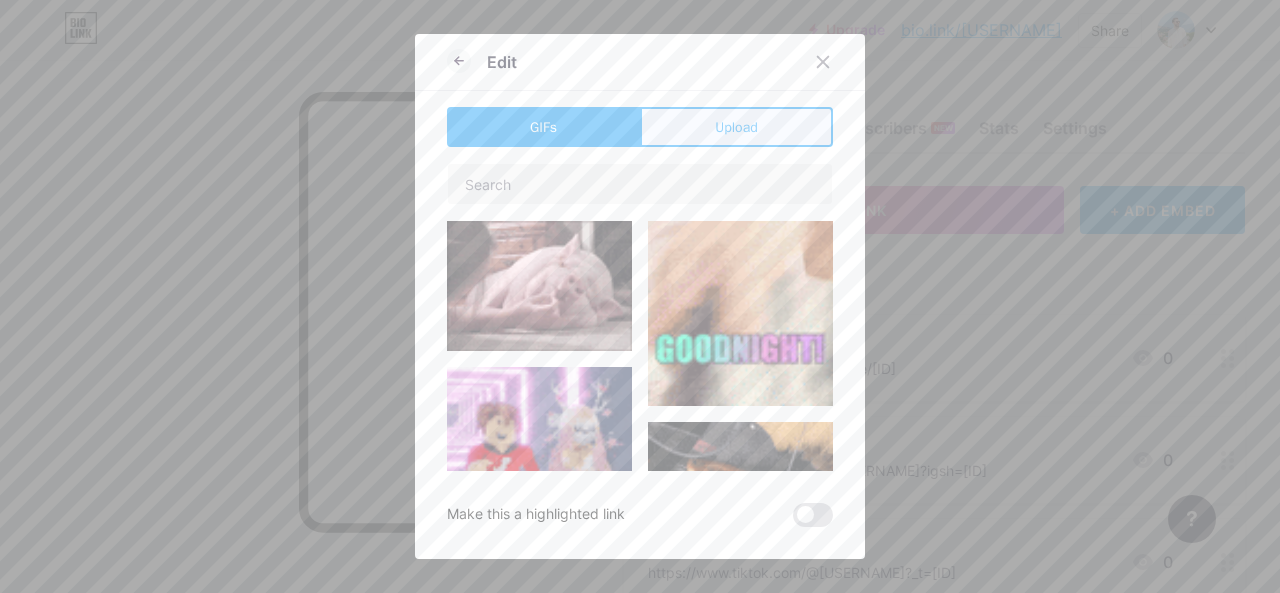 click on "Upload" at bounding box center [736, 127] 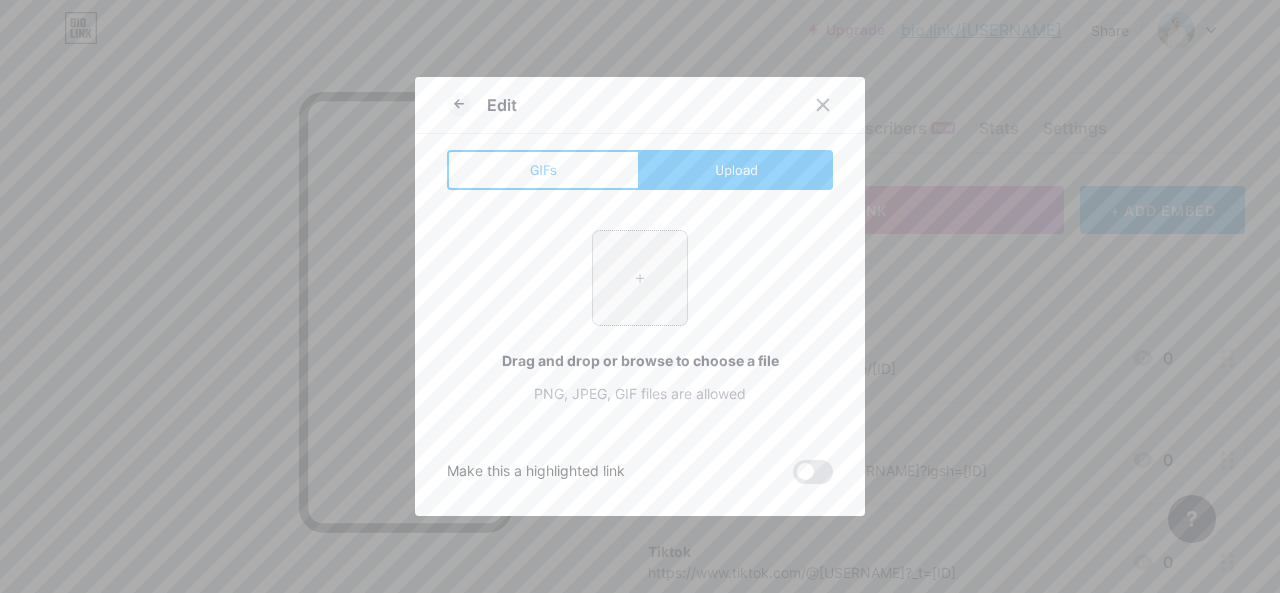click at bounding box center [640, 278] 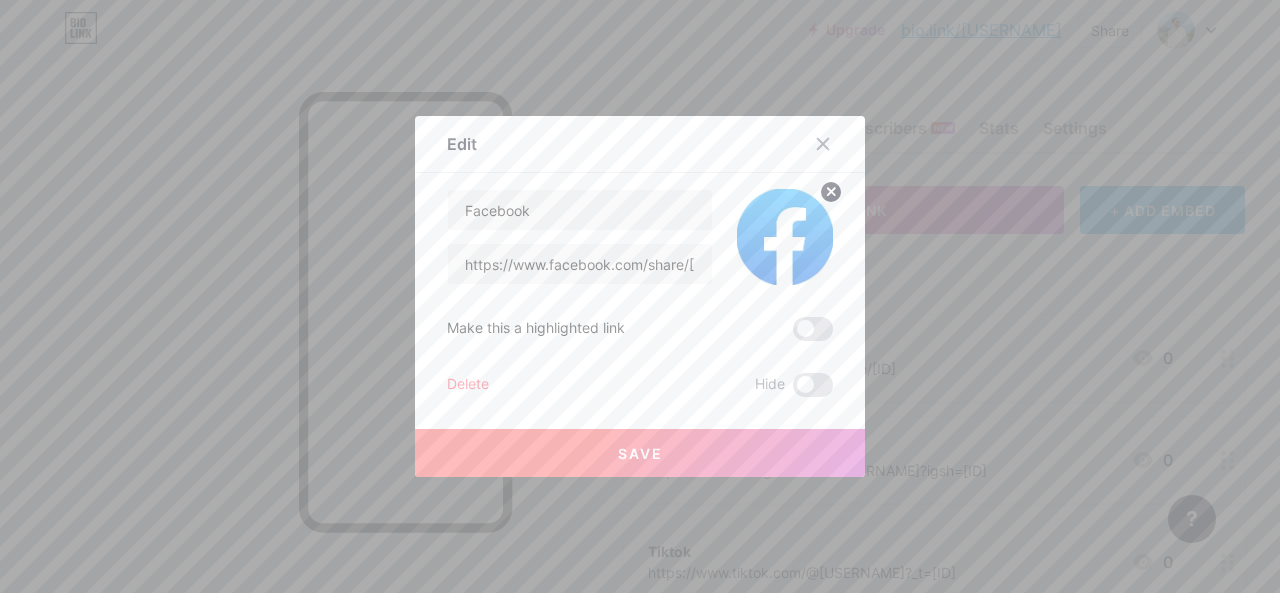 click on "Save" at bounding box center (640, 453) 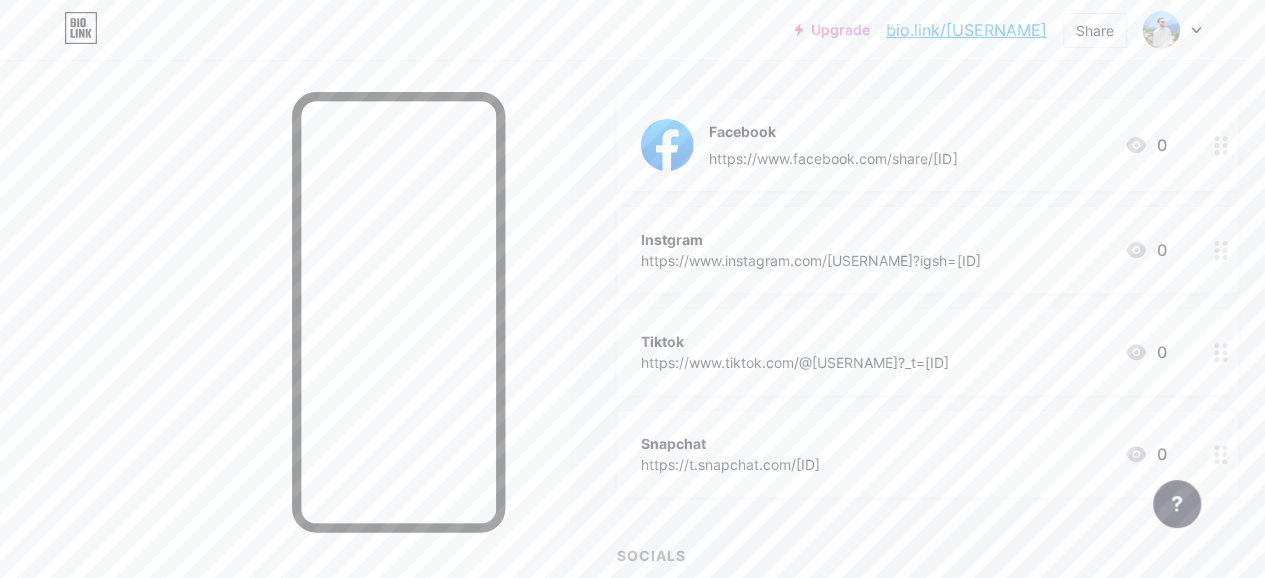 scroll, scrollTop: 220, scrollLeft: 0, axis: vertical 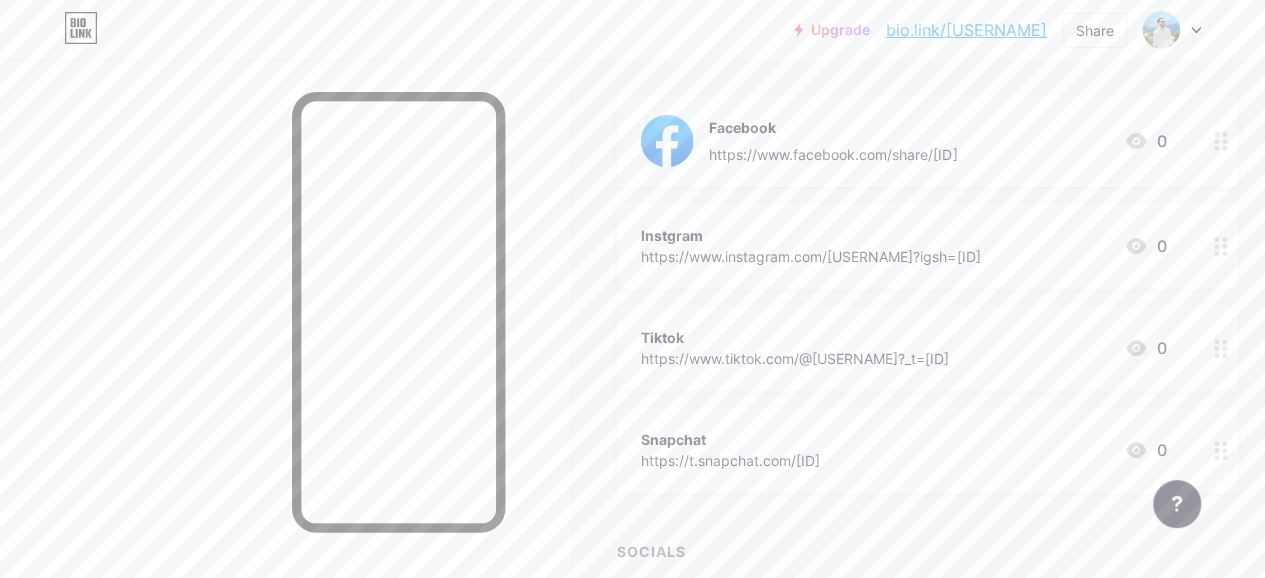 click 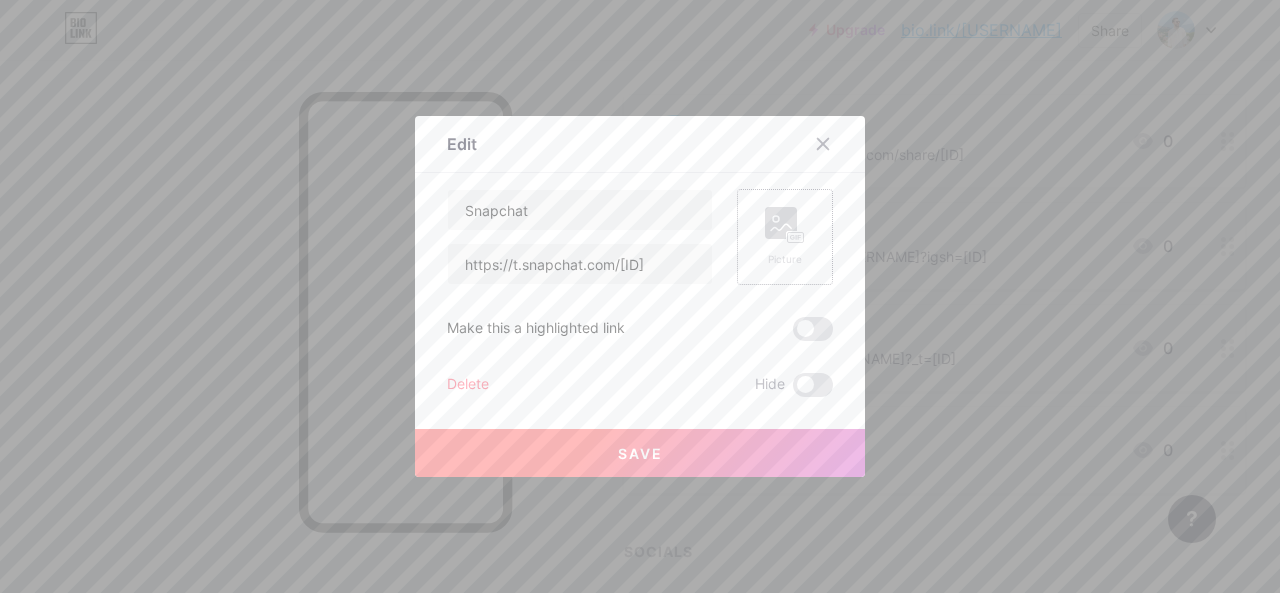 click 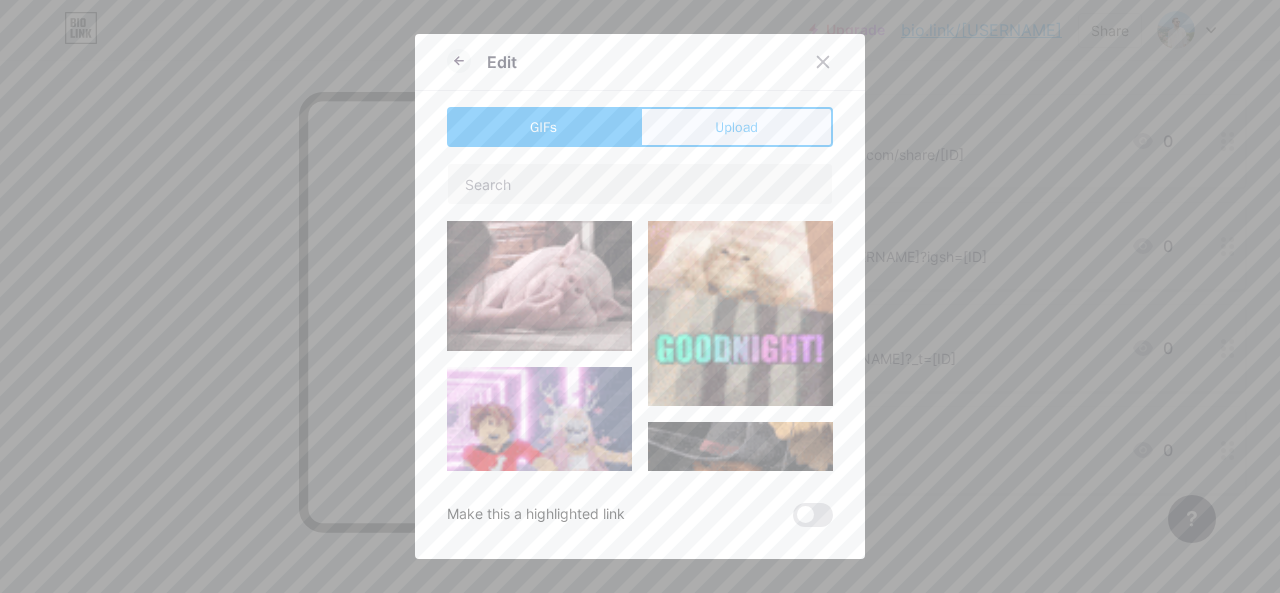 click on "Upload" at bounding box center [736, 127] 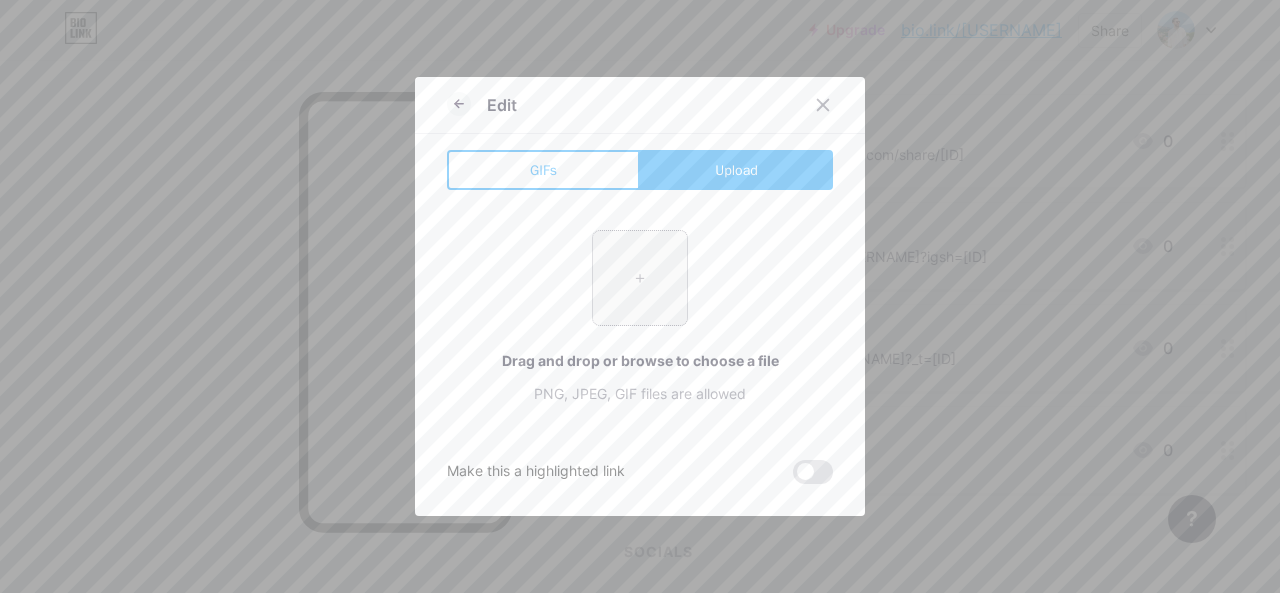 click at bounding box center [640, 278] 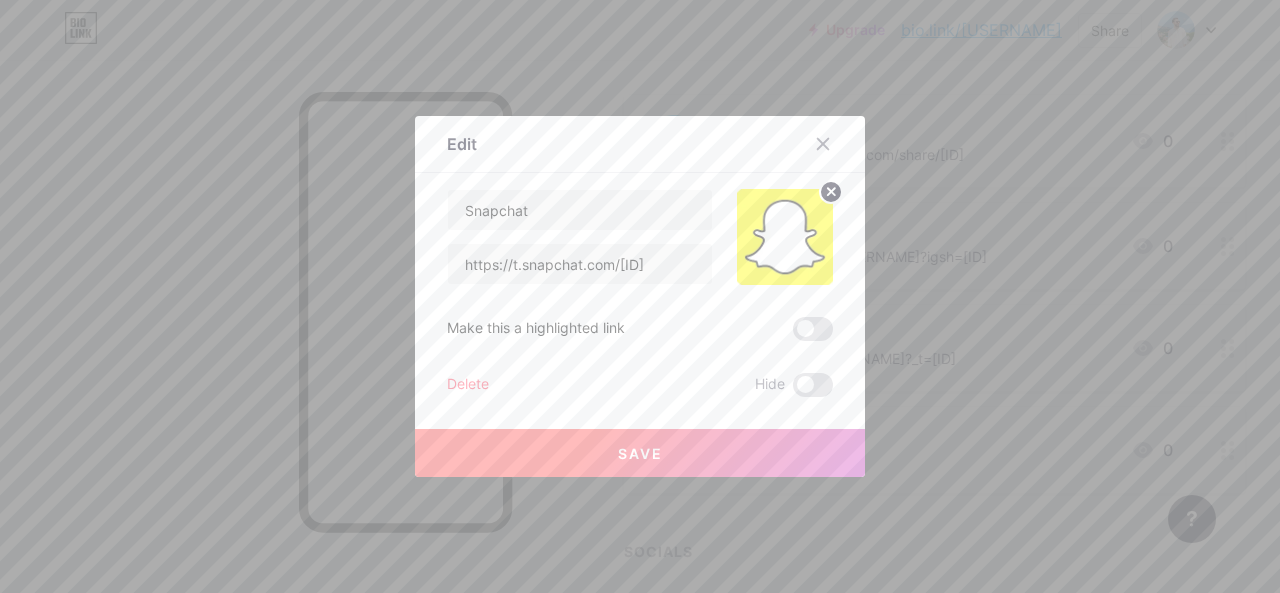 click on "Save" at bounding box center [640, 453] 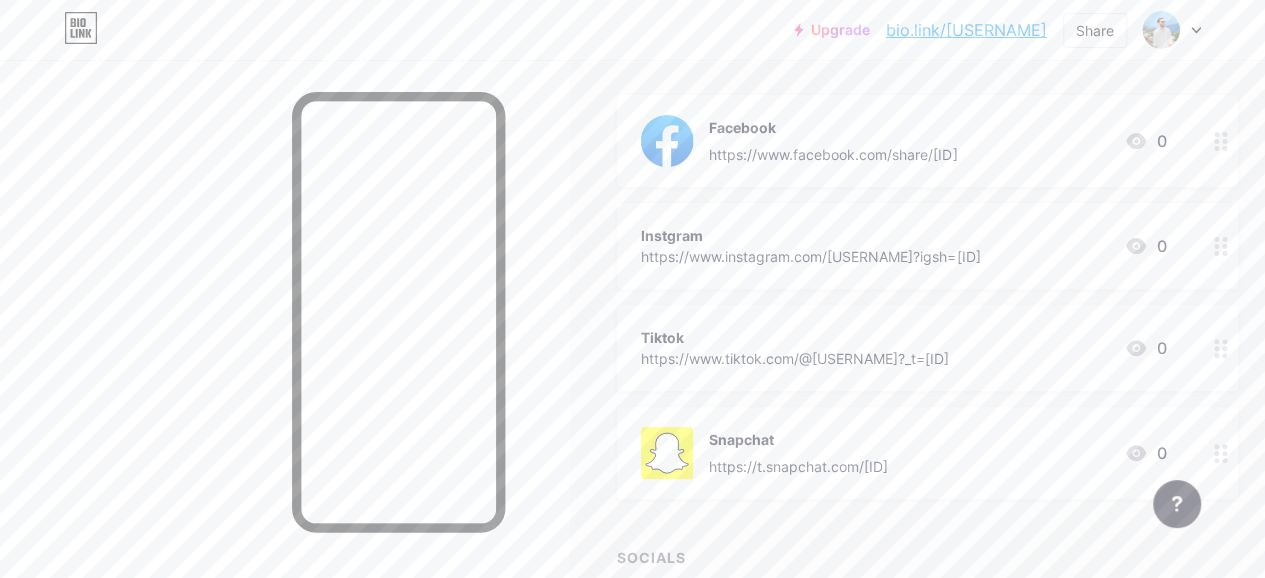 click at bounding box center [1221, 348] 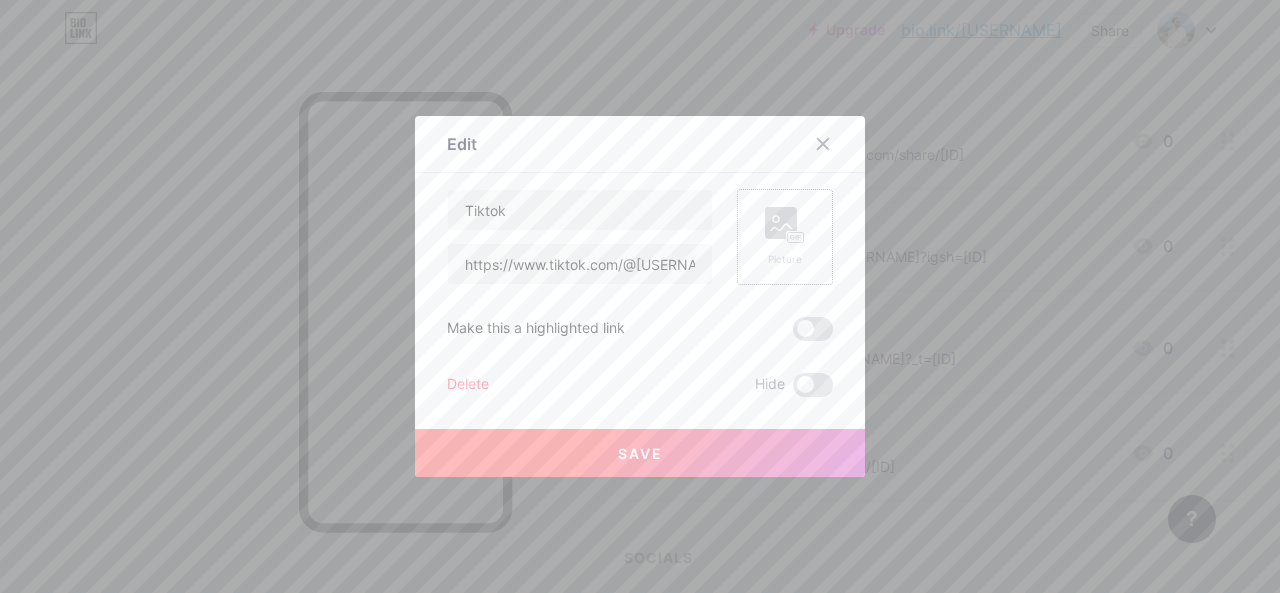 click on "Picture" at bounding box center (785, 237) 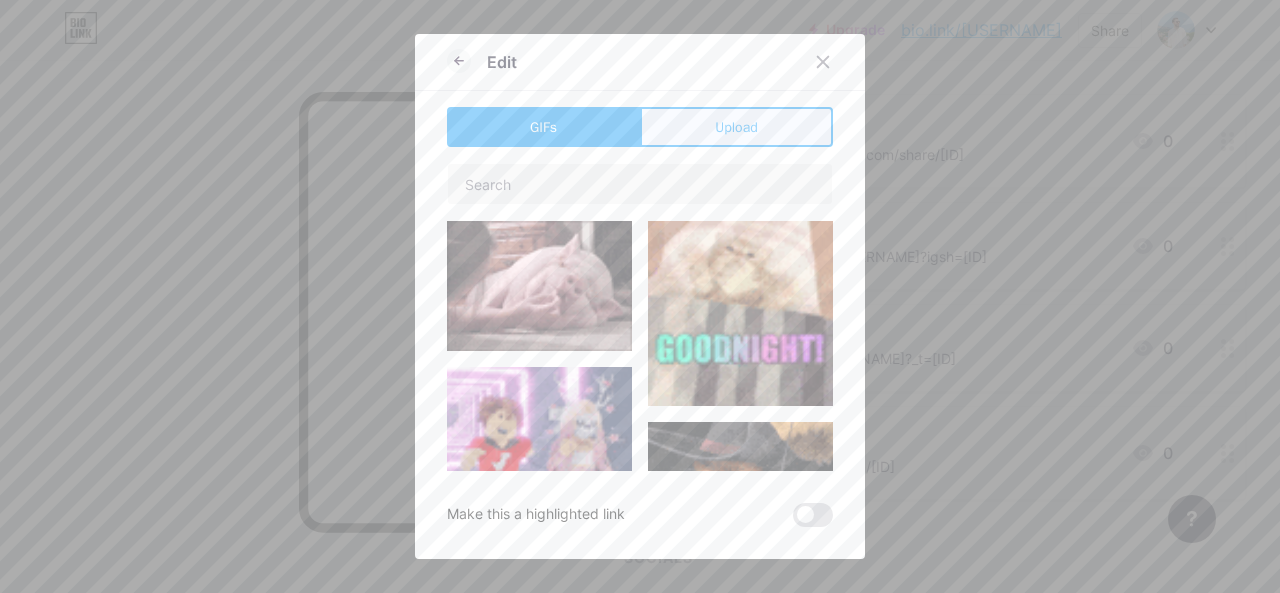 click on "Upload" at bounding box center [736, 127] 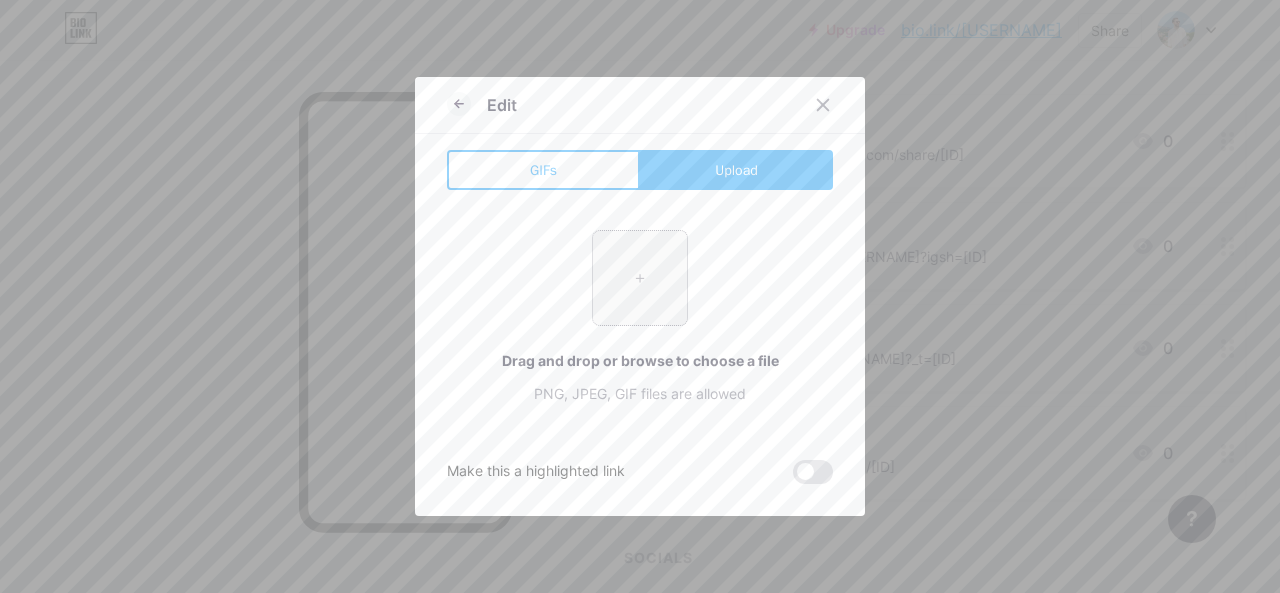 click at bounding box center (640, 278) 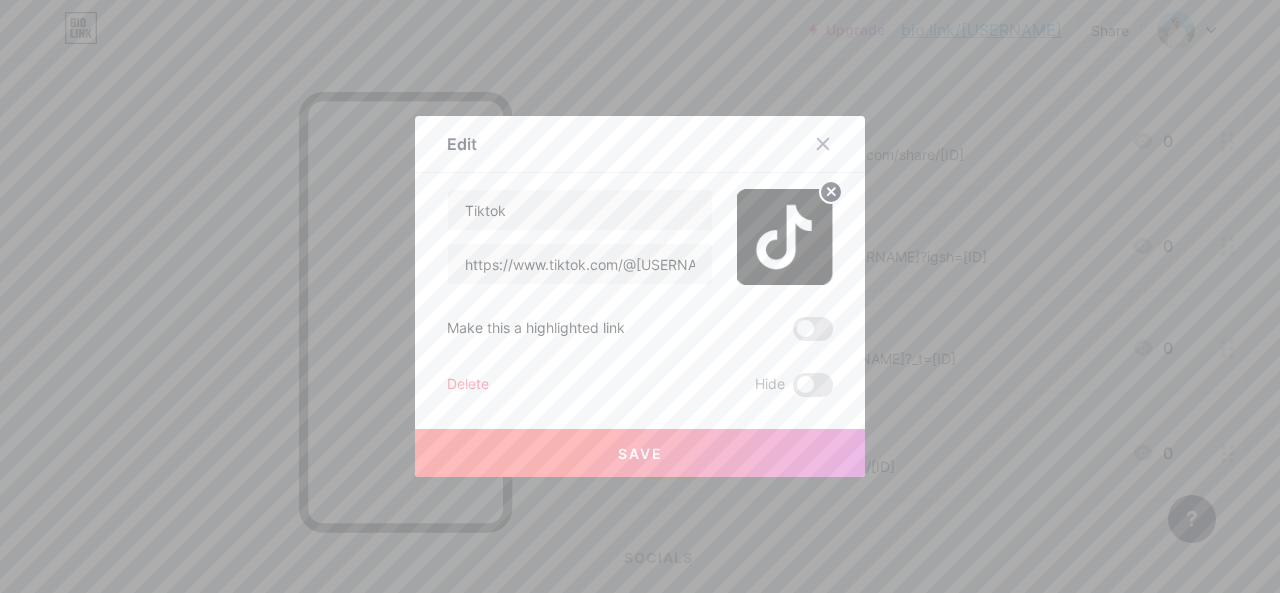click on "Save" at bounding box center (640, 453) 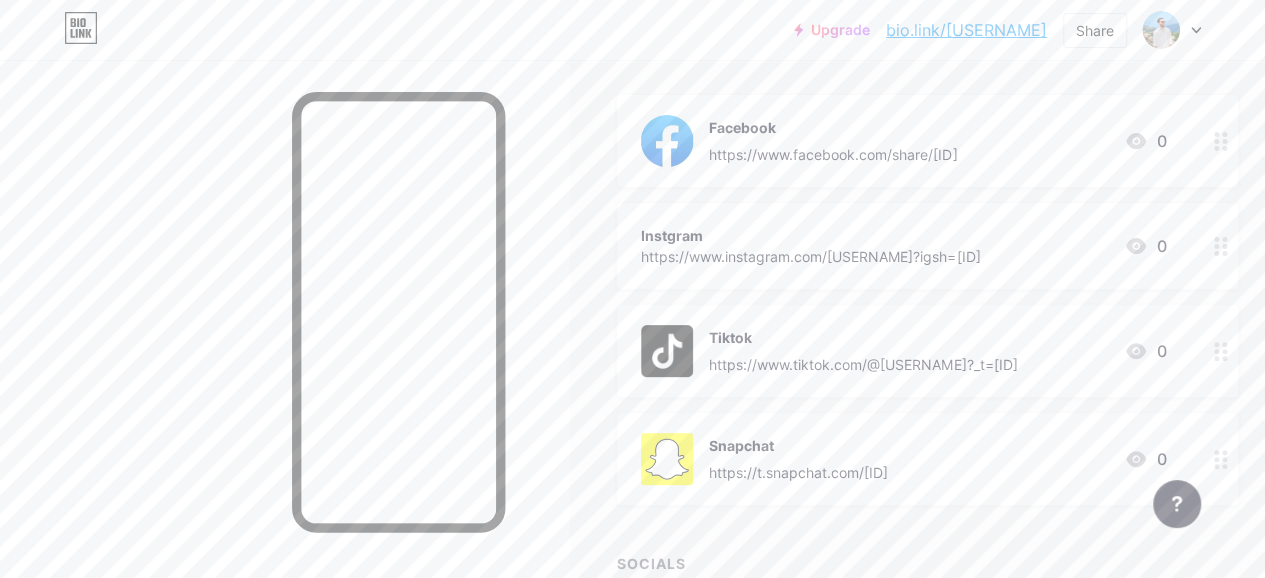 click 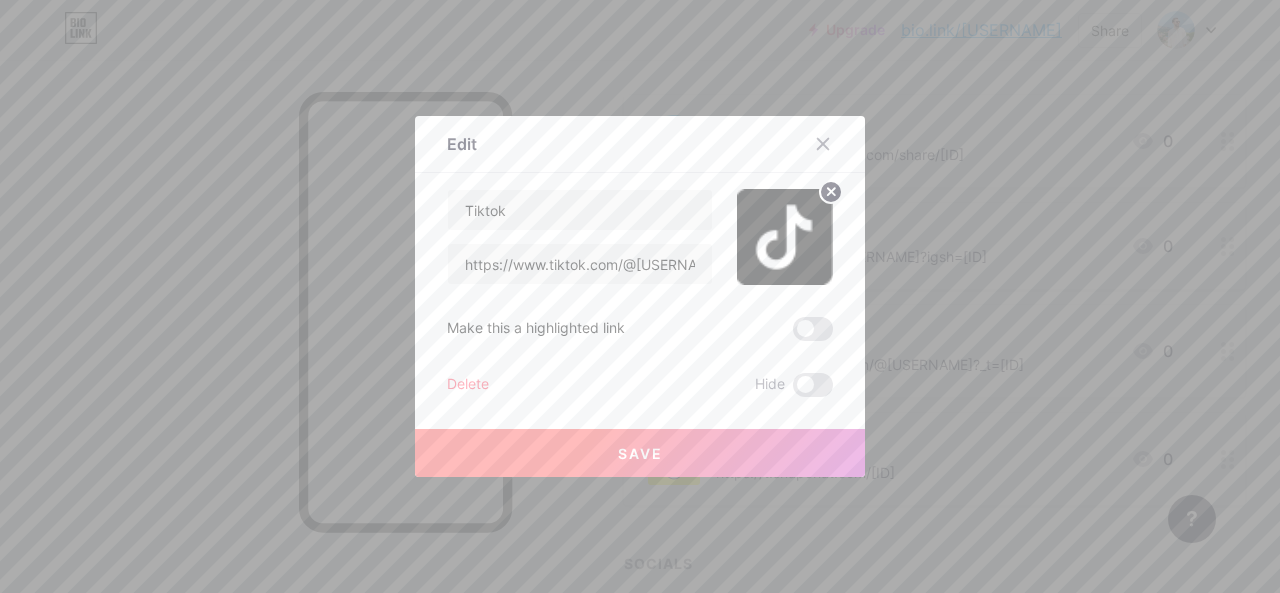 click on "Tiktok     https://www.tiktok.com/@ali__akreyi?_t=ZS-8ybLdEi3Bqc&_r=1
Make this a highlighted link
Delete
Hide         Save" at bounding box center [640, 293] 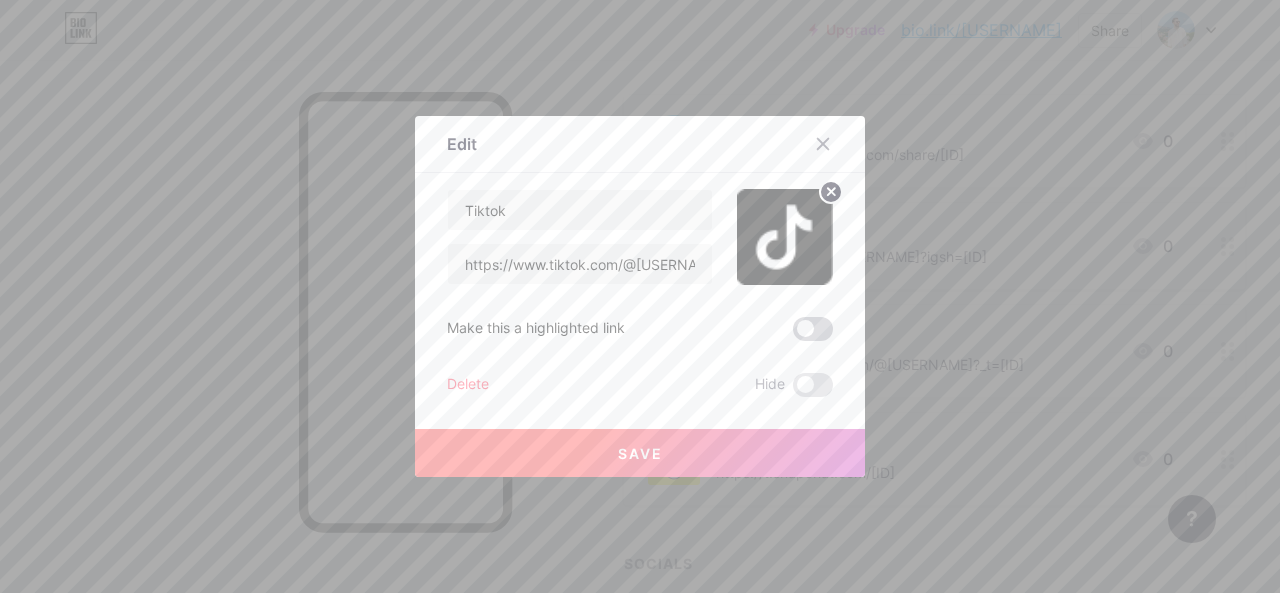 click at bounding box center (813, 329) 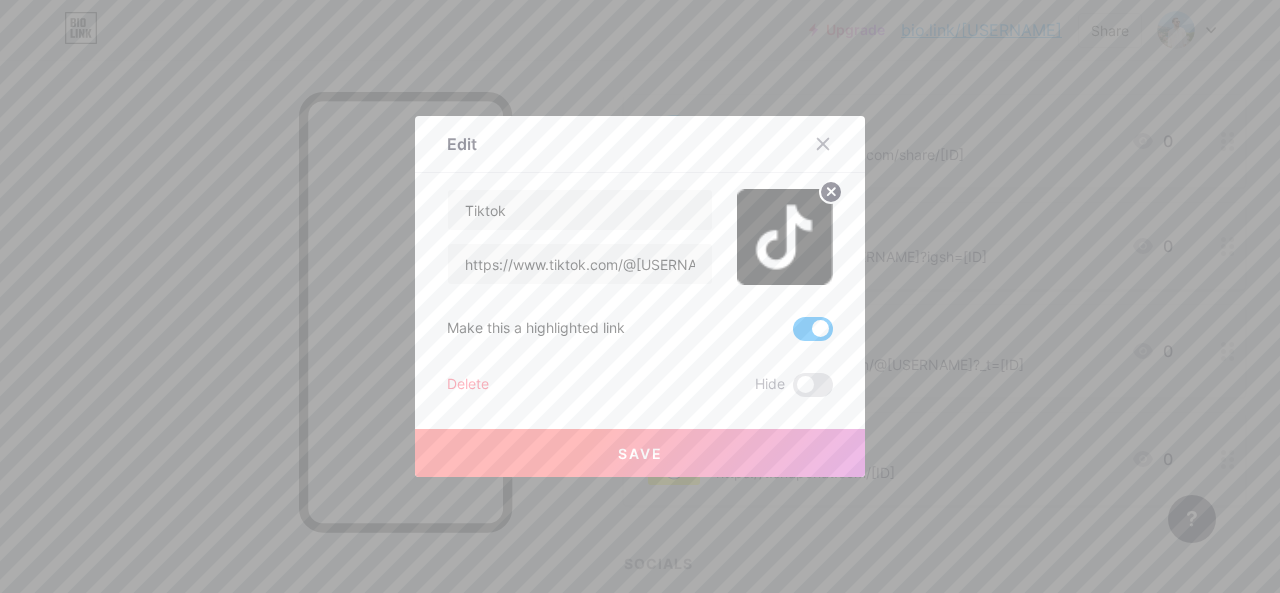 click on "Save" at bounding box center [640, 453] 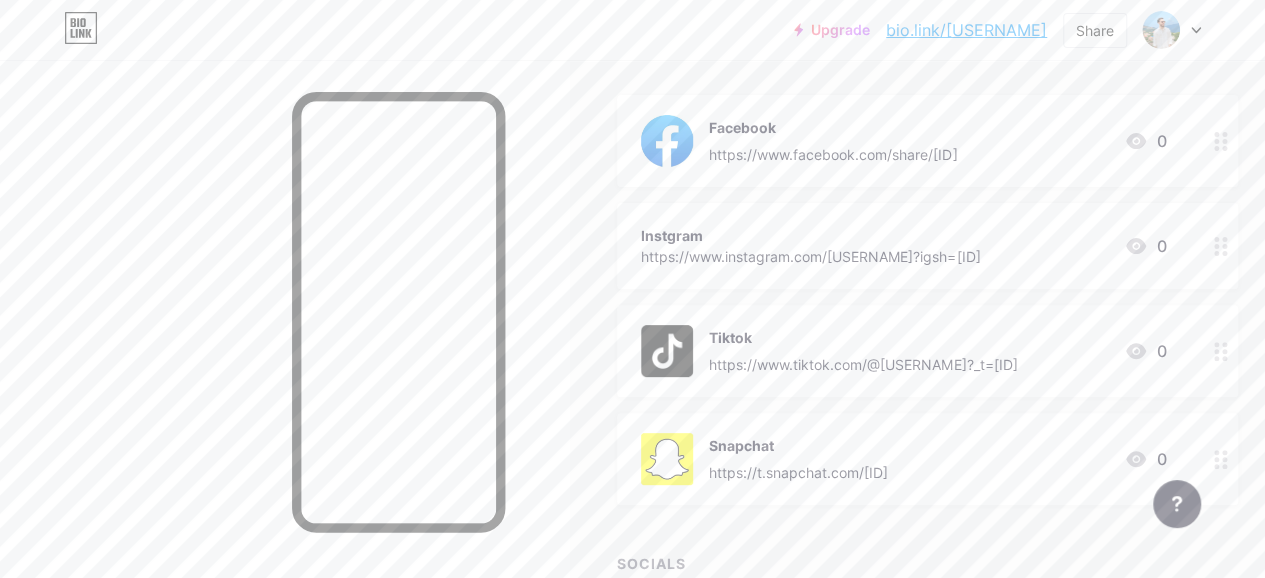 click 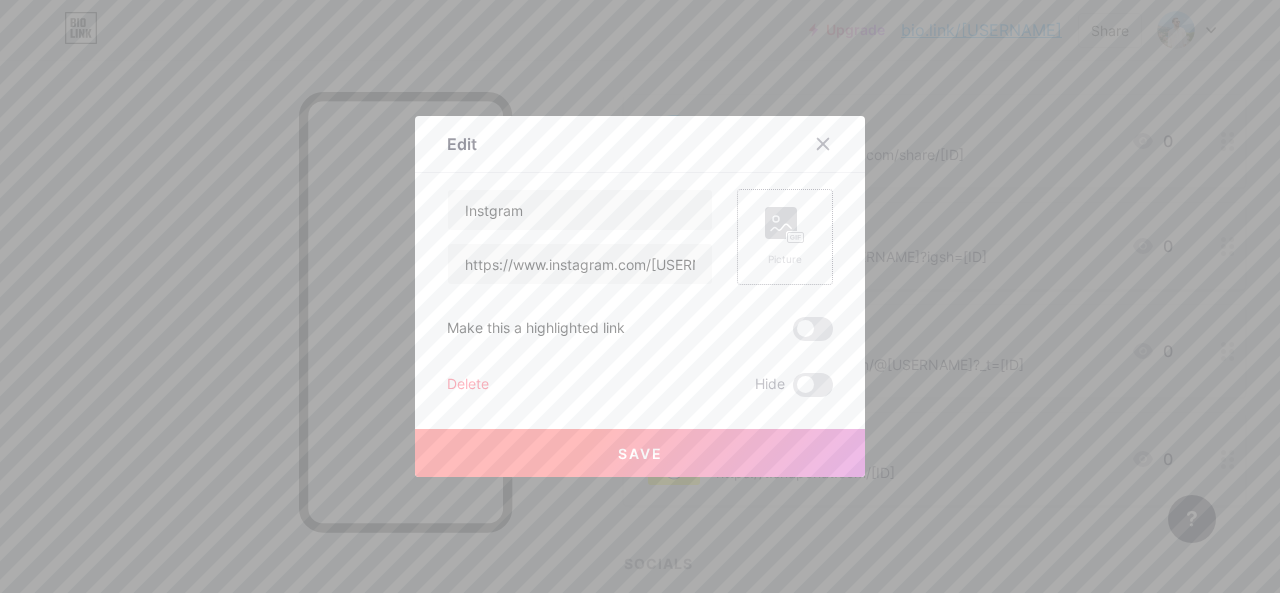 click on "Picture" at bounding box center (785, 237) 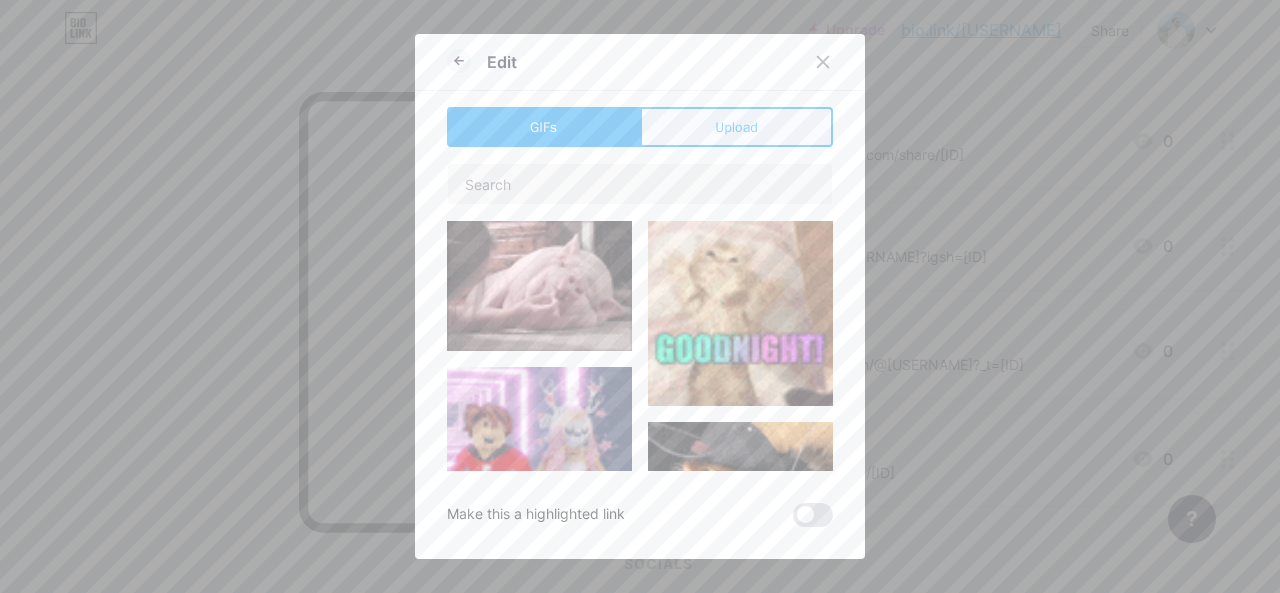click on "Upload" at bounding box center [736, 127] 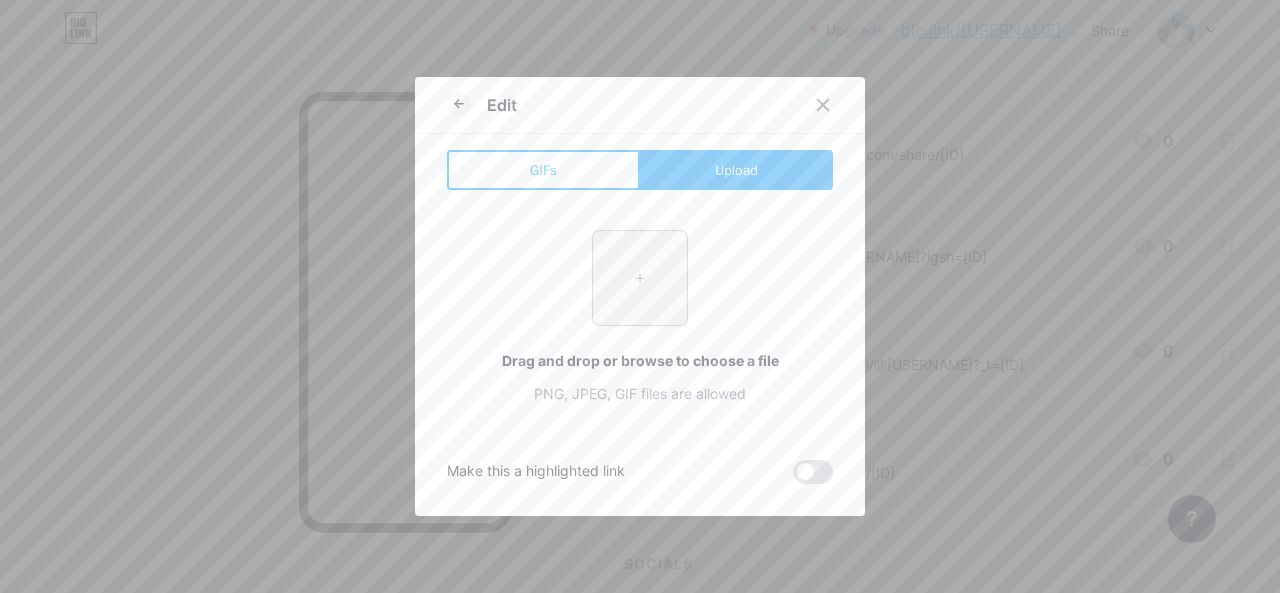 click at bounding box center (640, 278) 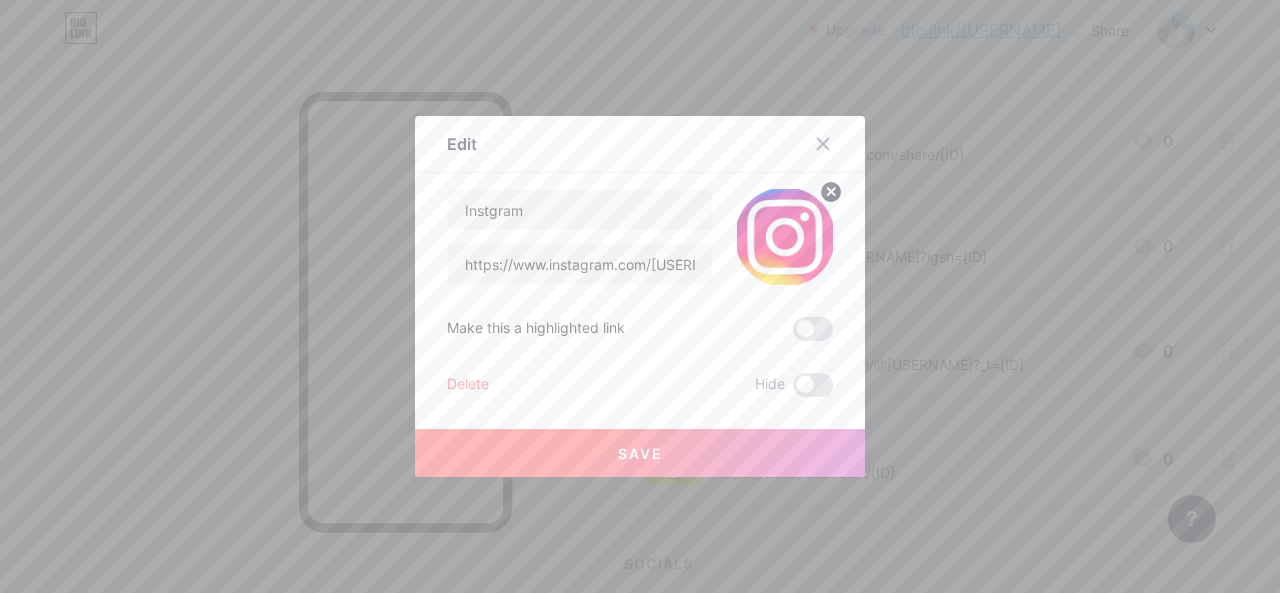 click on "Save" at bounding box center [640, 453] 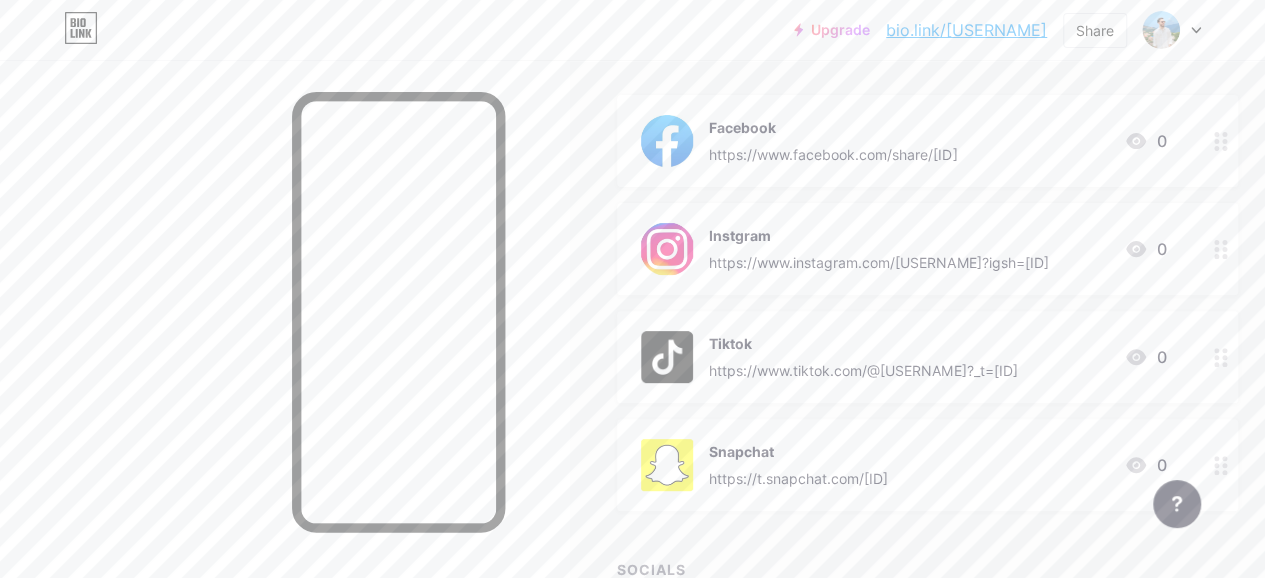 click at bounding box center [1221, 141] 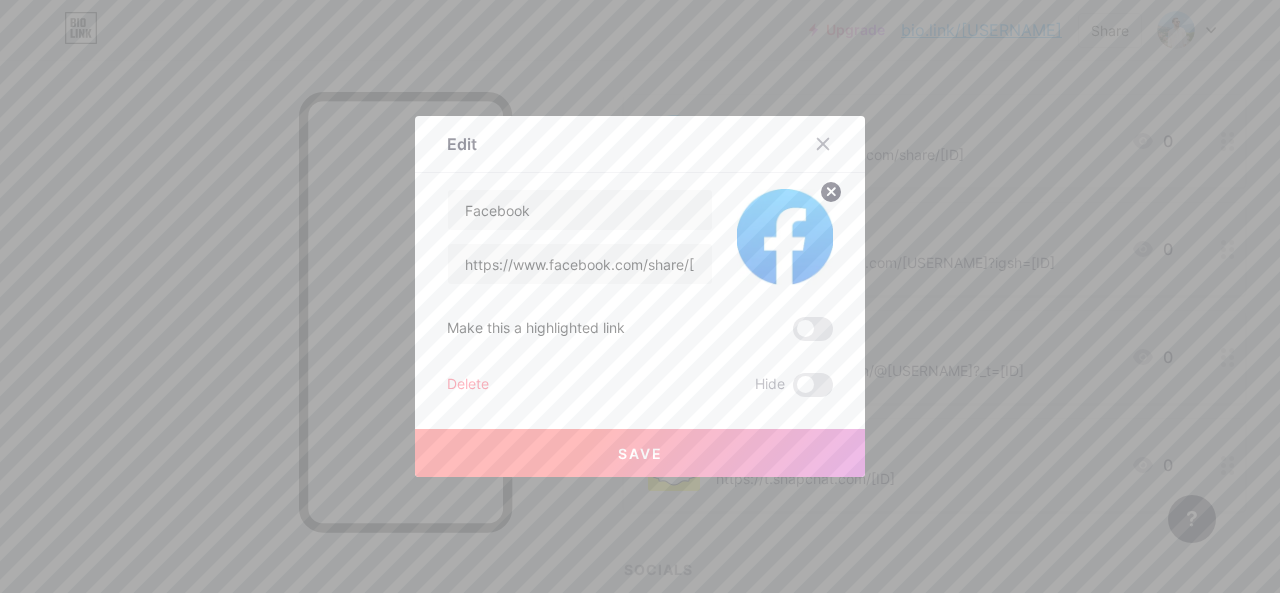 click at bounding box center (785, 237) 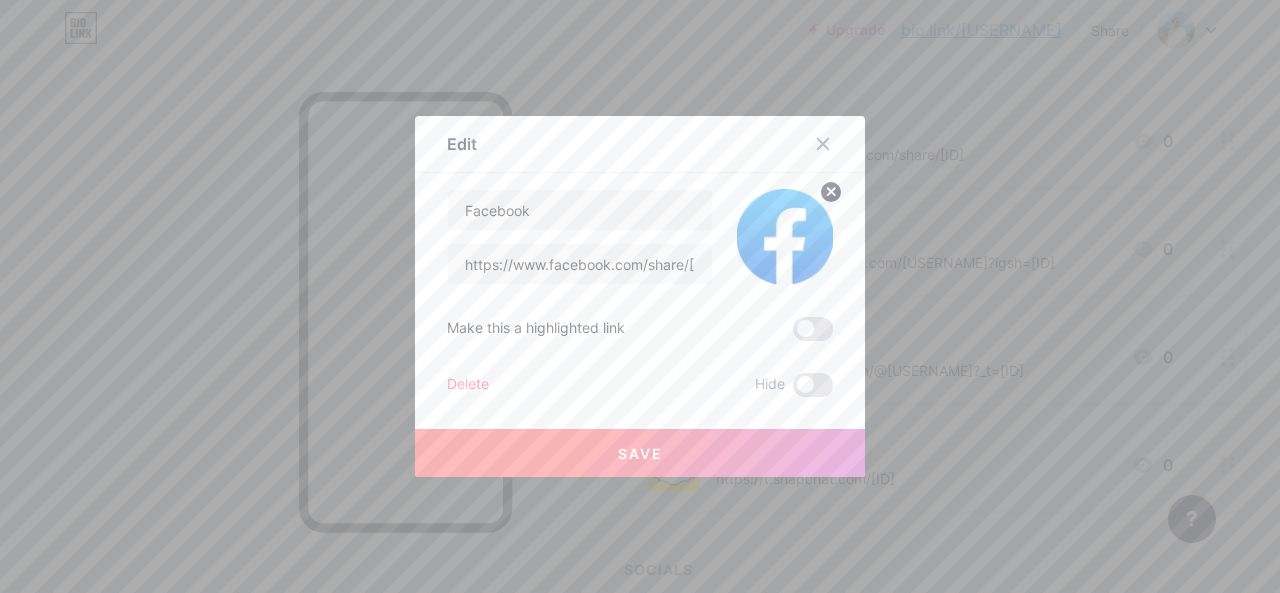 click on "Delete" at bounding box center (468, 385) 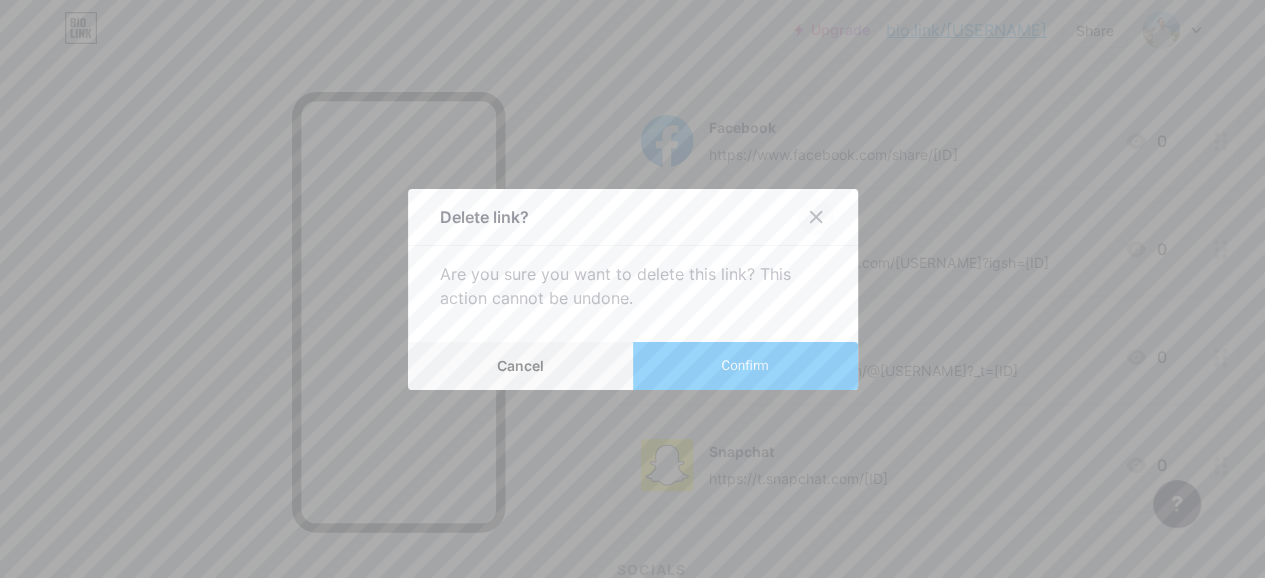 click 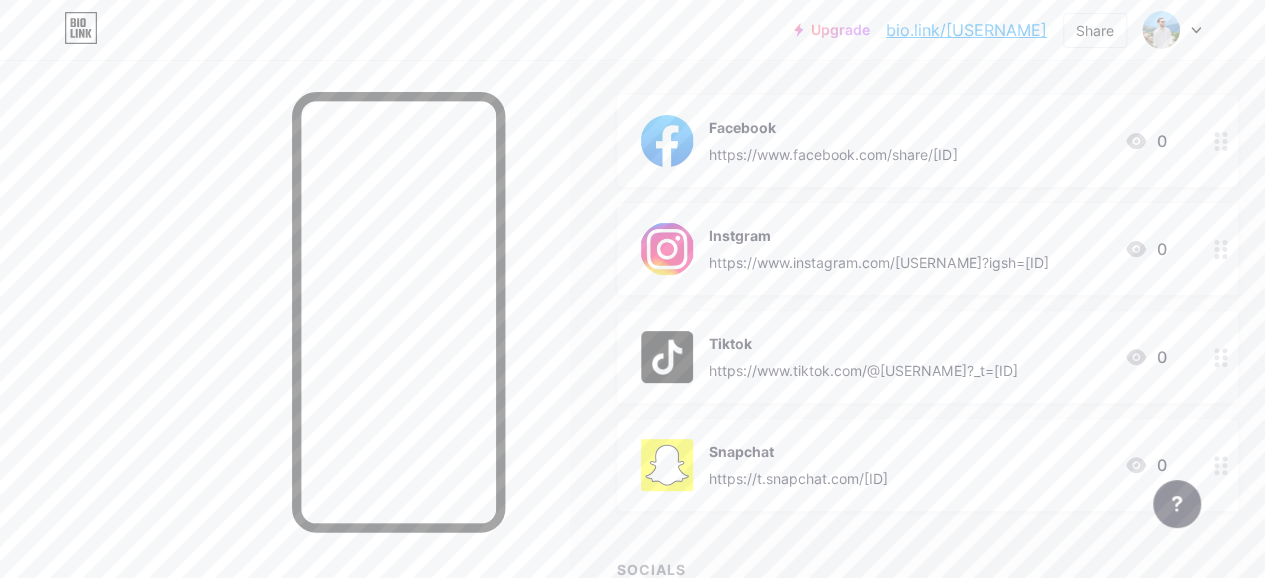 click 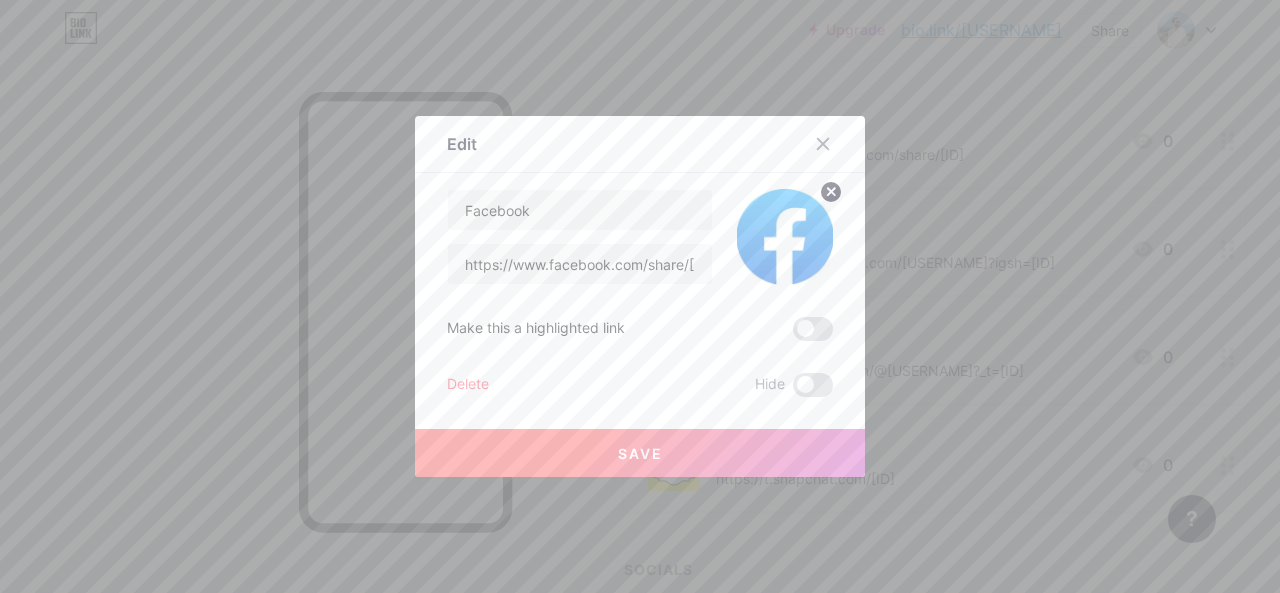 click 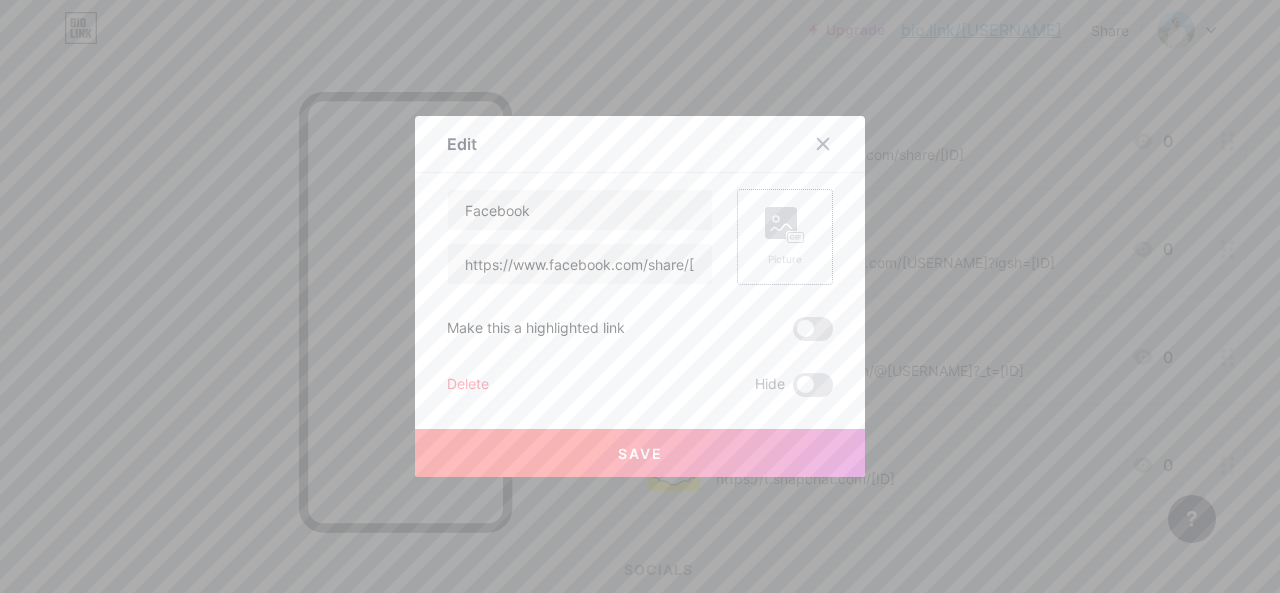 click on "Save" at bounding box center (640, 453) 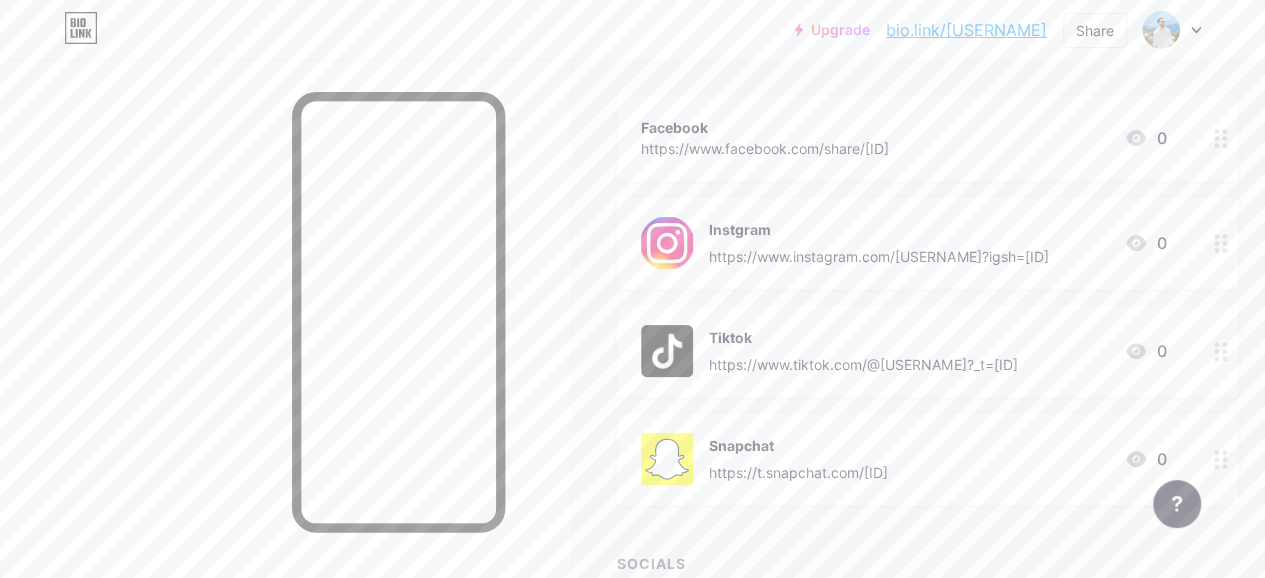 click 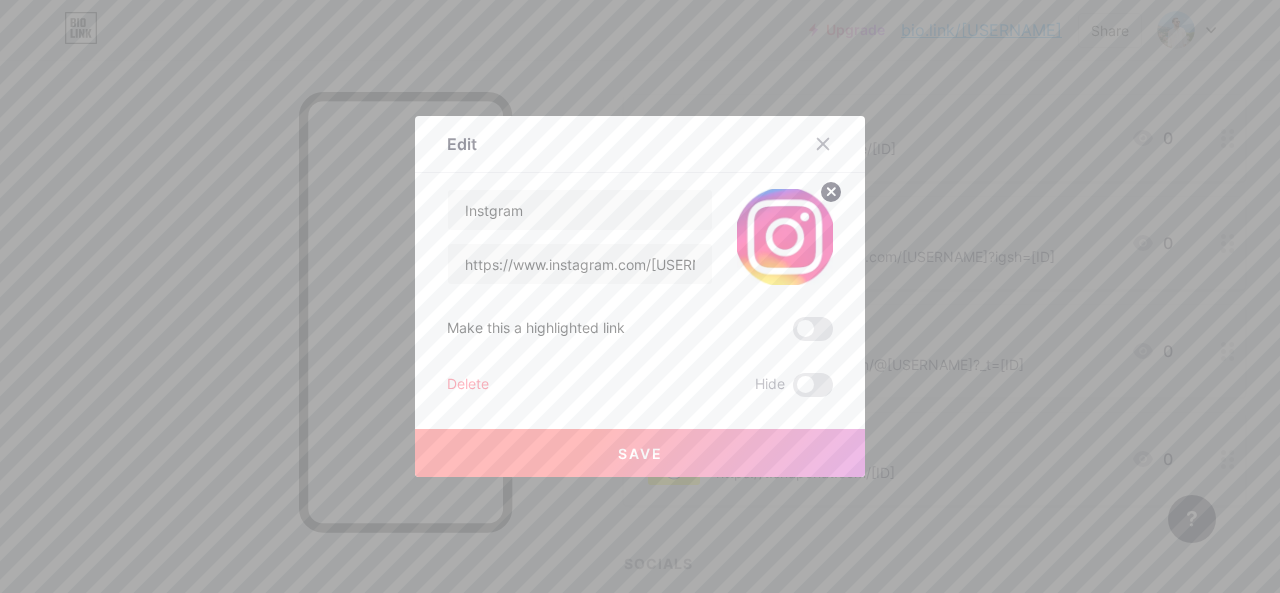 click 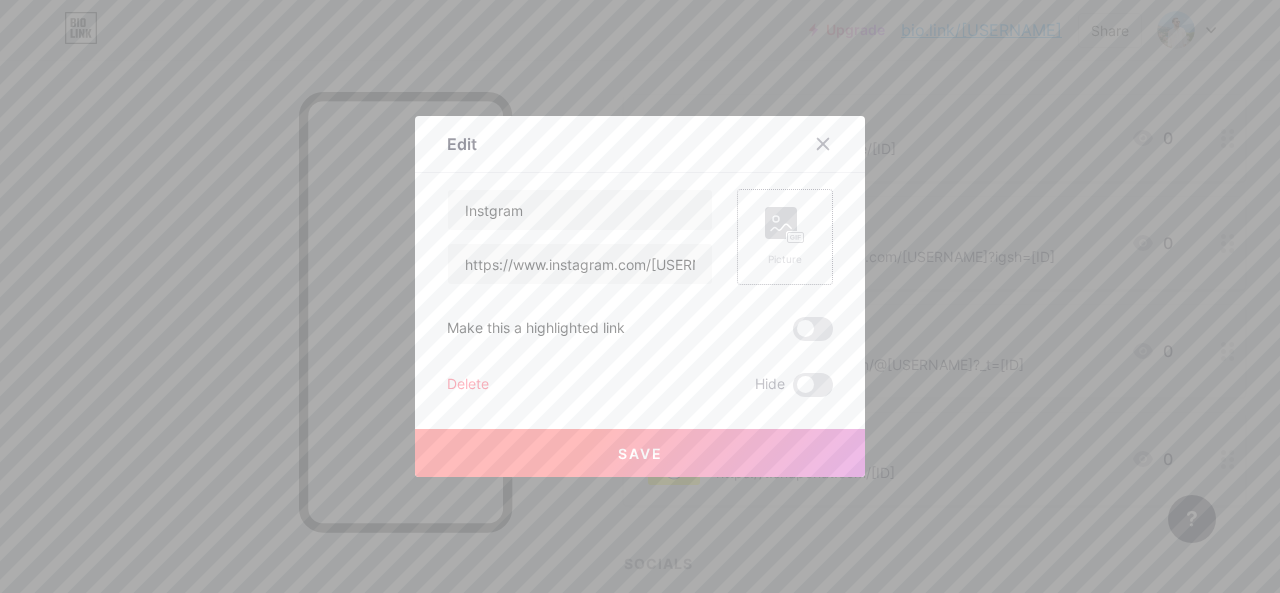 click on "Save" at bounding box center (640, 453) 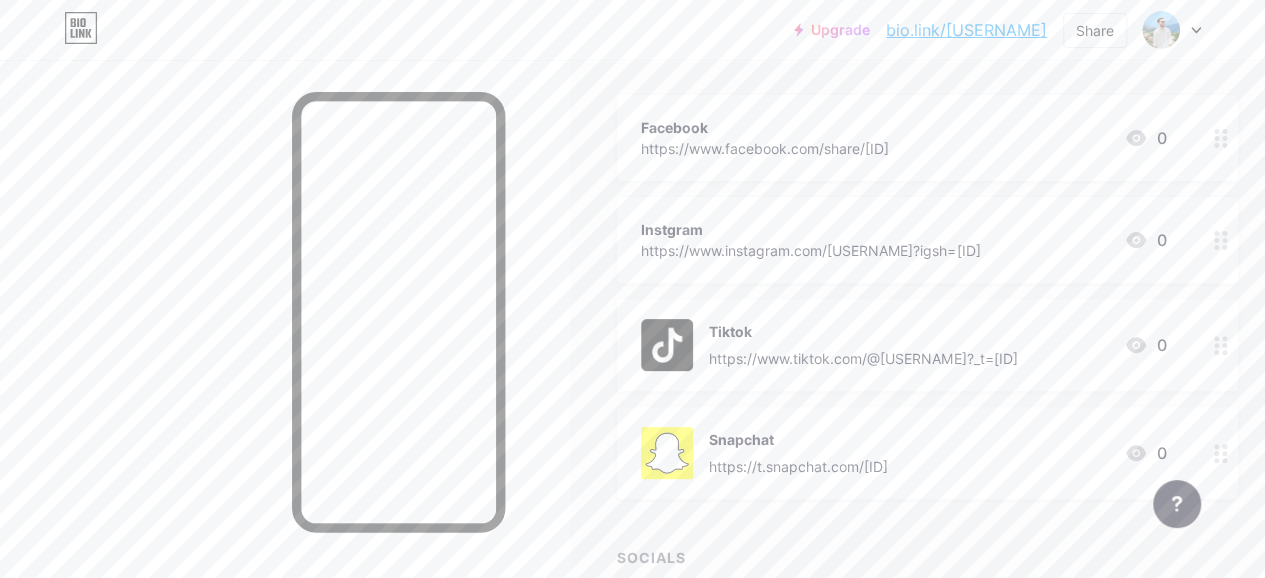 click 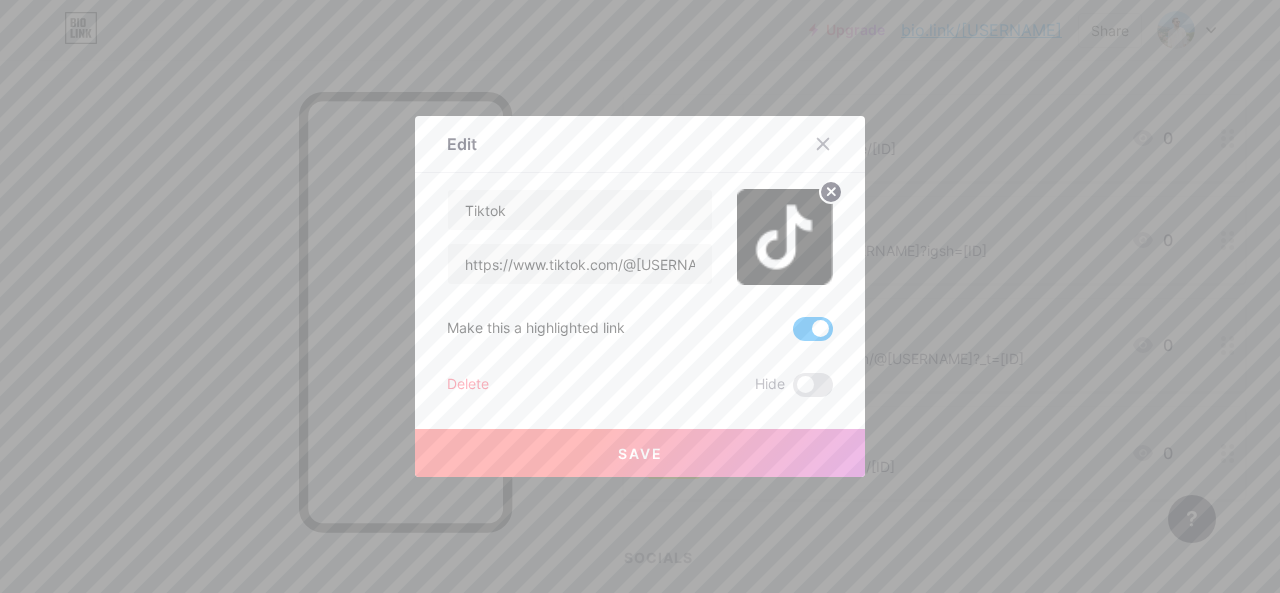 click 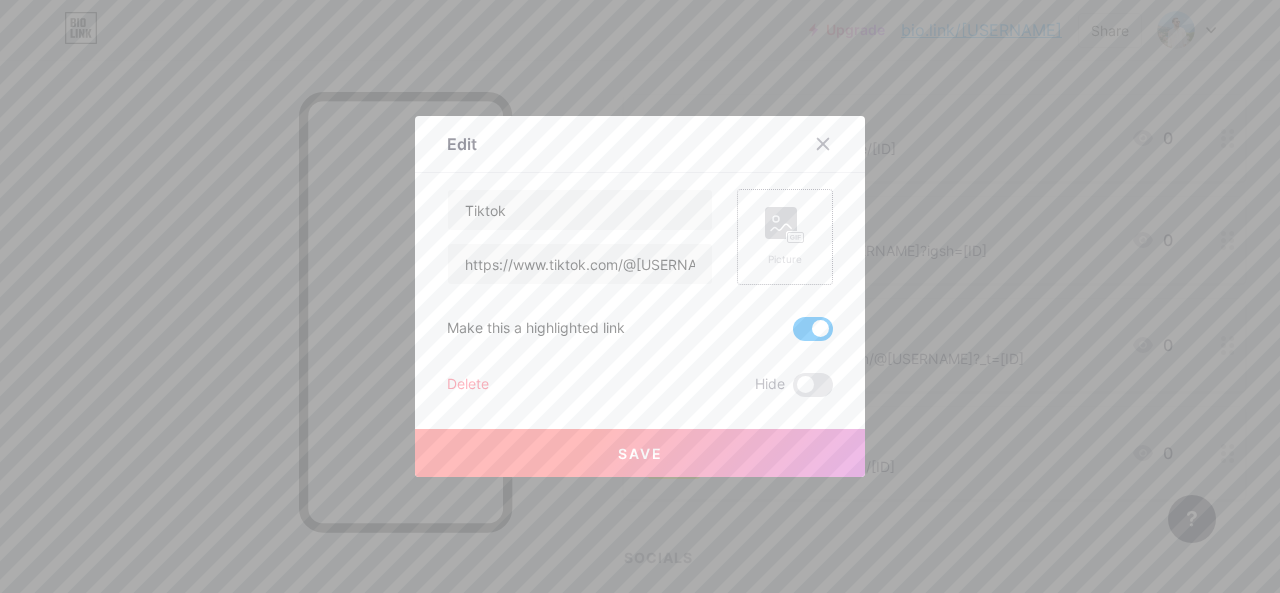 click at bounding box center [813, 329] 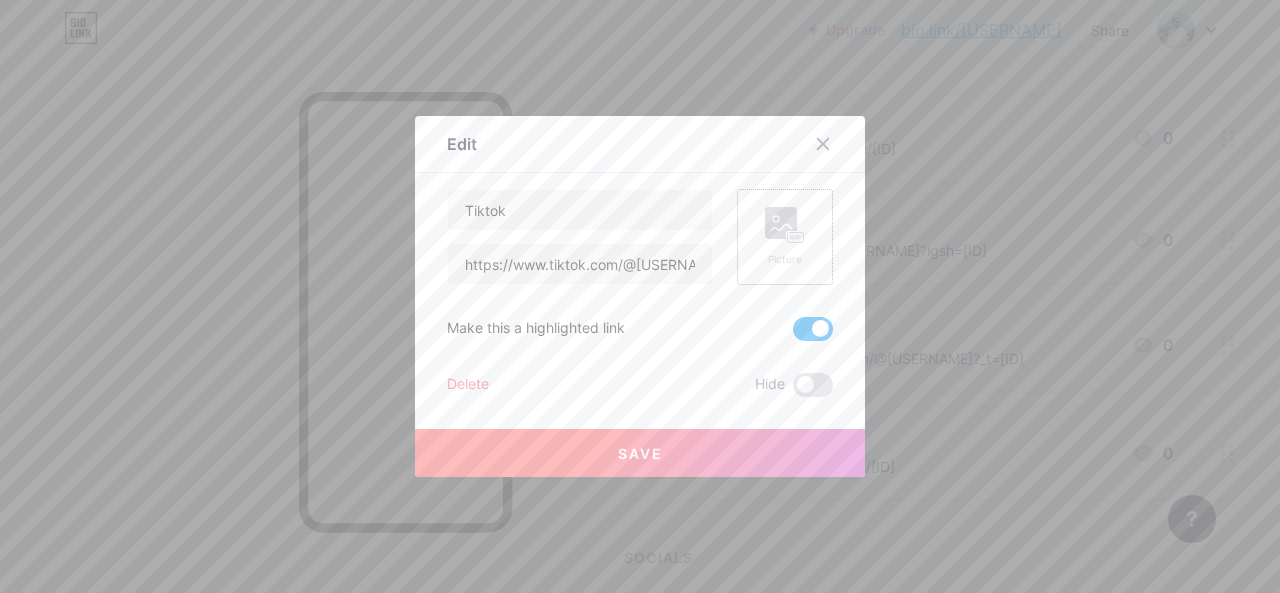 click at bounding box center [793, 334] 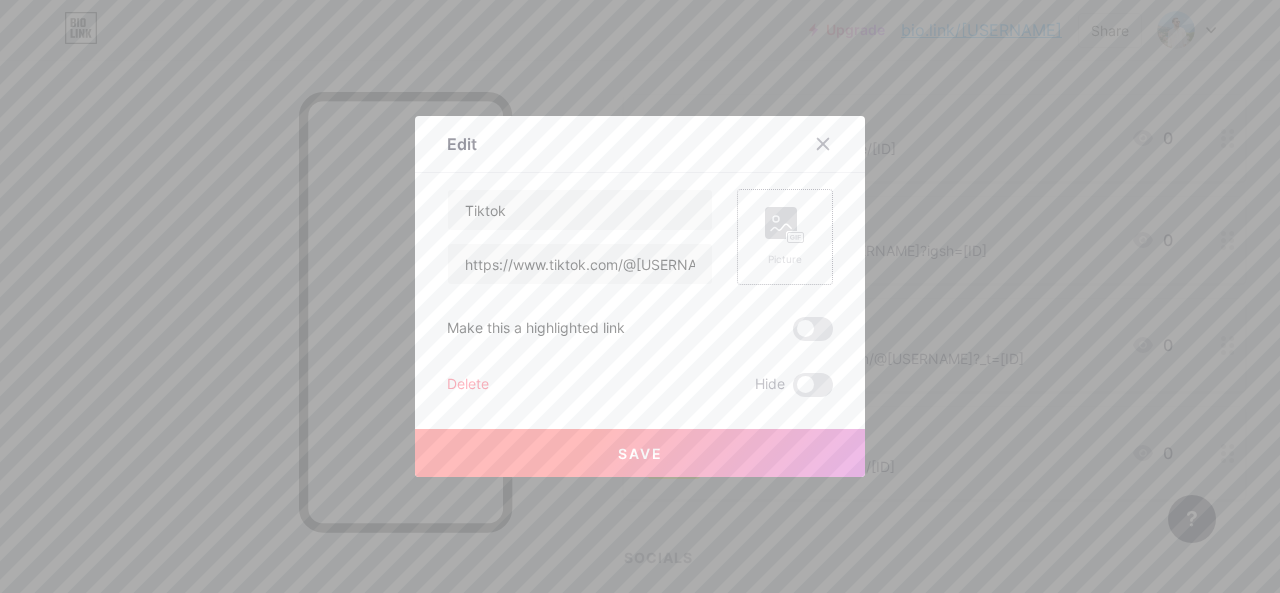 click on "Save" at bounding box center [640, 453] 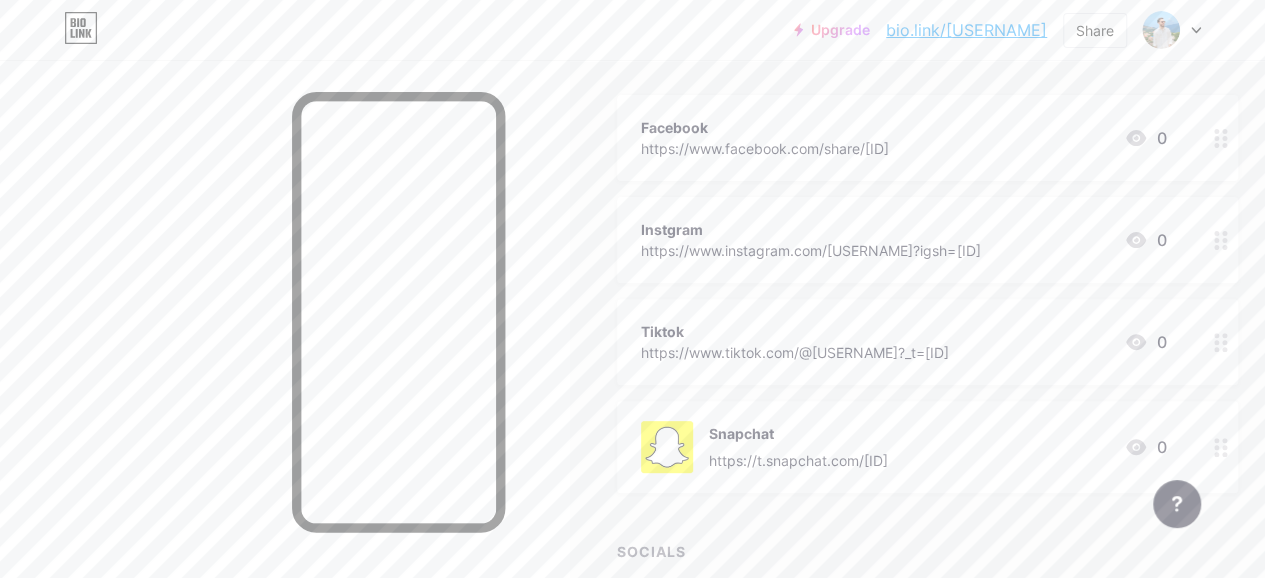 click at bounding box center [1221, 447] 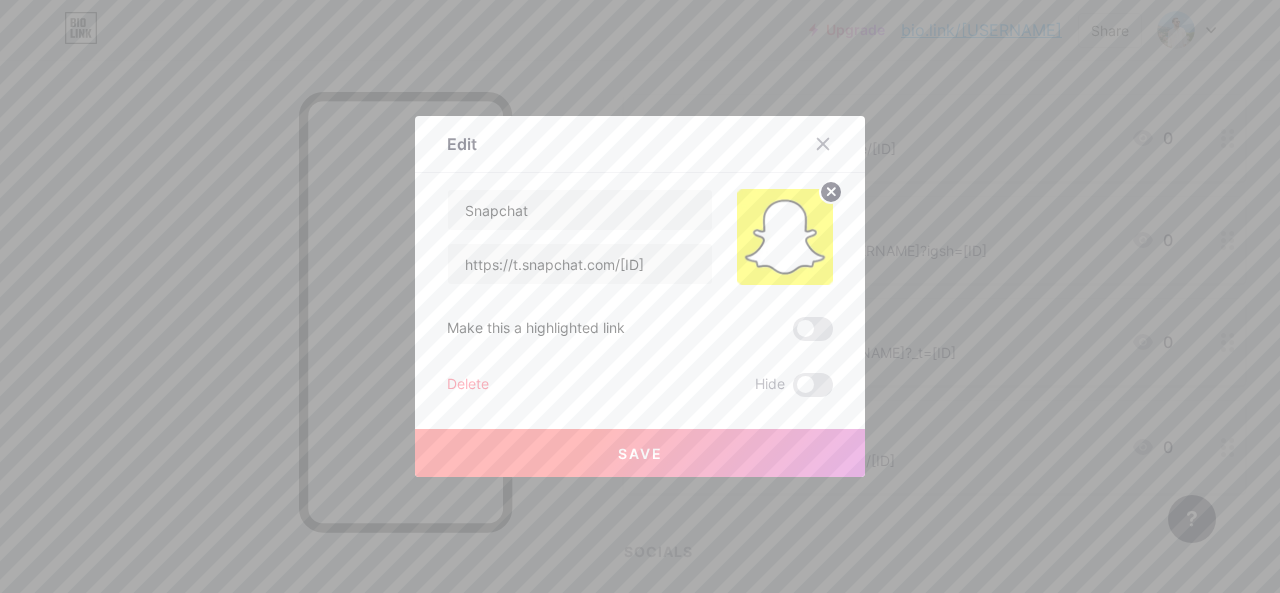 click 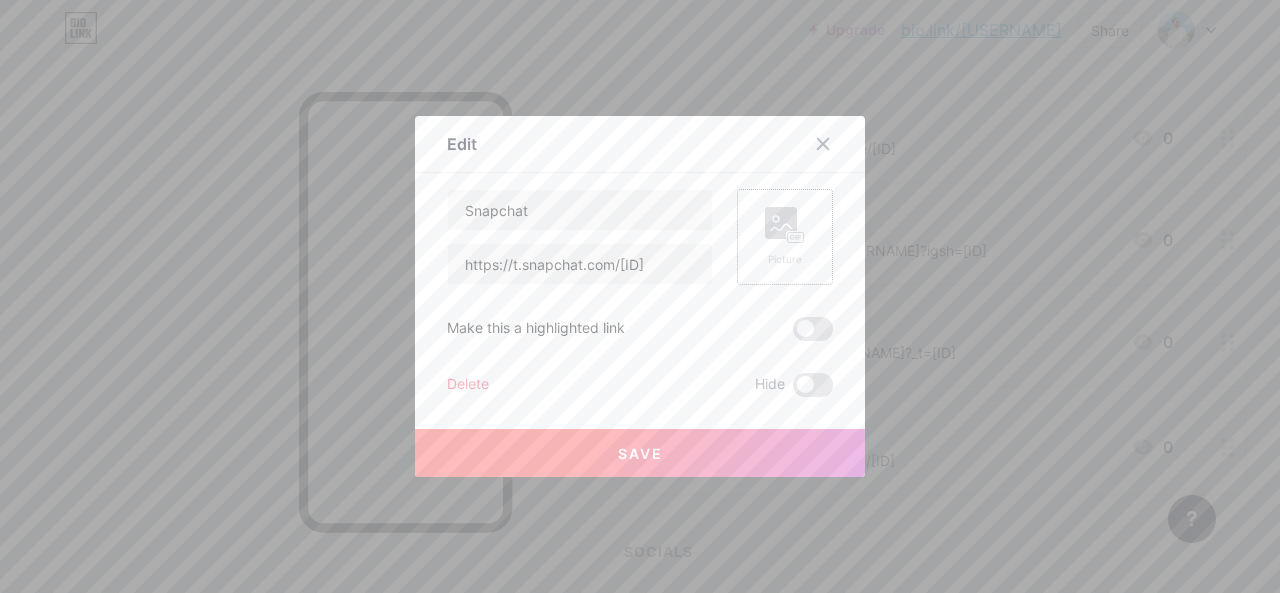 click on "Save" at bounding box center (640, 453) 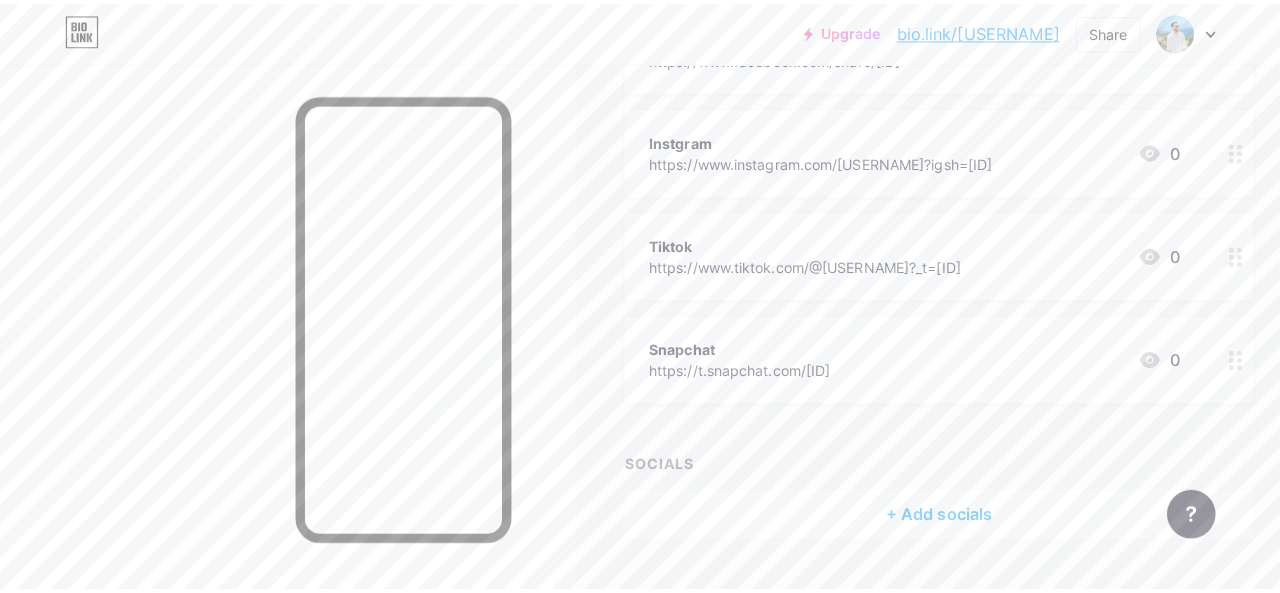 scroll, scrollTop: 315, scrollLeft: 0, axis: vertical 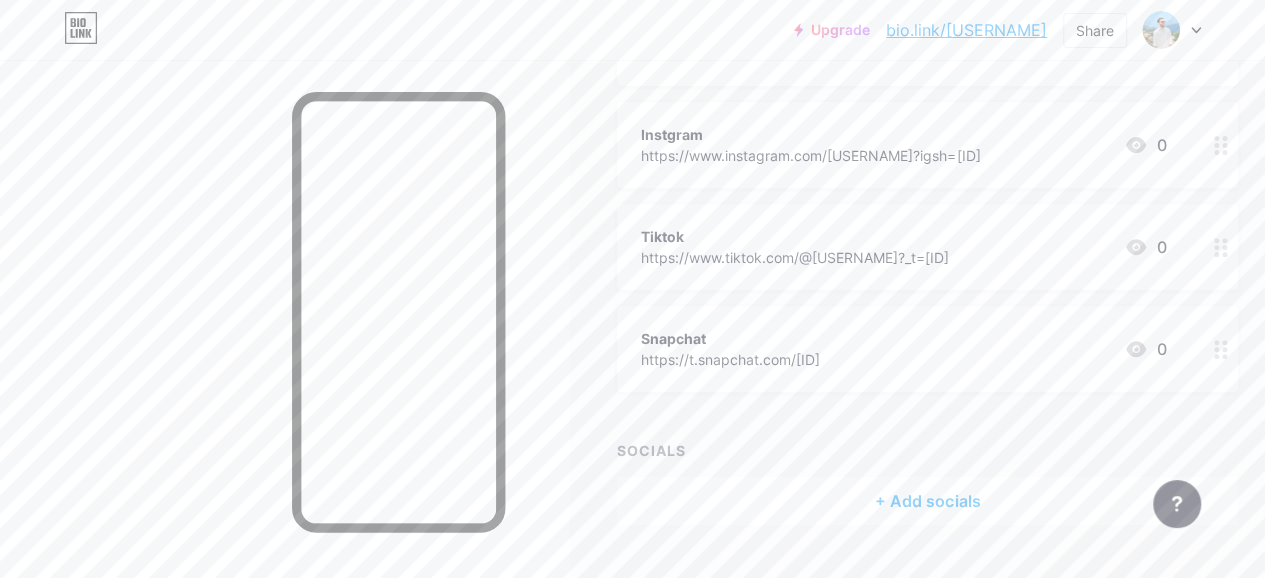 click on "+ Add socials" at bounding box center (927, 501) 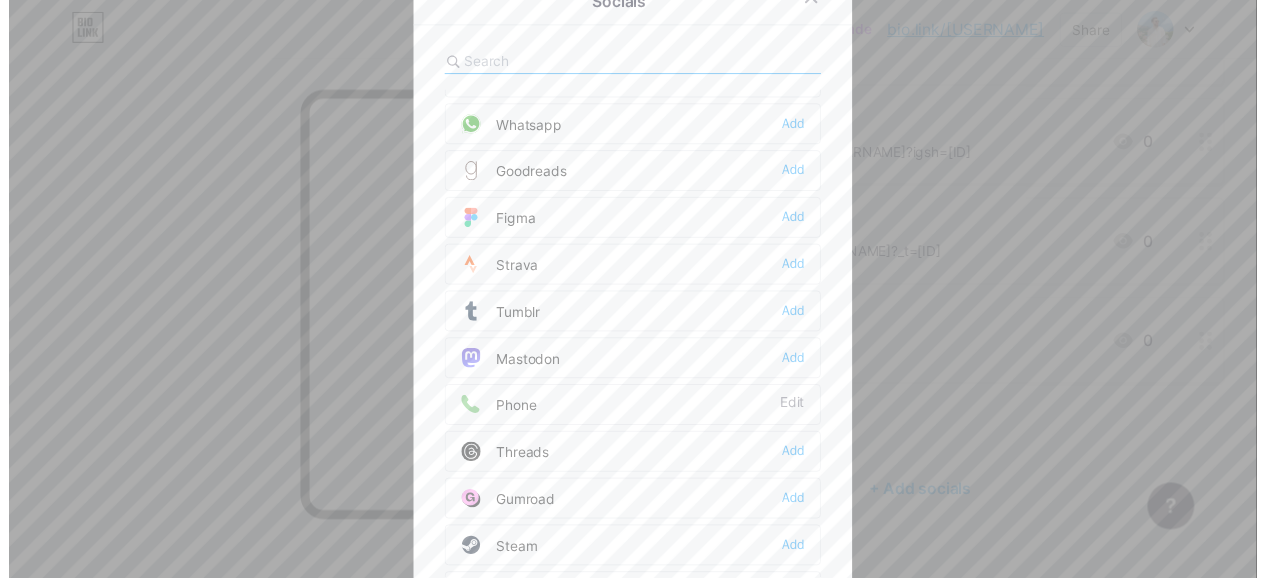 scroll, scrollTop: 1772, scrollLeft: 0, axis: vertical 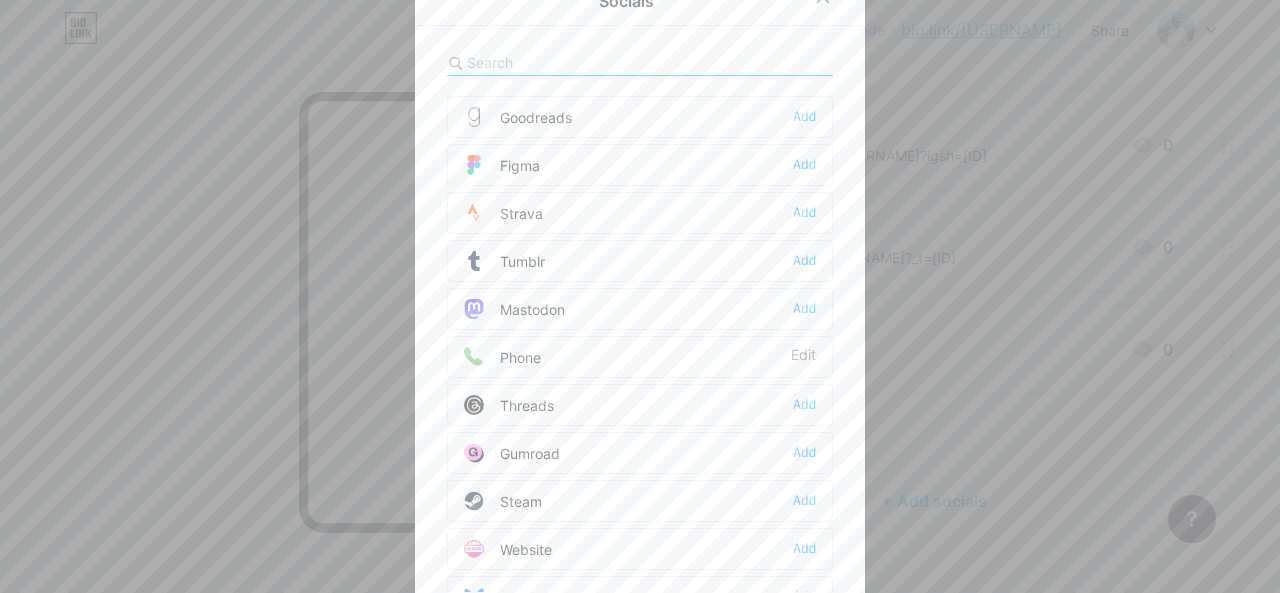 click on "Phone
Edit" at bounding box center [640, 357] 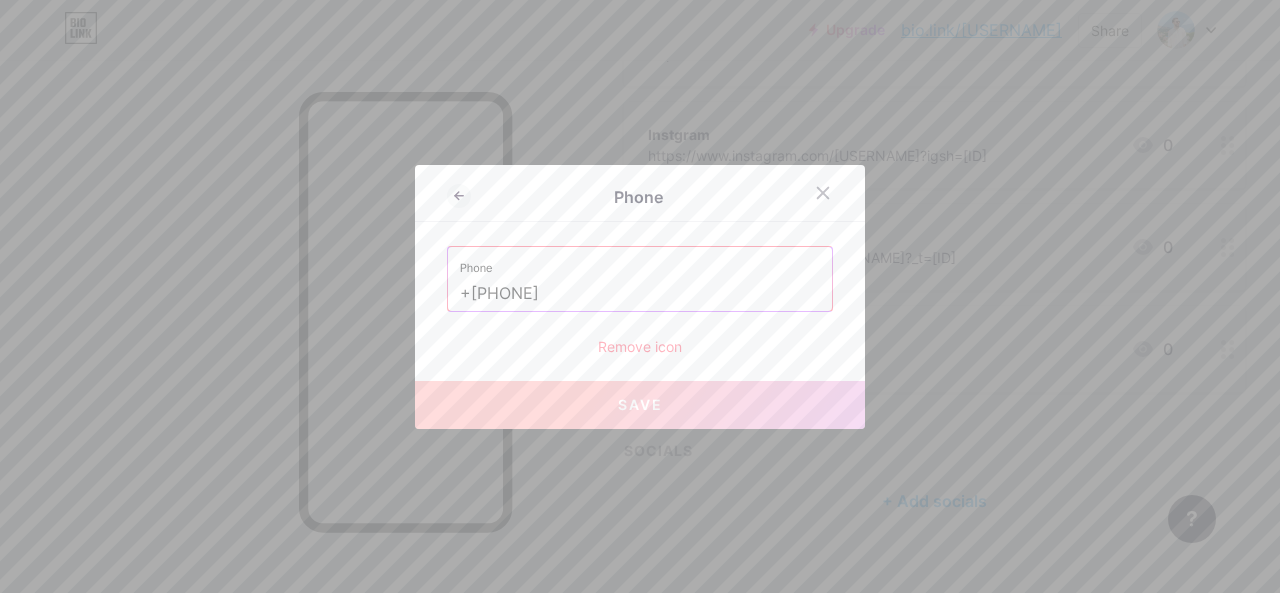 click on "+964 7517850595" at bounding box center [640, 294] 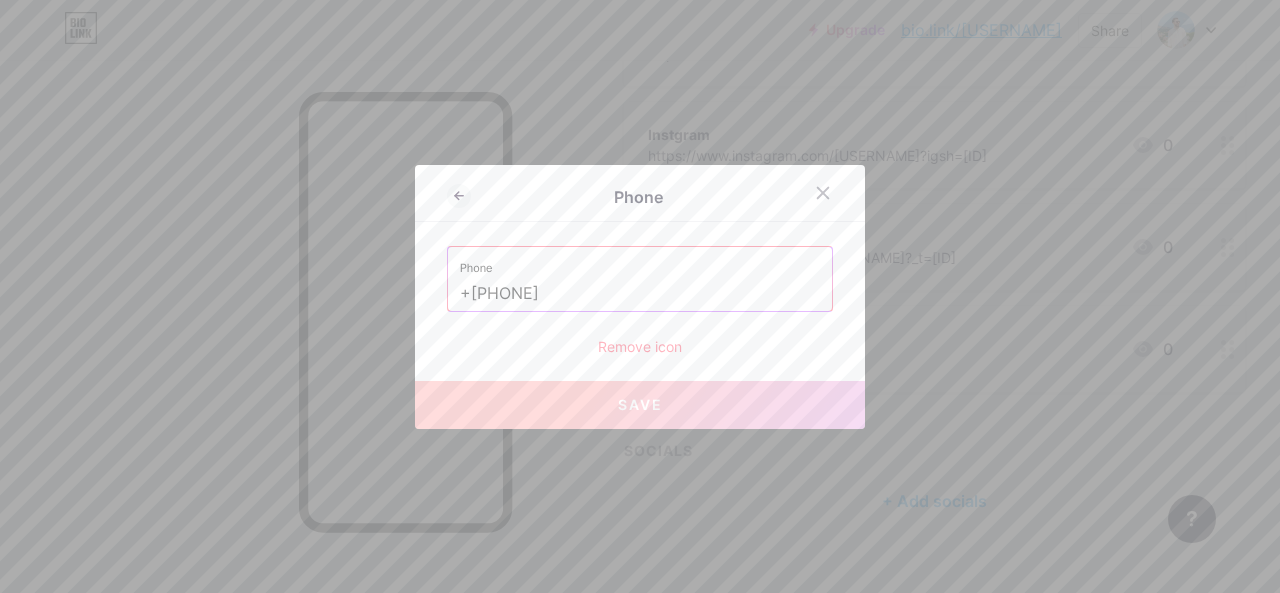 drag, startPoint x: 692, startPoint y: 293, endPoint x: 493, endPoint y: 292, distance: 199.00252 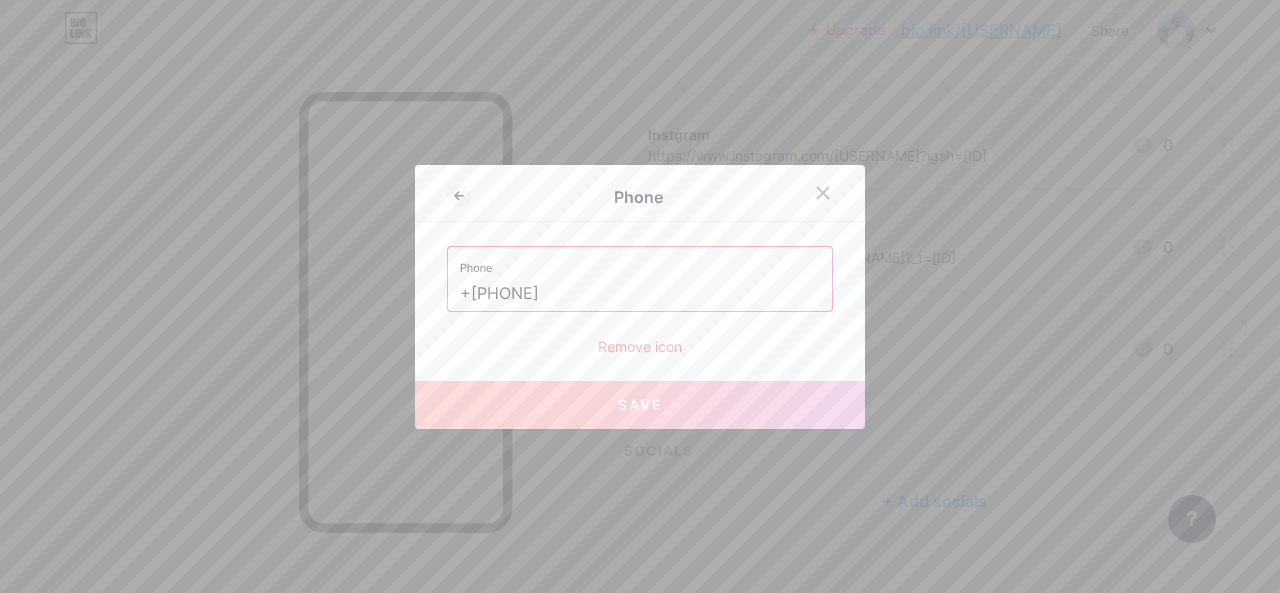 click on "+964 7517850595" at bounding box center (640, 294) 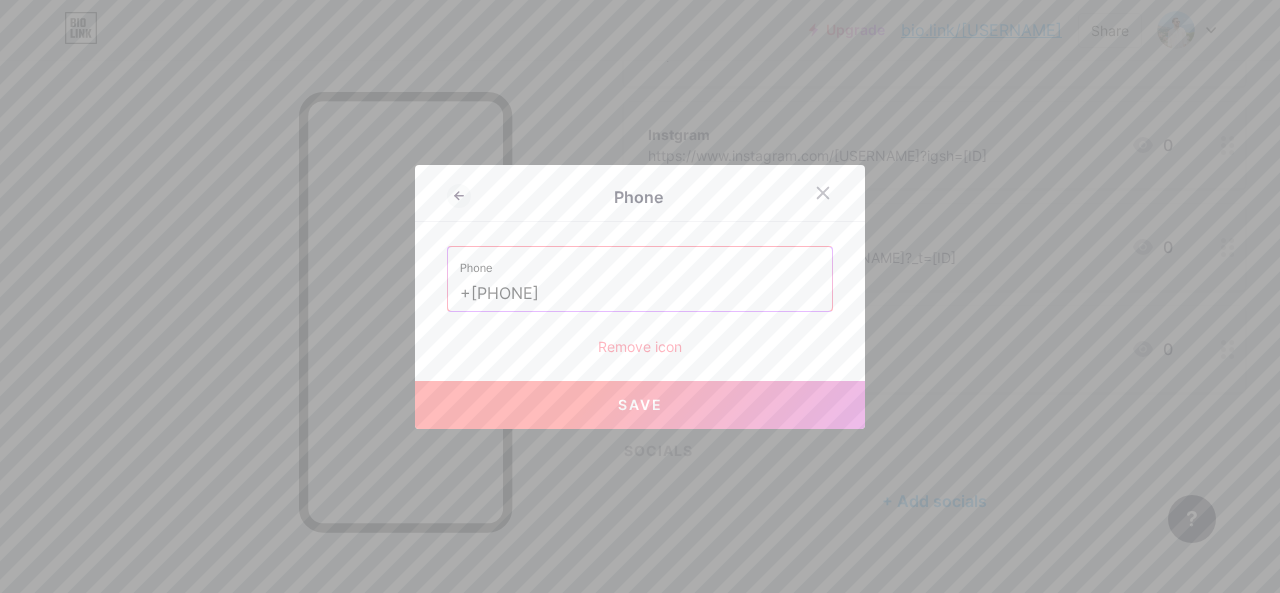 click on "+96407515681615" at bounding box center (640, 294) 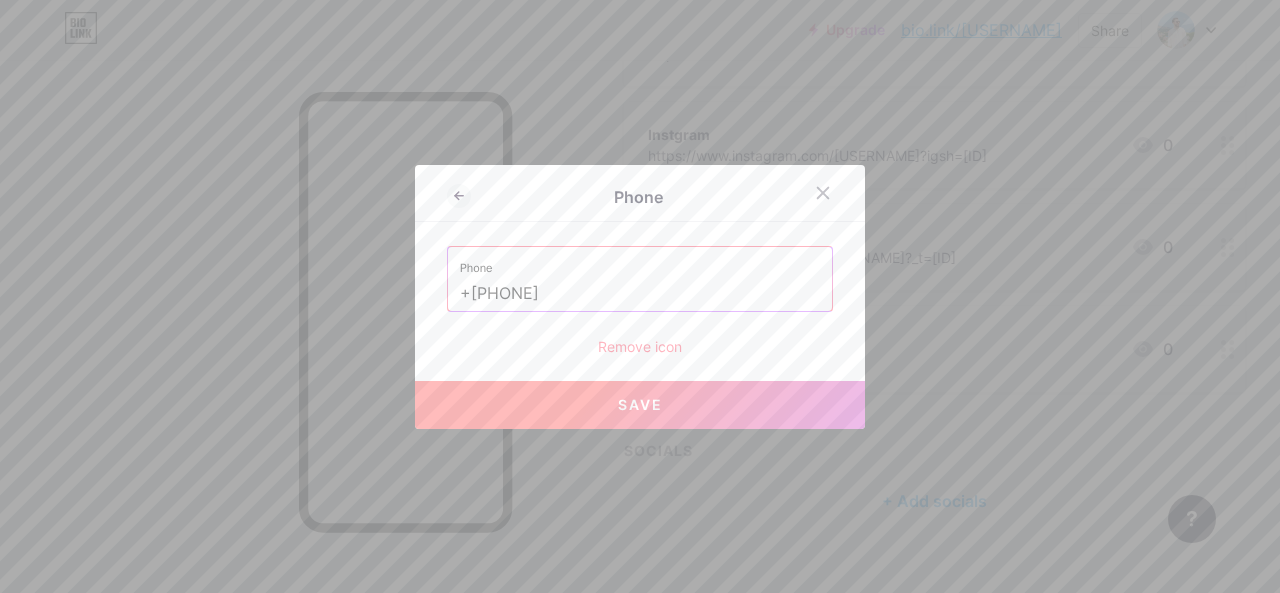 type on "+964 7515681615" 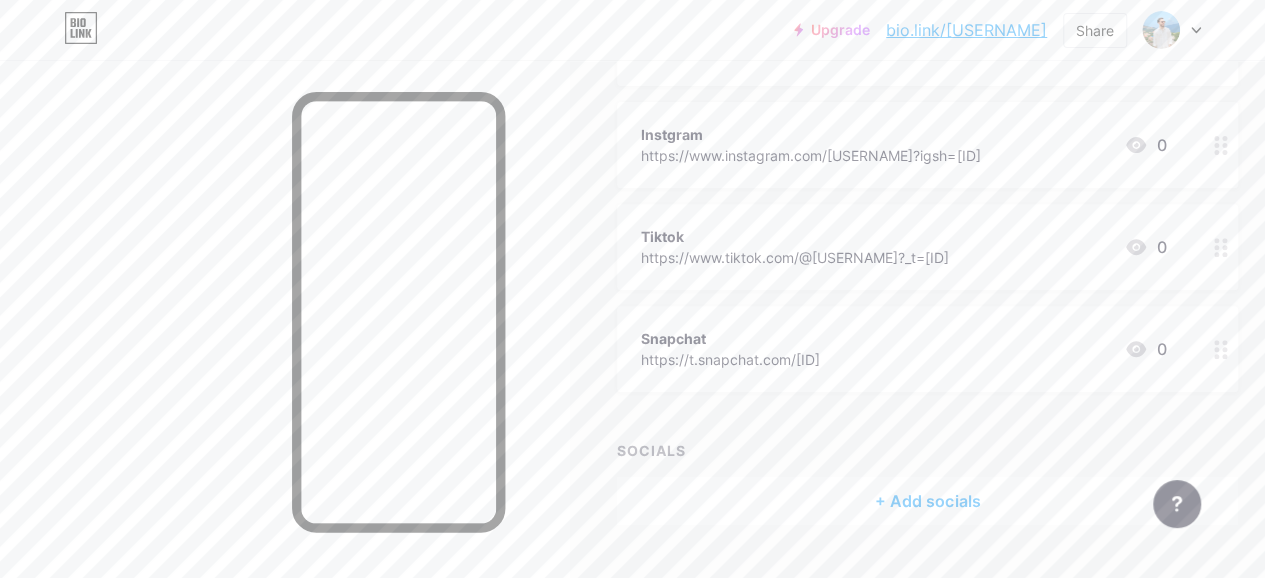 scroll, scrollTop: 361, scrollLeft: 0, axis: vertical 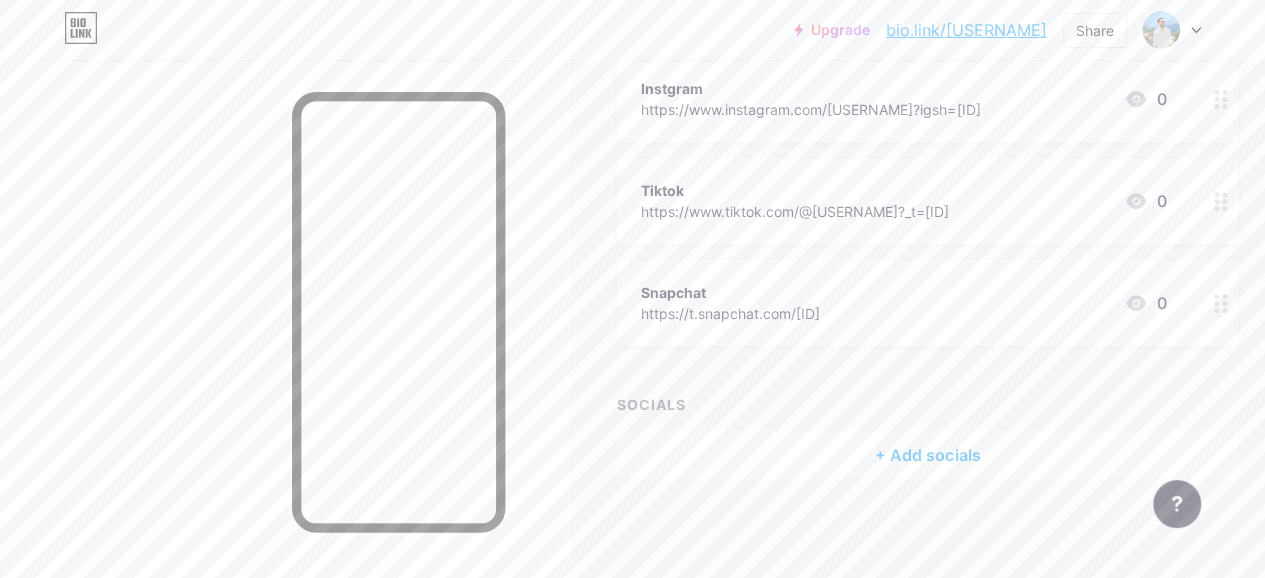 click on "+ Add socials" at bounding box center (927, 455) 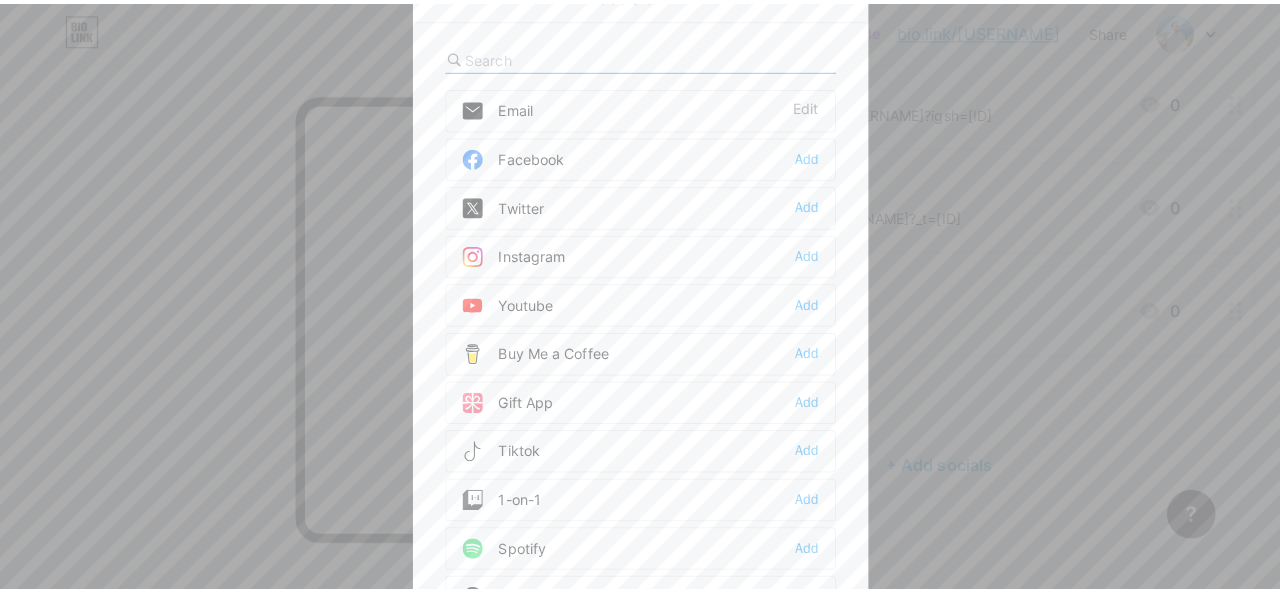 scroll, scrollTop: 346, scrollLeft: 0, axis: vertical 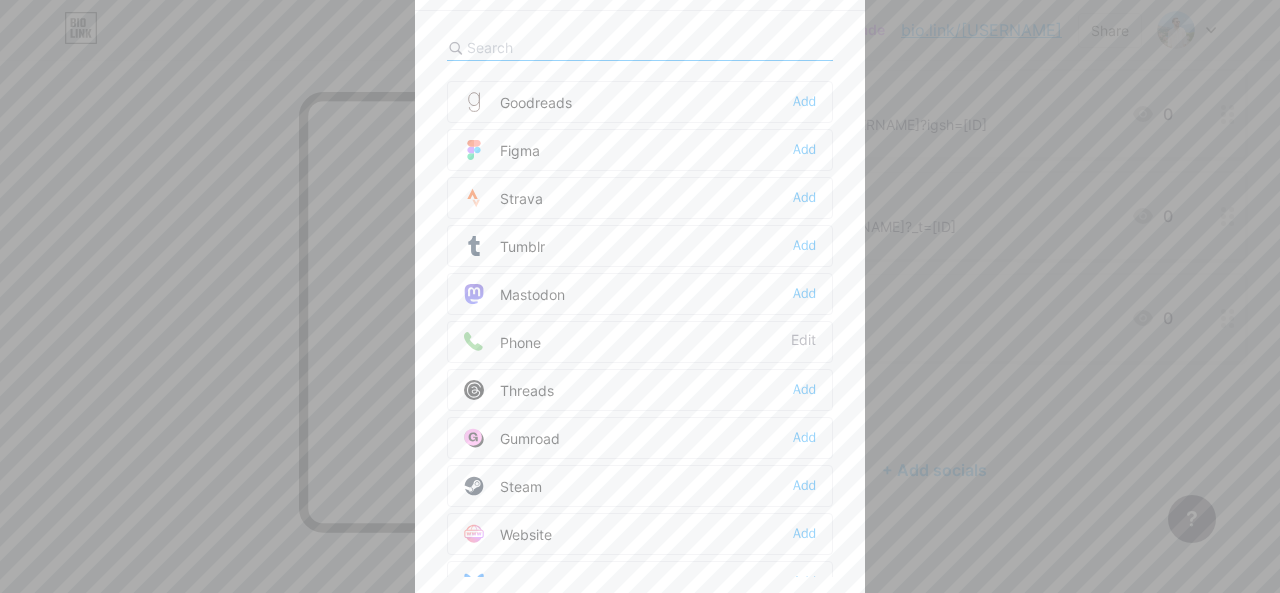click on "Phone
Edit" at bounding box center (640, 342) 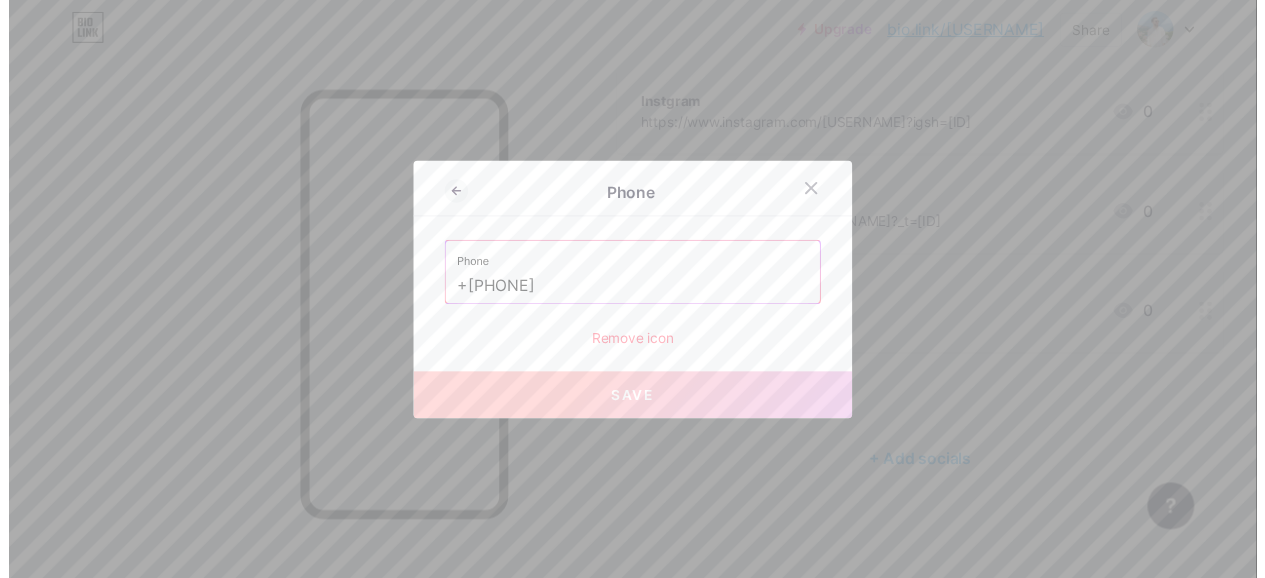scroll, scrollTop: 0, scrollLeft: 0, axis: both 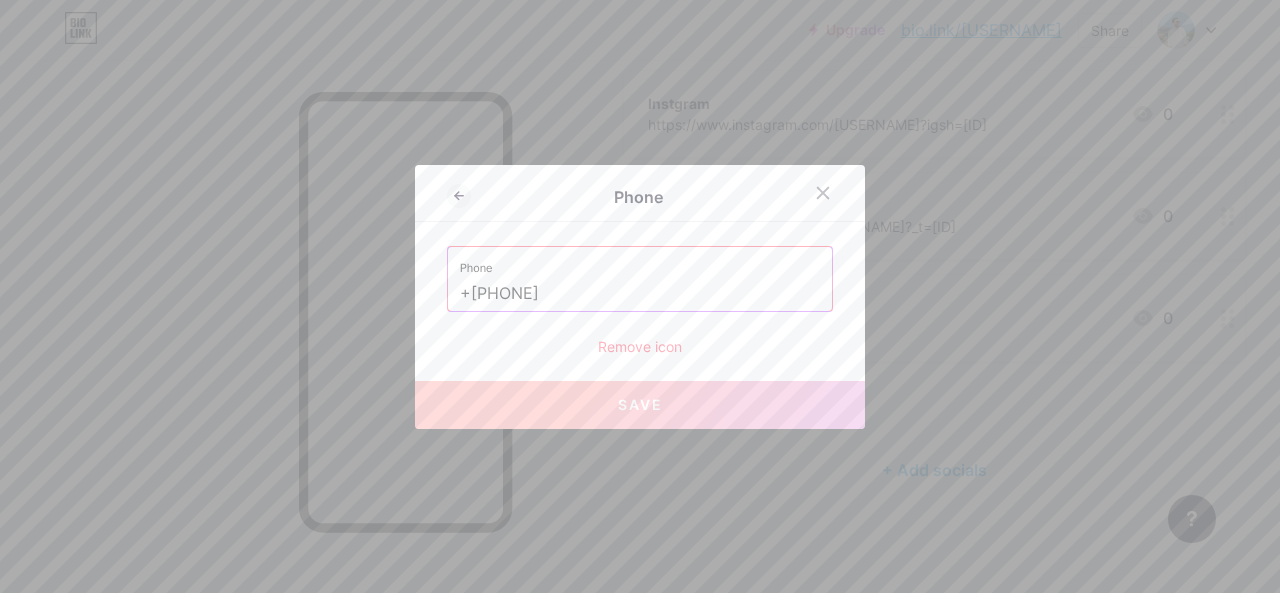 click on "+964 7515681615" at bounding box center (640, 294) 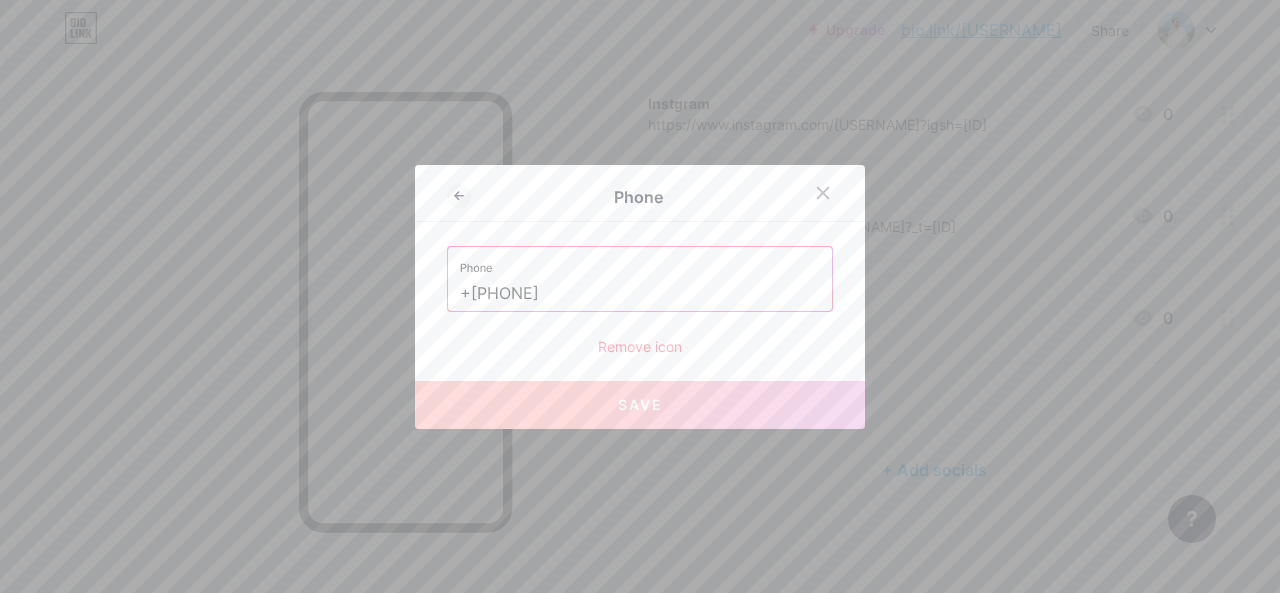 click on "Save" at bounding box center (640, 405) 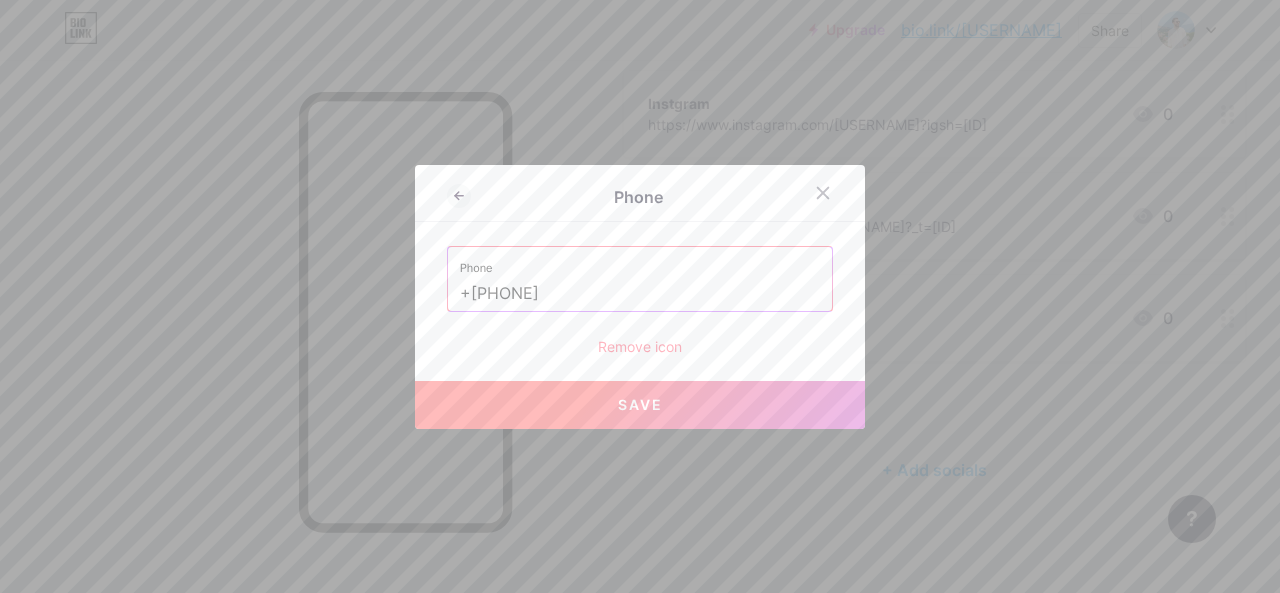 type on "+964 07515681615" 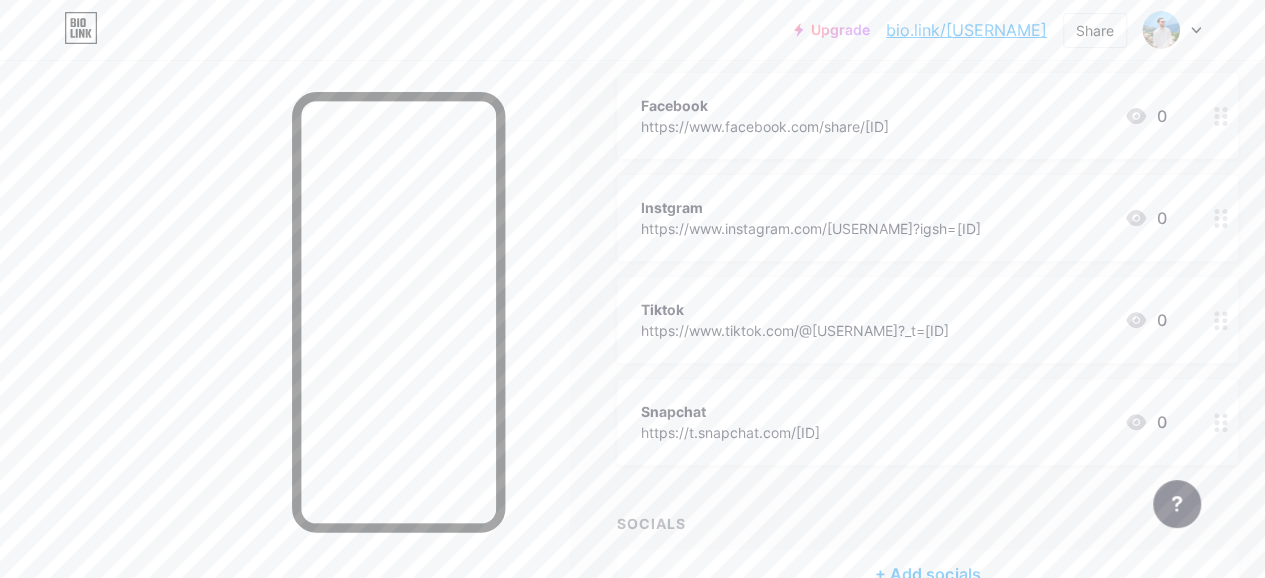 scroll, scrollTop: 237, scrollLeft: 0, axis: vertical 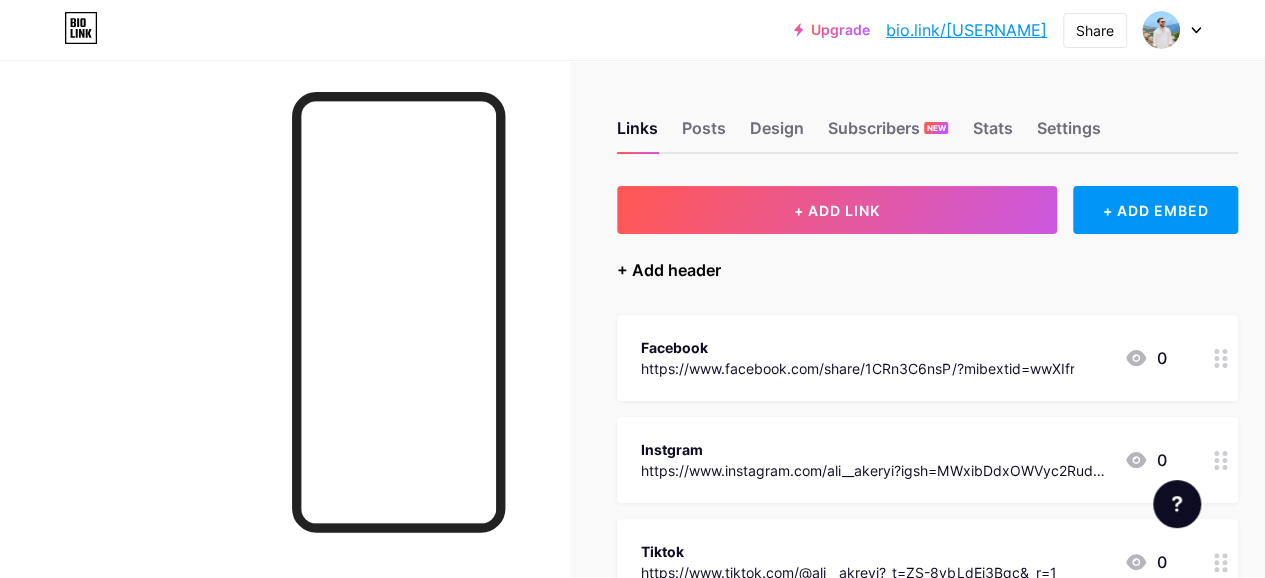 click on "+ Add header" at bounding box center (669, 270) 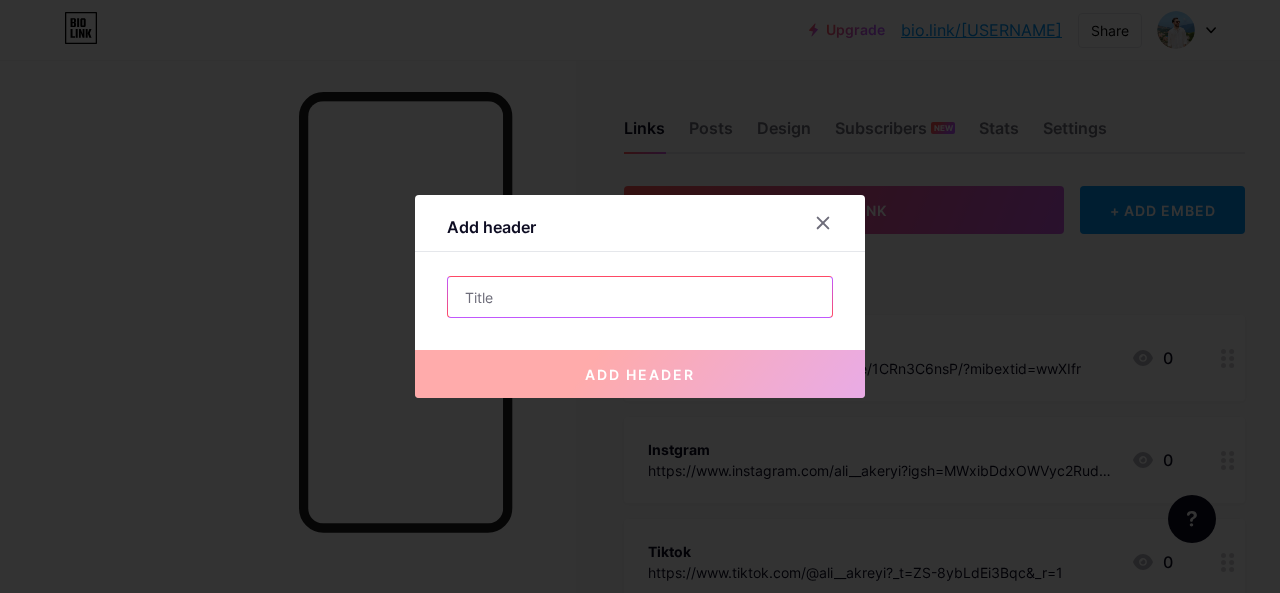 click at bounding box center [640, 297] 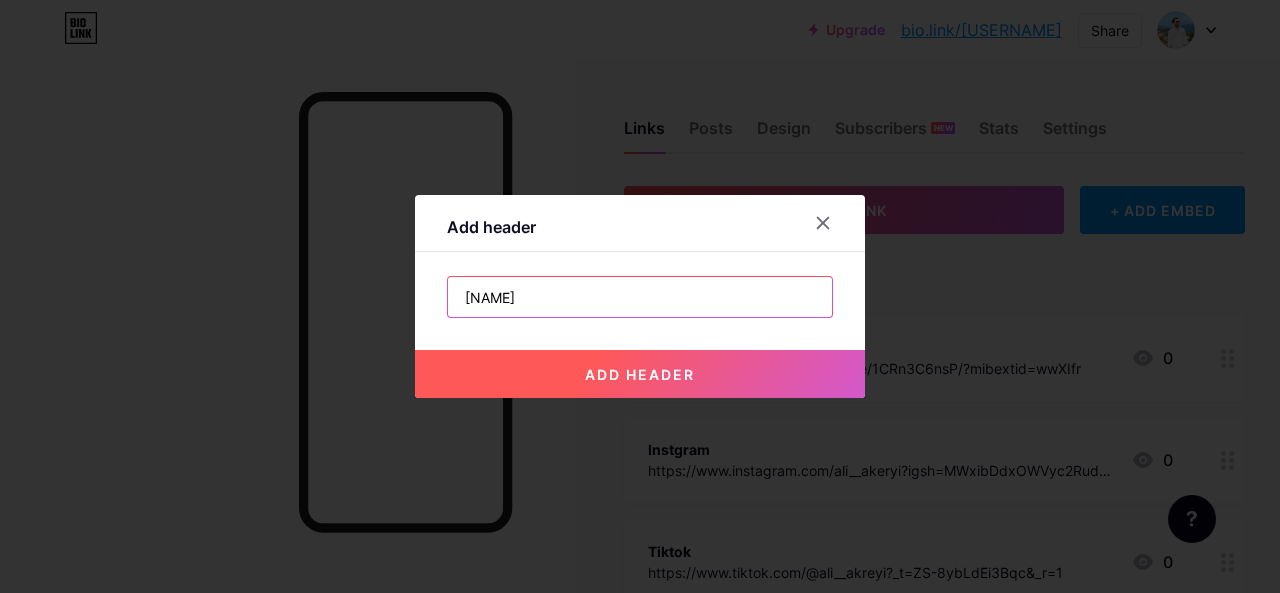type on "[FIRST] [LAST]" 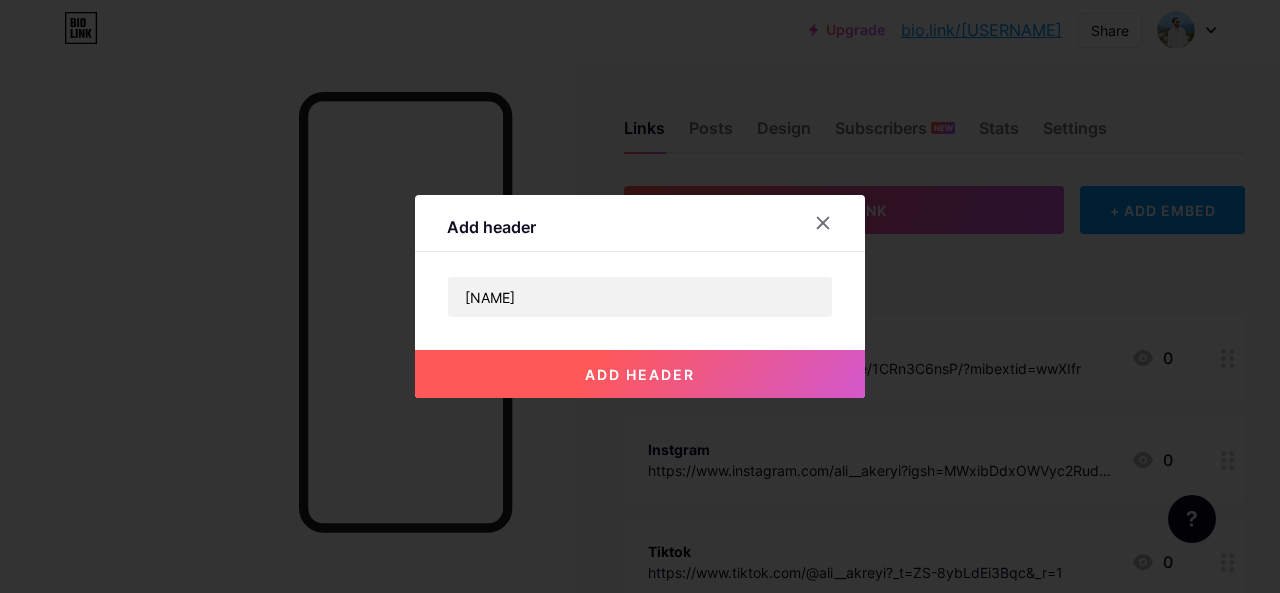 click on "add header" at bounding box center (640, 374) 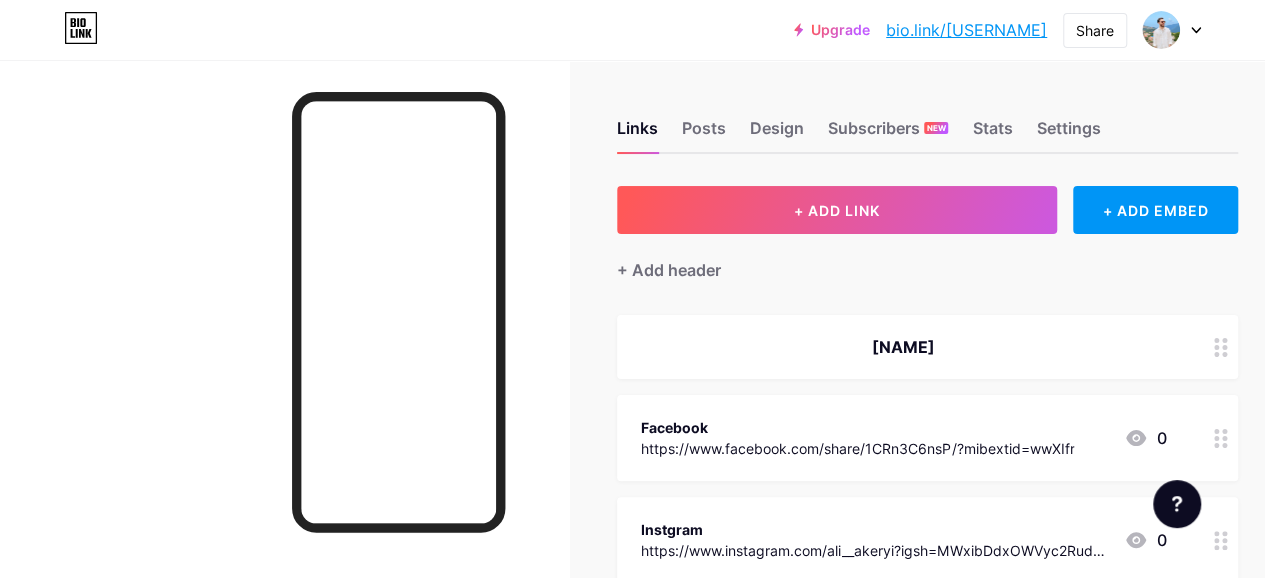 click 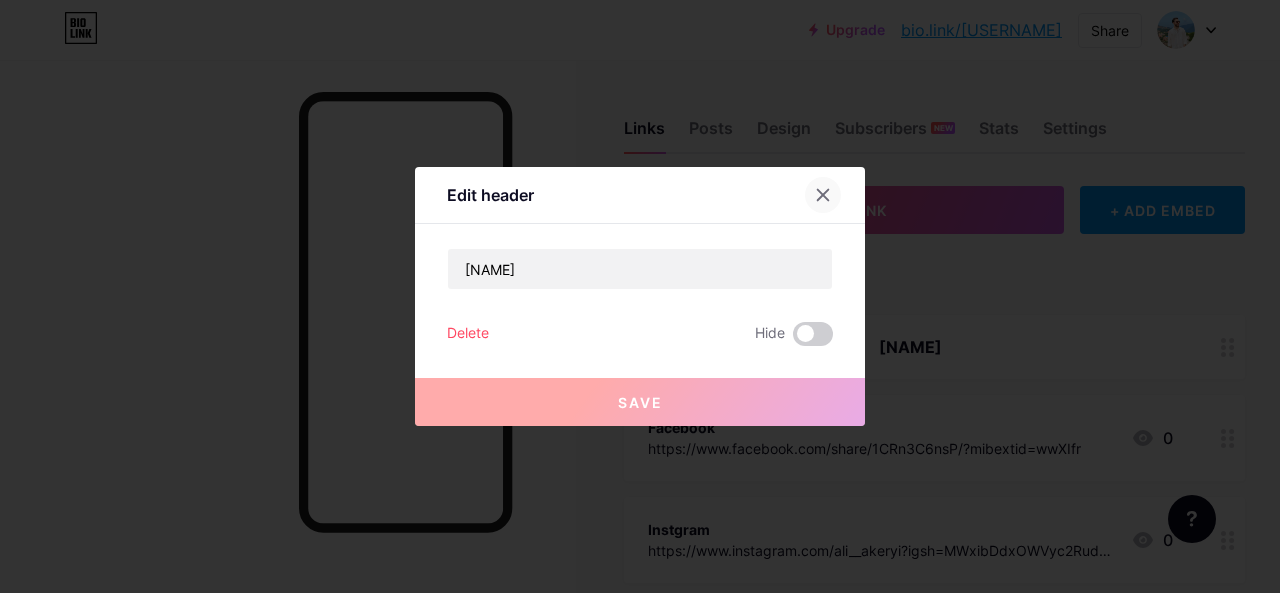 click 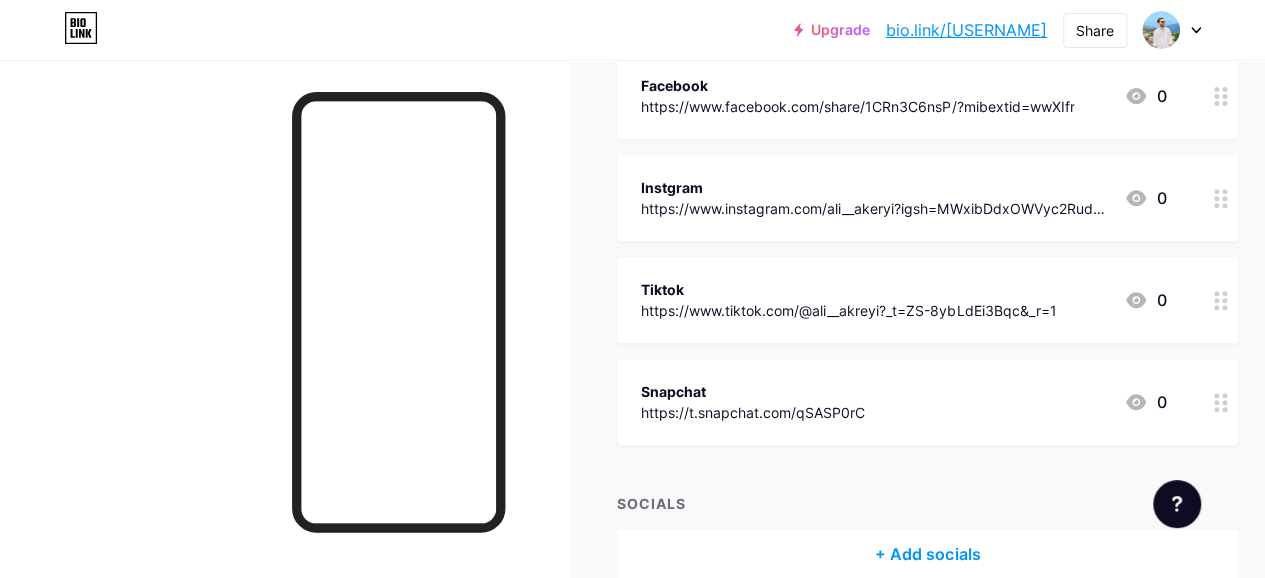 scroll, scrollTop: 441, scrollLeft: 0, axis: vertical 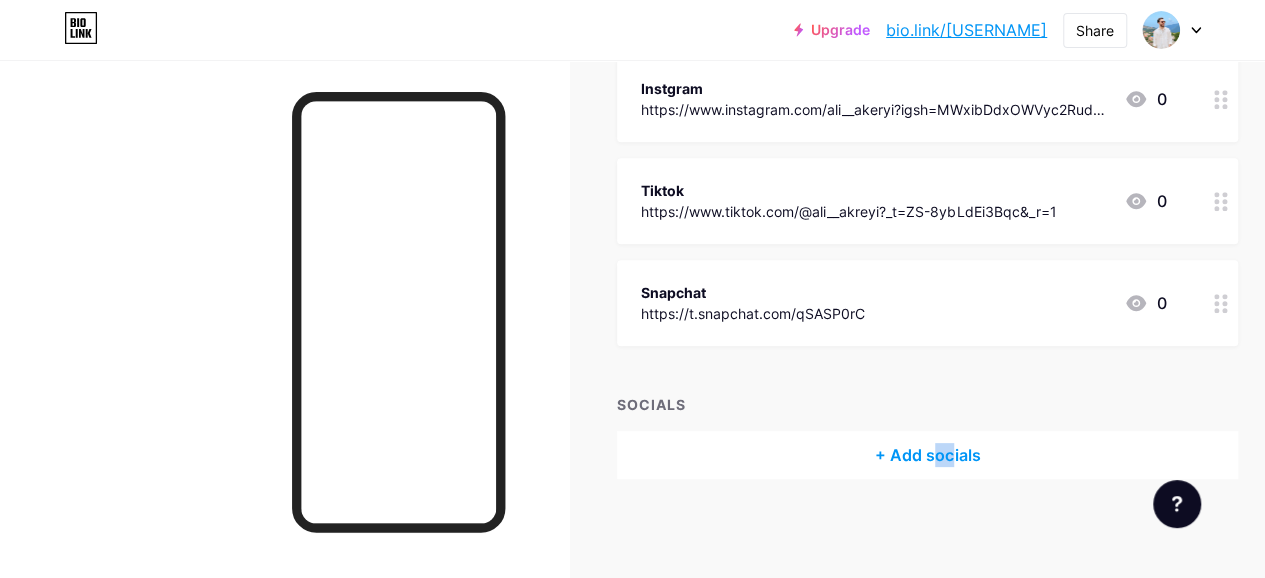 drag, startPoint x: 957, startPoint y: 486, endPoint x: 940, endPoint y: 462, distance: 29.410883 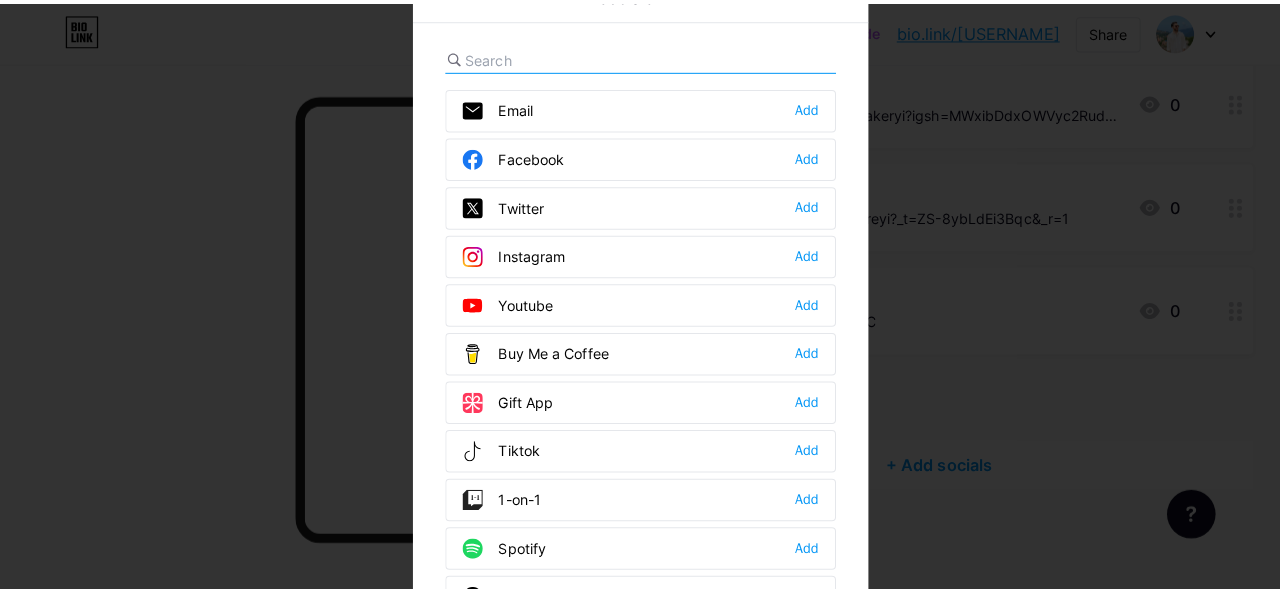 scroll, scrollTop: 426, scrollLeft: 0, axis: vertical 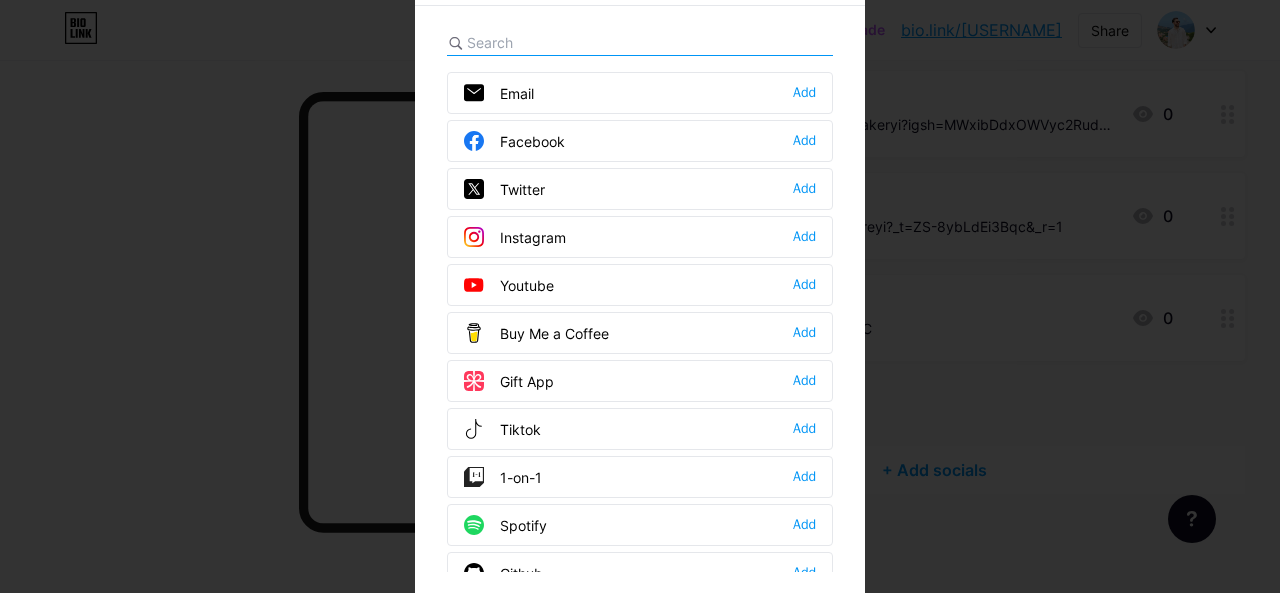 click at bounding box center [640, 276] 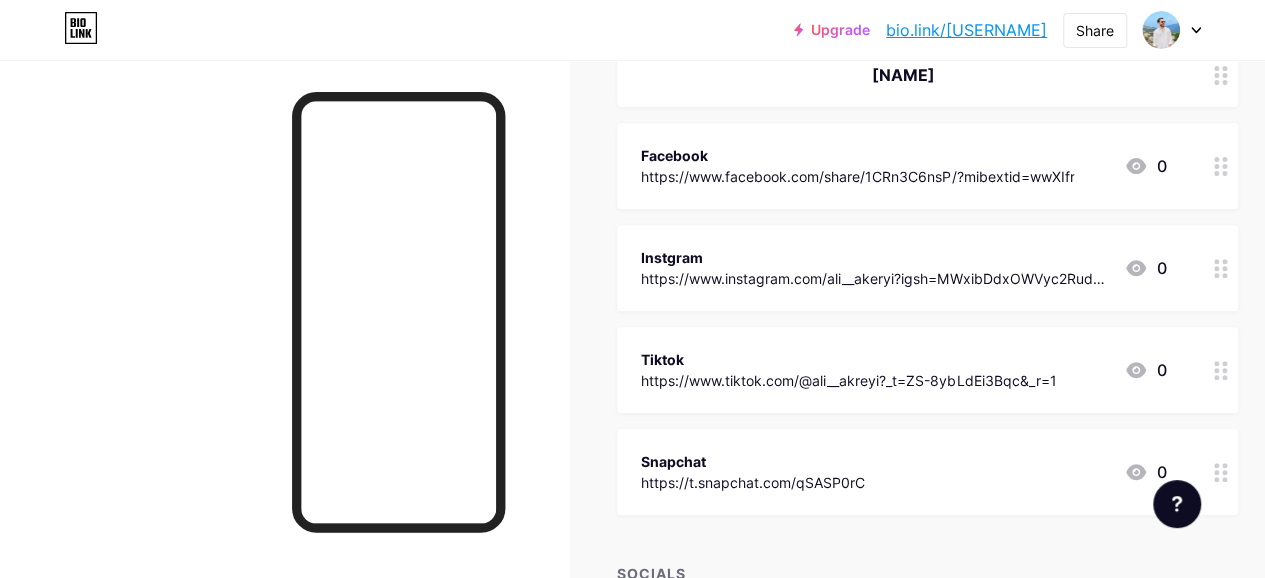 scroll, scrollTop: 280, scrollLeft: 0, axis: vertical 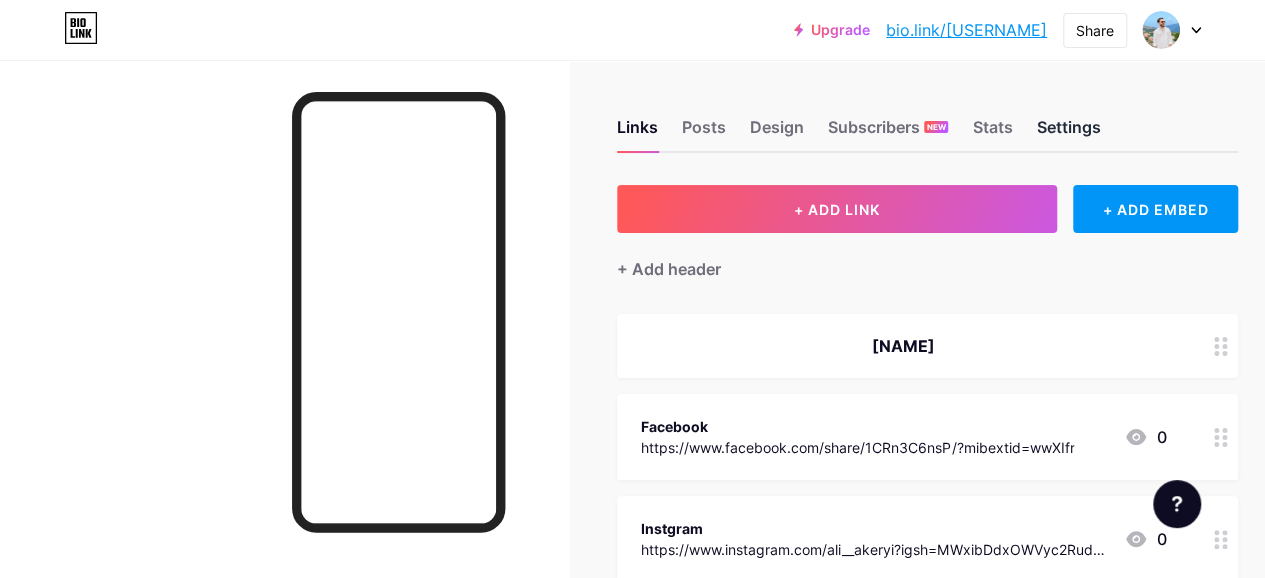 click on "Settings" at bounding box center (1068, 133) 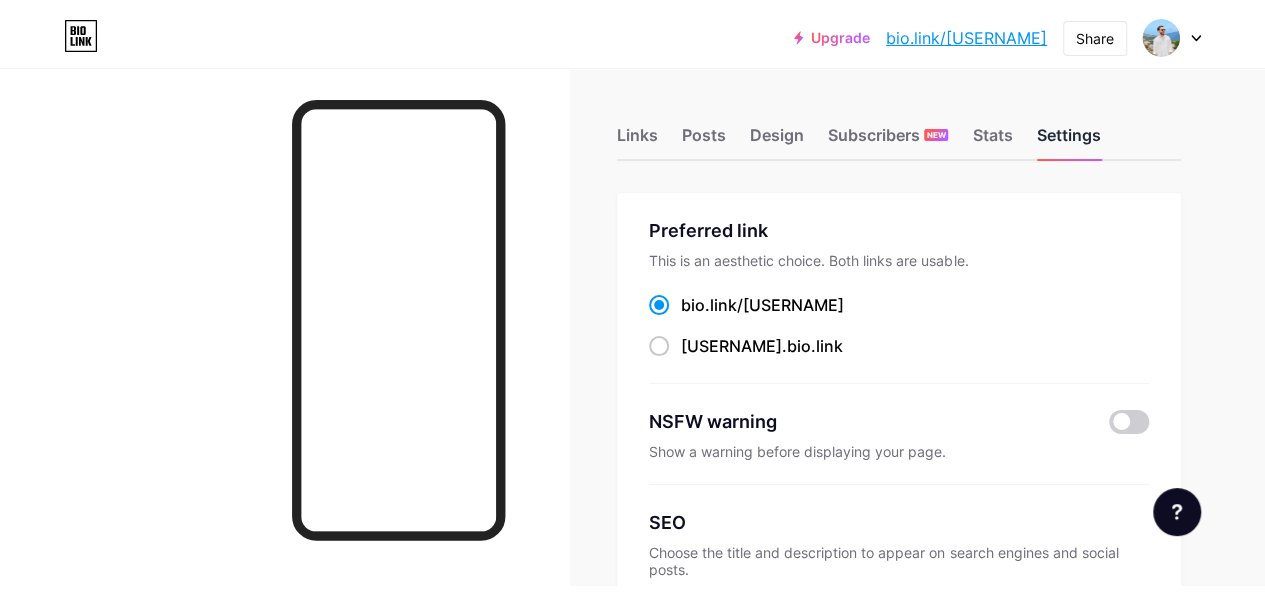 scroll, scrollTop: 0, scrollLeft: 0, axis: both 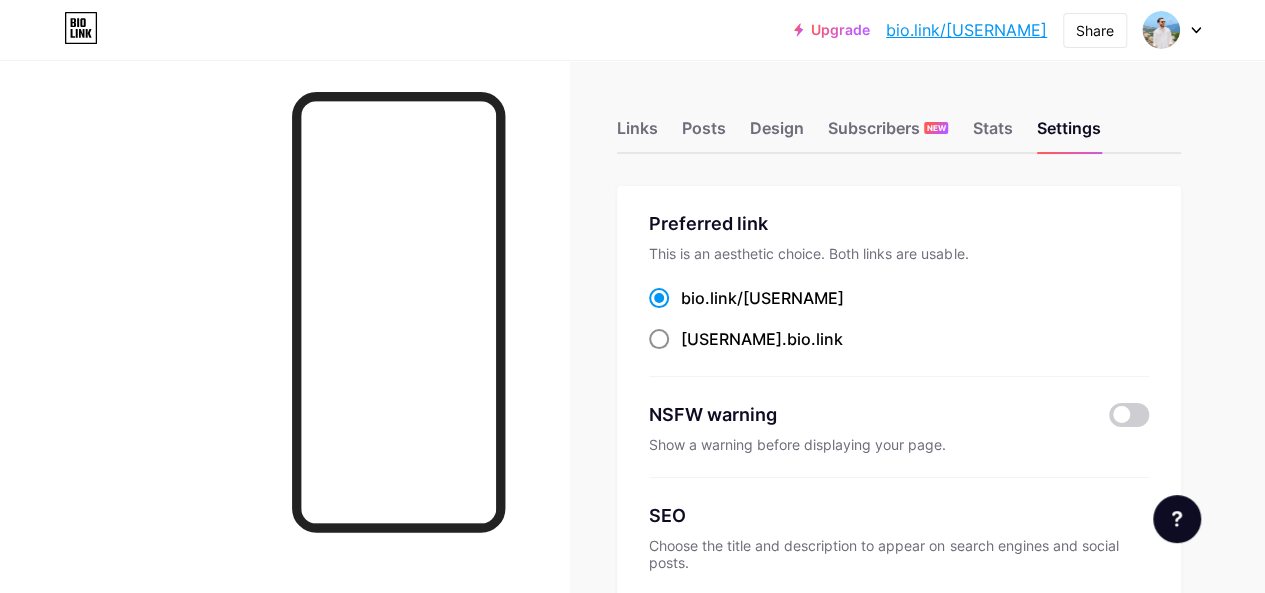 click on "aliakreyi" at bounding box center [731, 339] 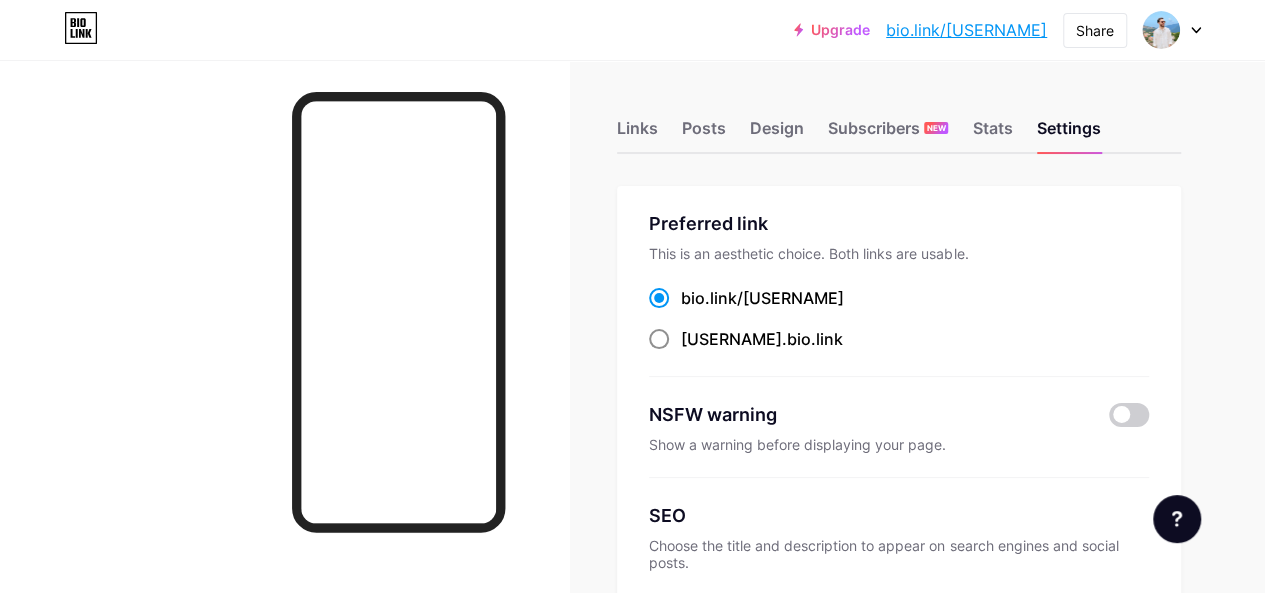 click on "aliakreyi .bio.link" at bounding box center (687, 357) 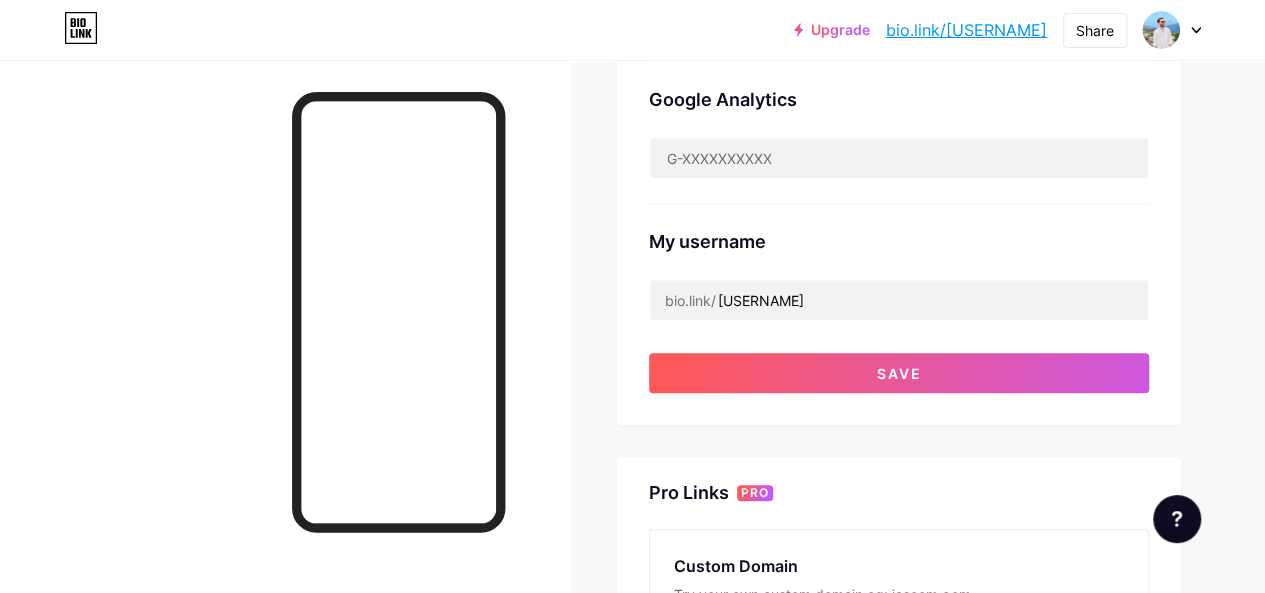 scroll, scrollTop: 670, scrollLeft: 0, axis: vertical 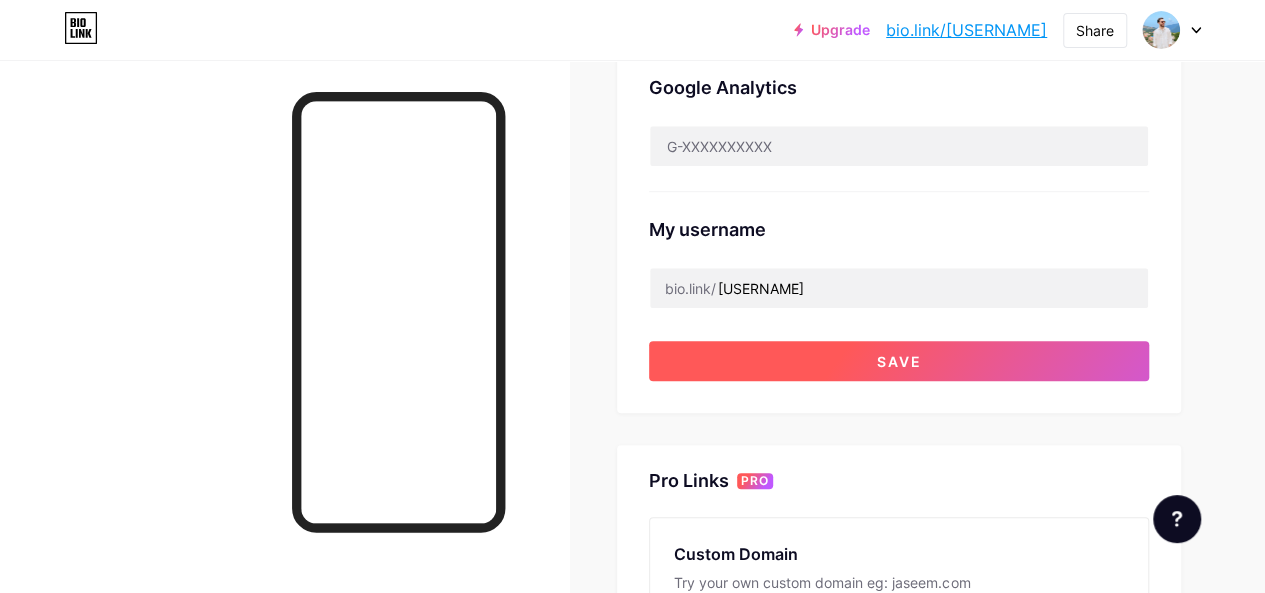 click on "Save" at bounding box center [899, 361] 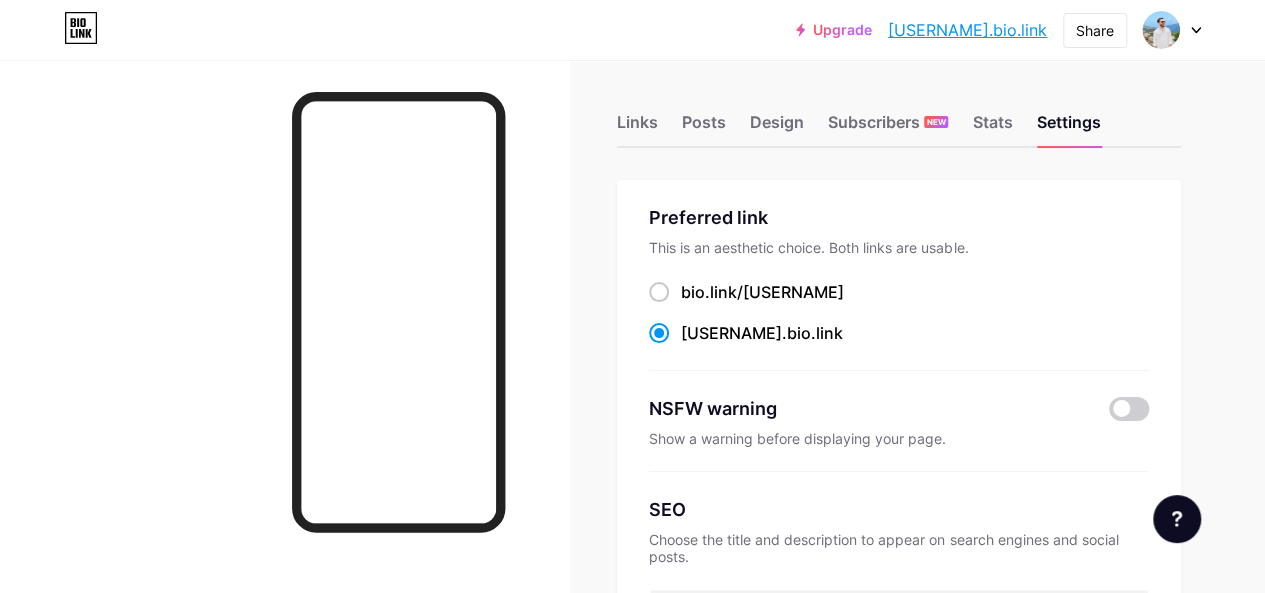 scroll, scrollTop: 0, scrollLeft: 0, axis: both 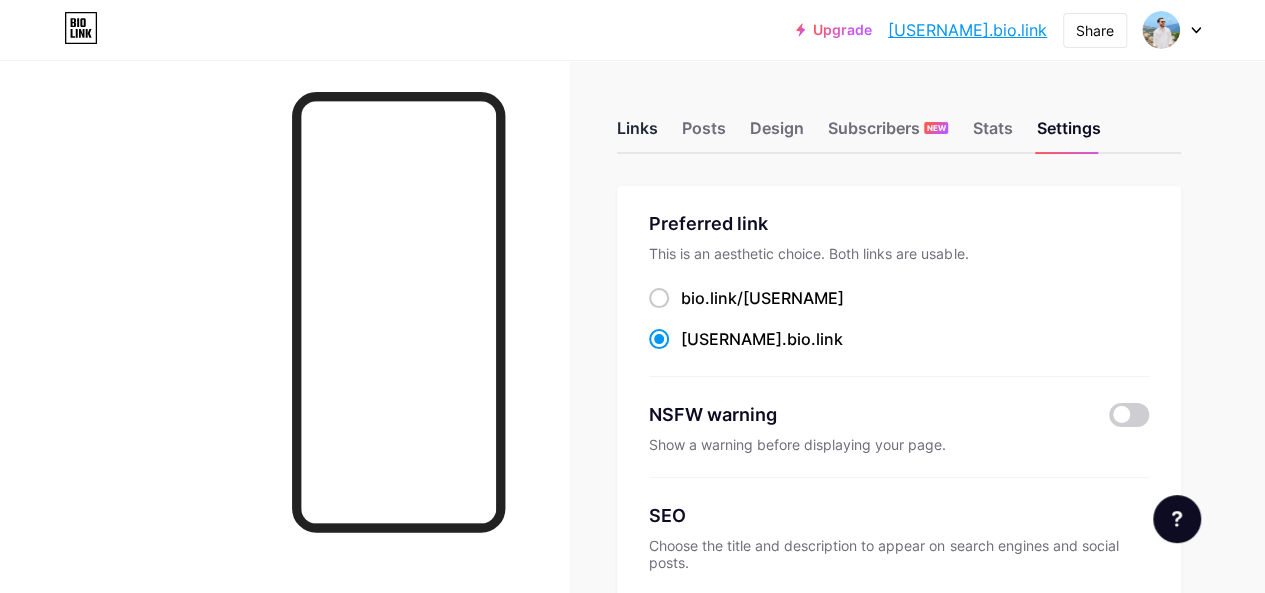 click on "Links" at bounding box center [637, 134] 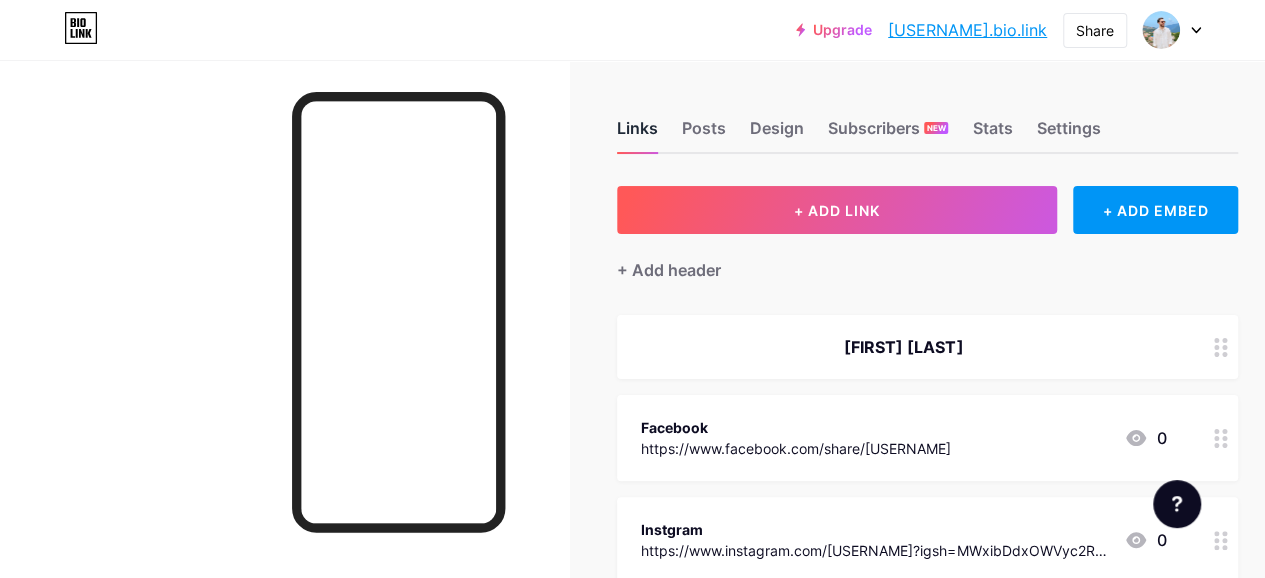 click on "Links" at bounding box center [637, 134] 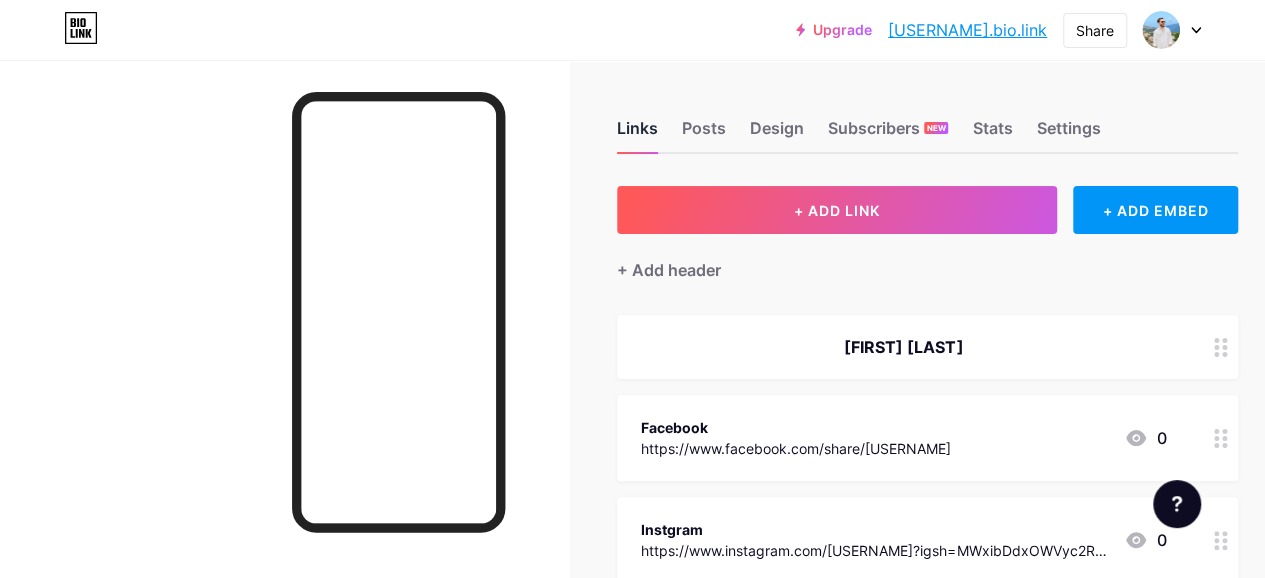 click on "Links" at bounding box center [637, 134] 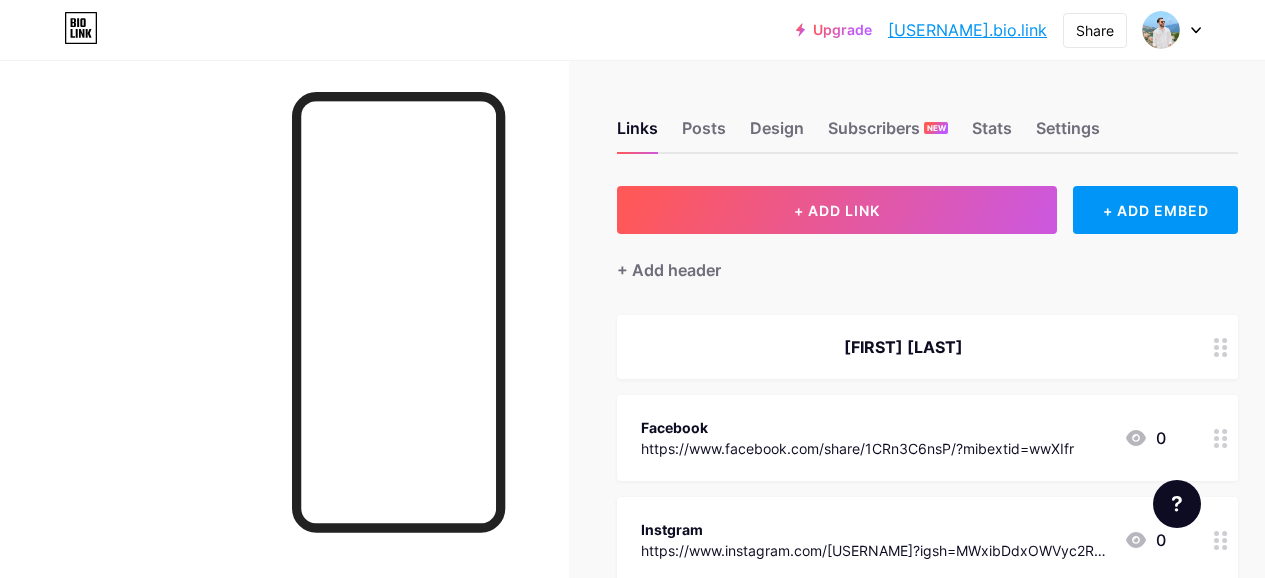 scroll, scrollTop: 0, scrollLeft: 0, axis: both 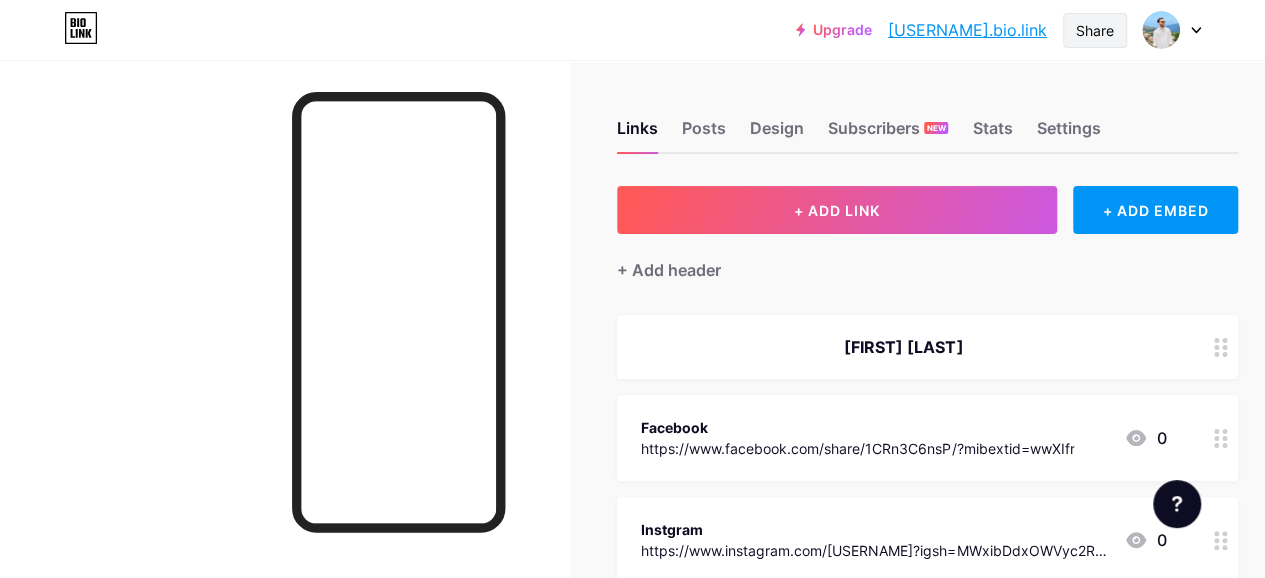 click on "Share" at bounding box center (1095, 30) 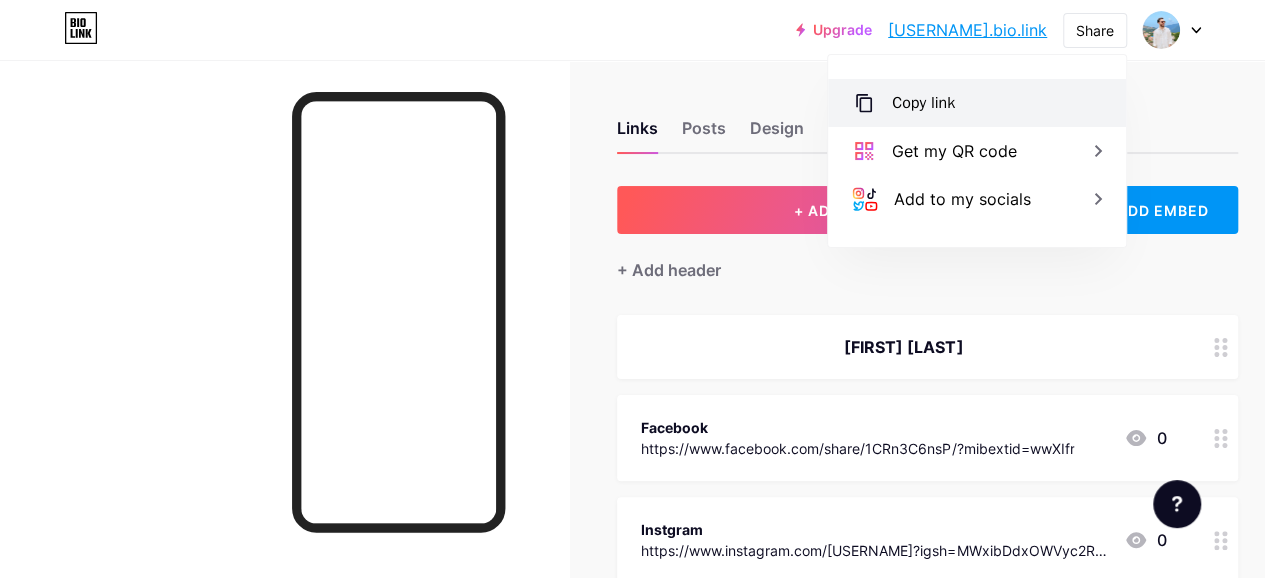 click on "Copy link" at bounding box center (977, 103) 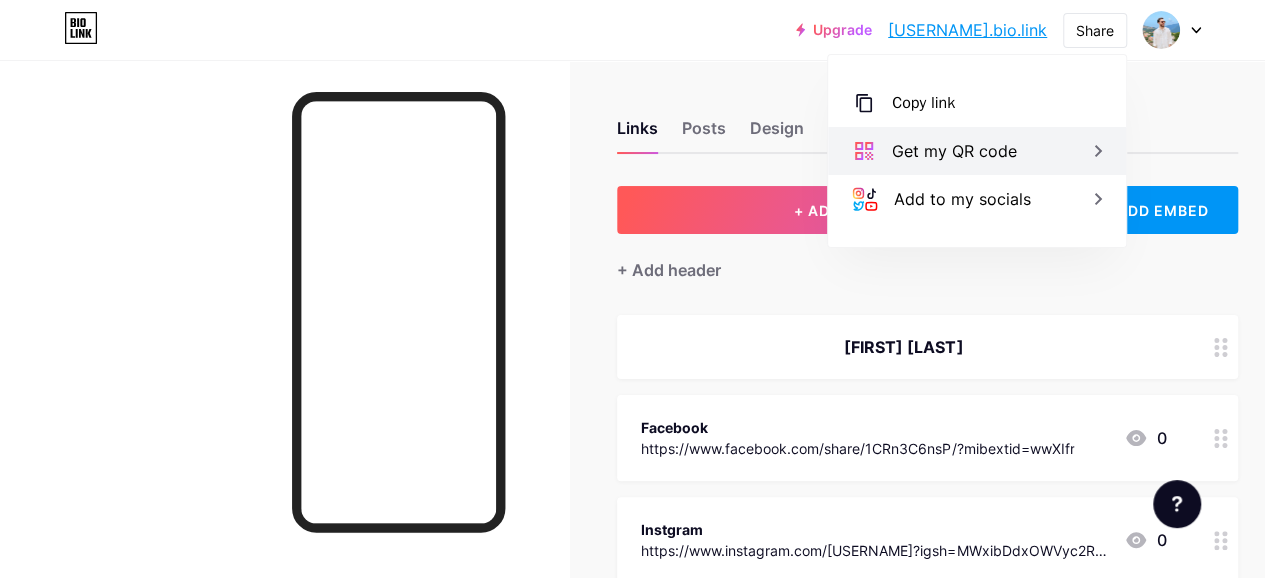 click on "Get my QR code" at bounding box center (954, 151) 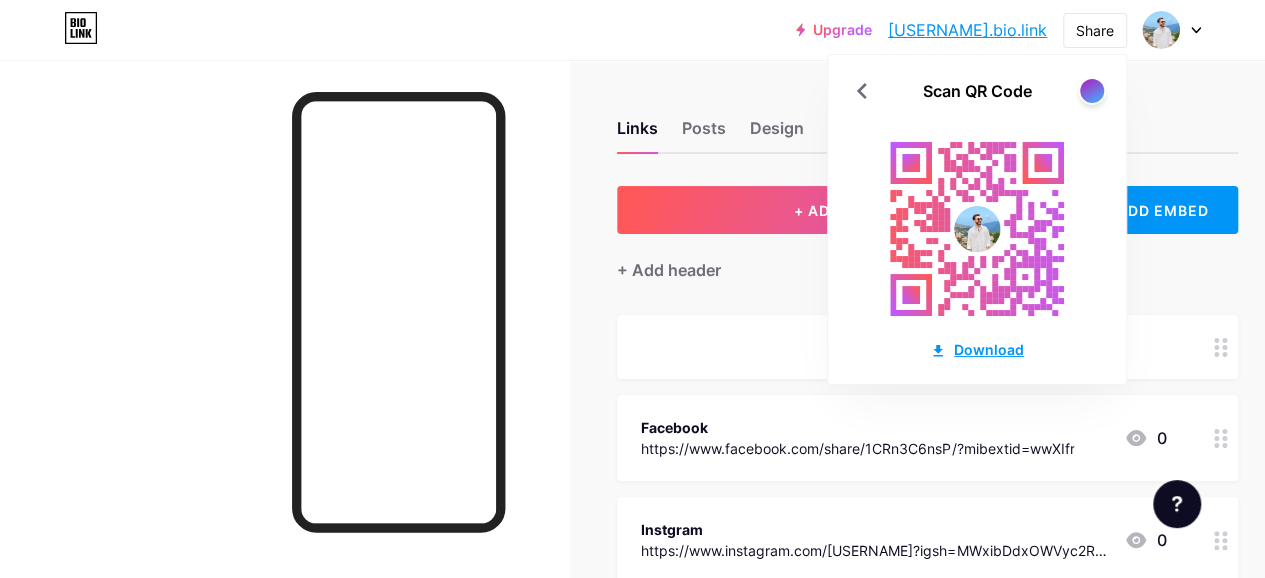 click on "Download" at bounding box center [977, 349] 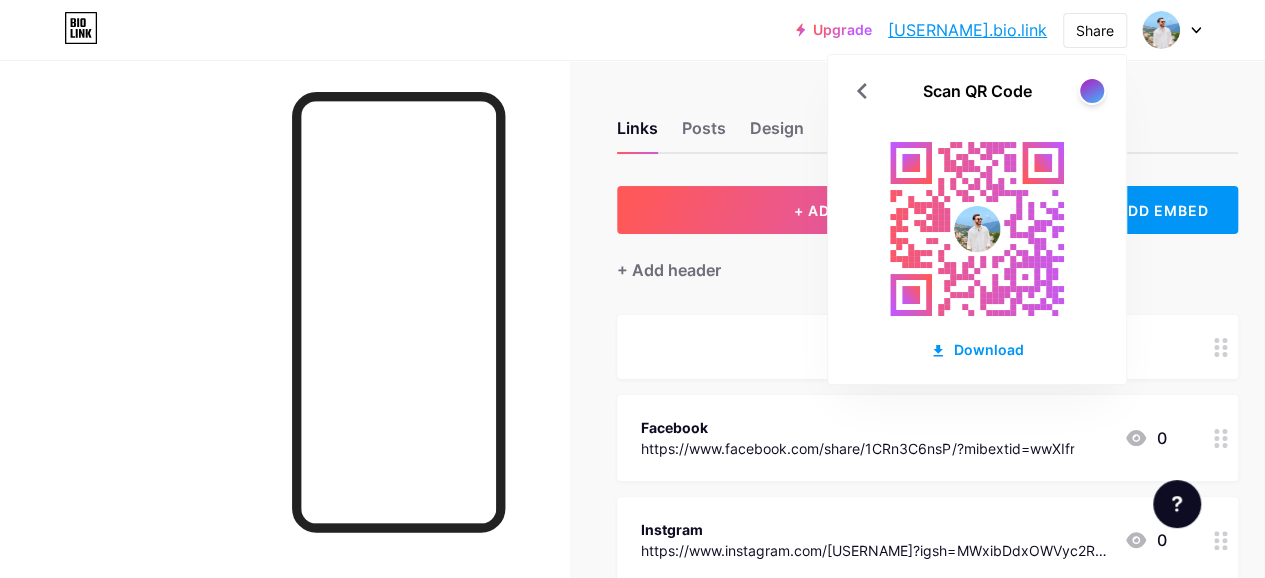 click on "Links
Posts
Design
Subscribers
NEW
Stats
Settings       + ADD LINK     + ADD EMBED
+ Add header
[FIRST] [LAST]
Facebook
https://www.facebook.com/share/1CRn3C6nsP/?mibextid=wwXIfr
0
Instgram
https://www.instagram.com/ali__akeryi?igsh=MWxibDdxOWVyc2Rudg%3D%3D&utm_source=qr
0
Tiktok
https://www.tiktok.com/@ali__akreyi?_t=ZS-8ybLdEi3Bqc&_r=1
0
Snapchat
https://t.snapchat.com/qSASP0rC
0
SOCIALS     phone
tel:https://+964[PHONE]               + Add socials                       Feature requests             Help center         Contact support" at bounding box center [661, 570] 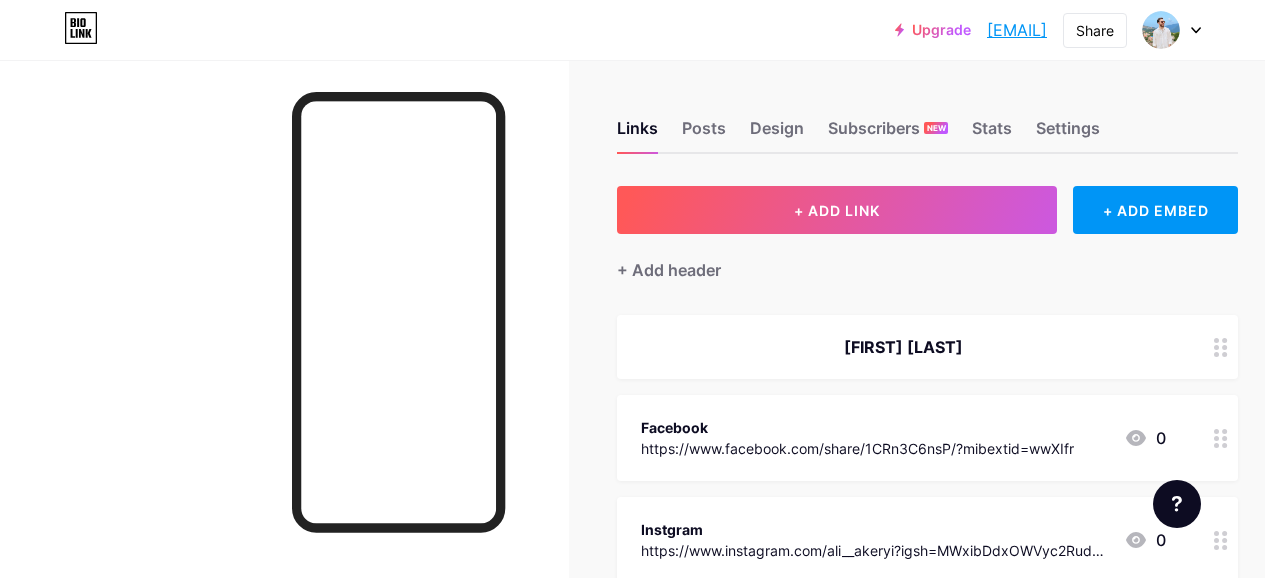 scroll, scrollTop: 0, scrollLeft: 0, axis: both 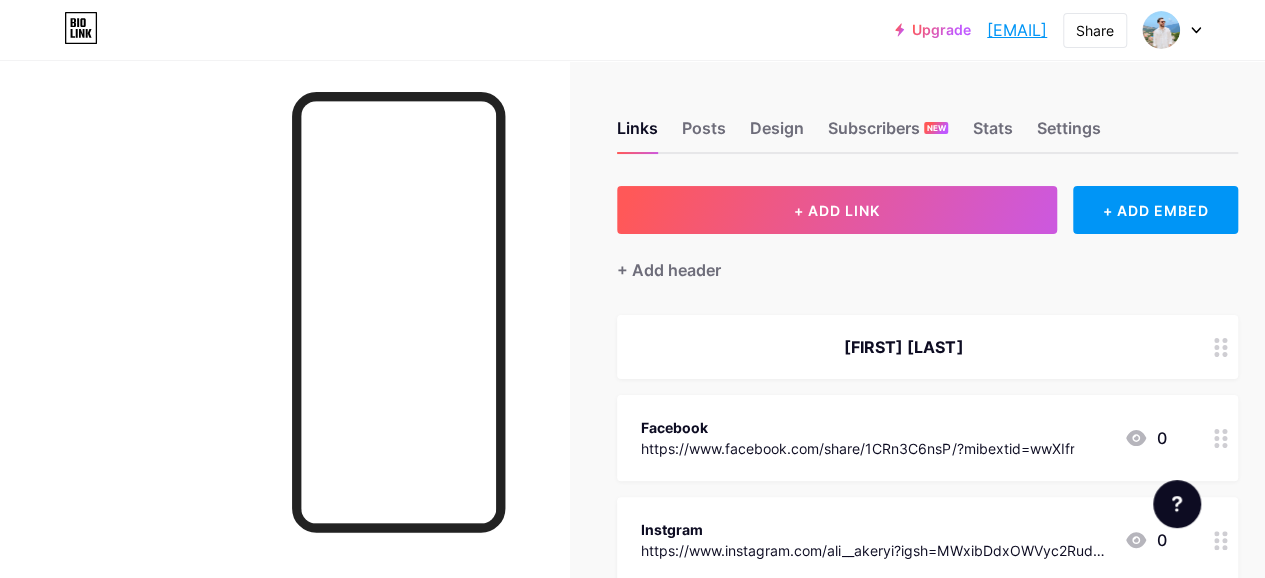 click at bounding box center (1221, 438) 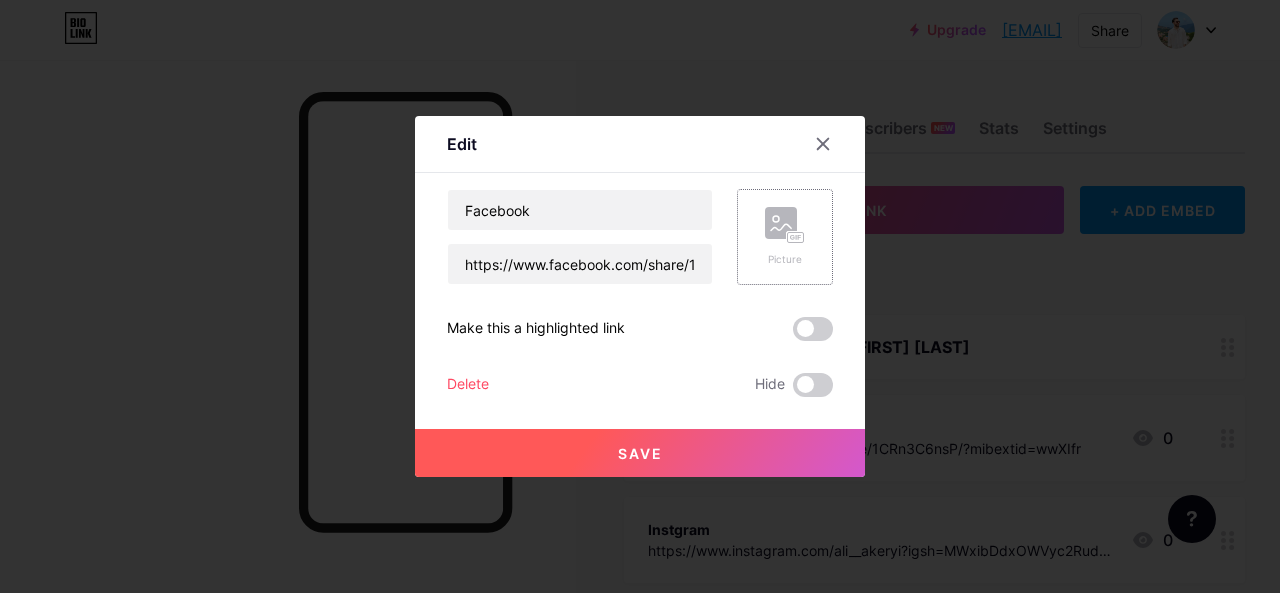 click 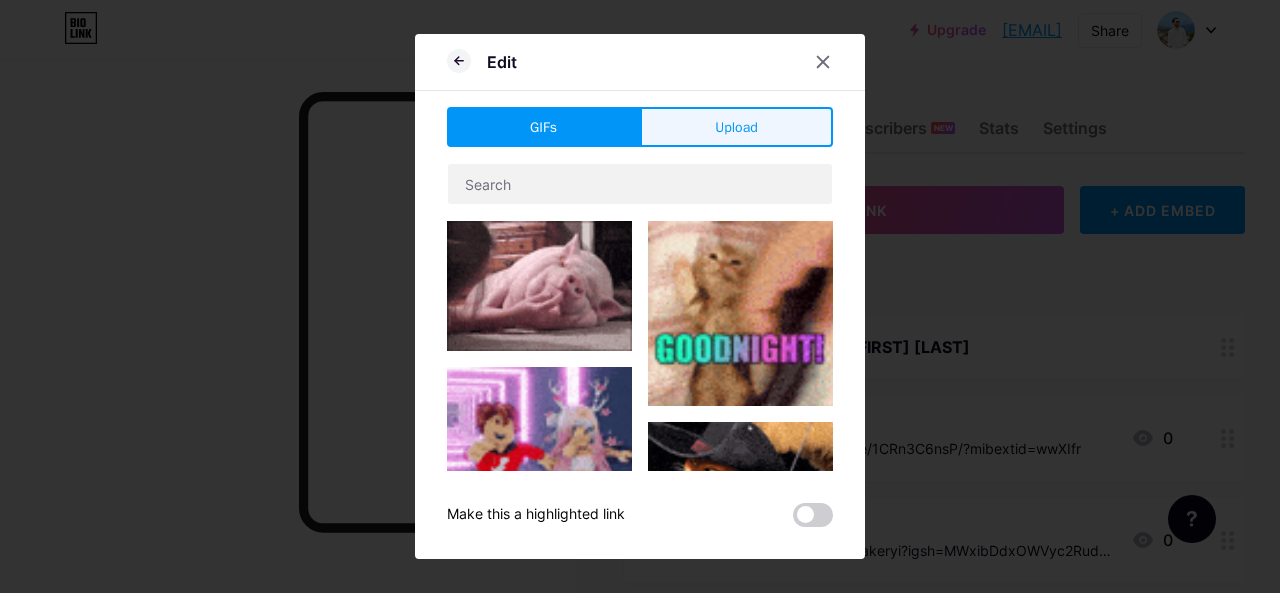click on "Upload" at bounding box center [736, 127] 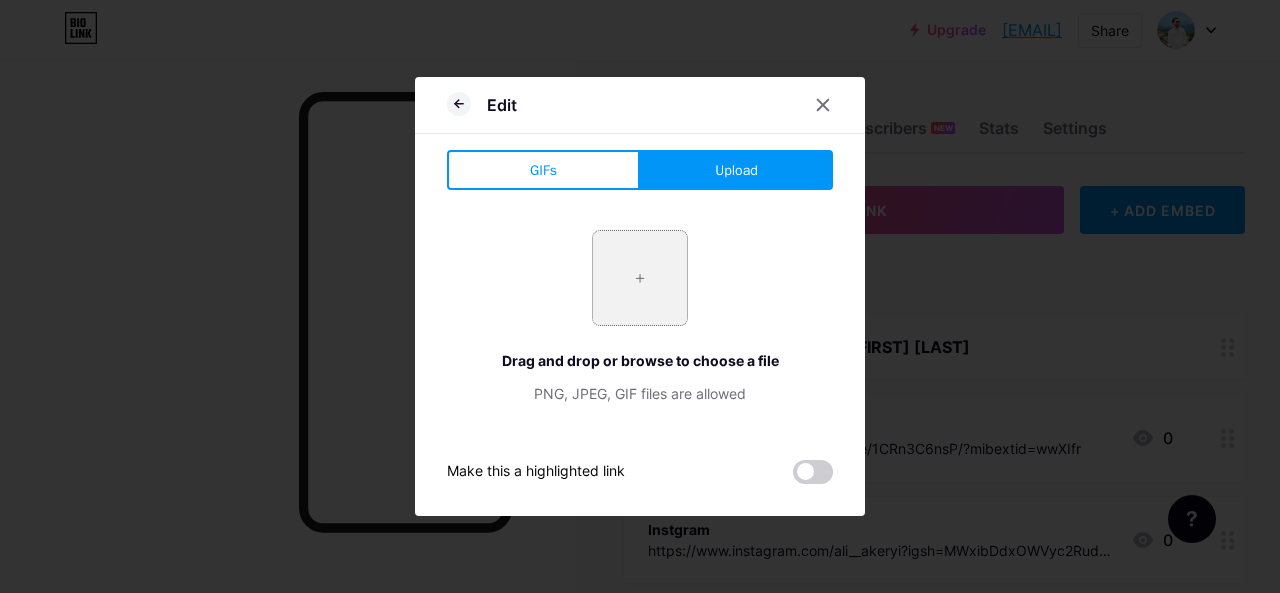 click at bounding box center [640, 278] 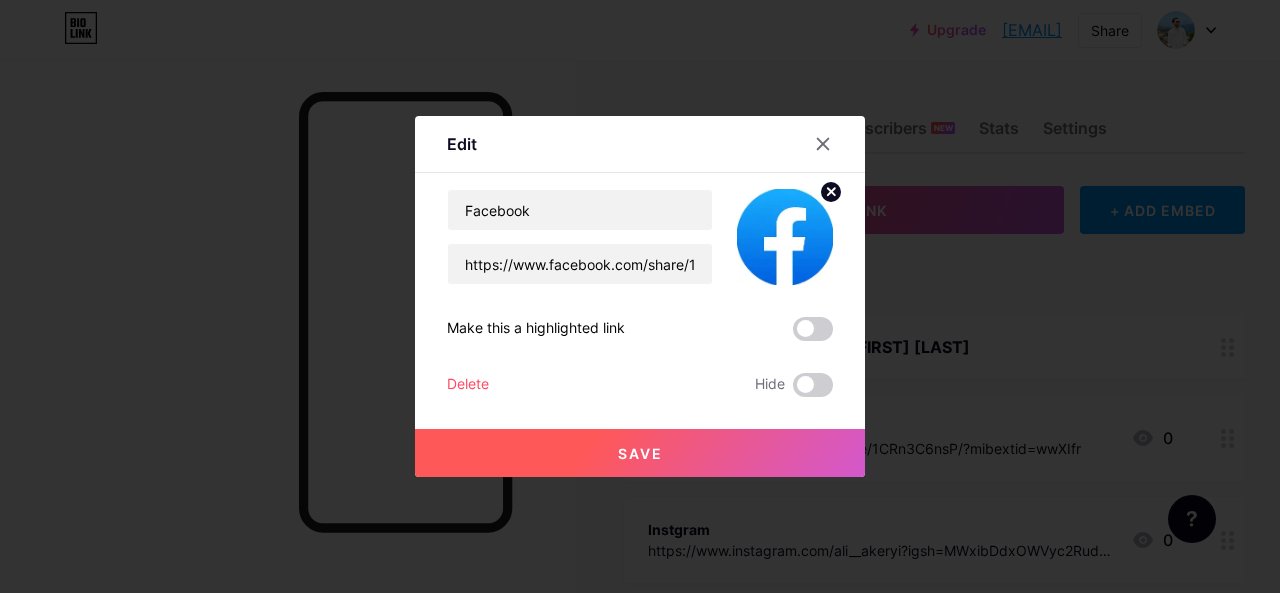 click on "Save" at bounding box center [640, 453] 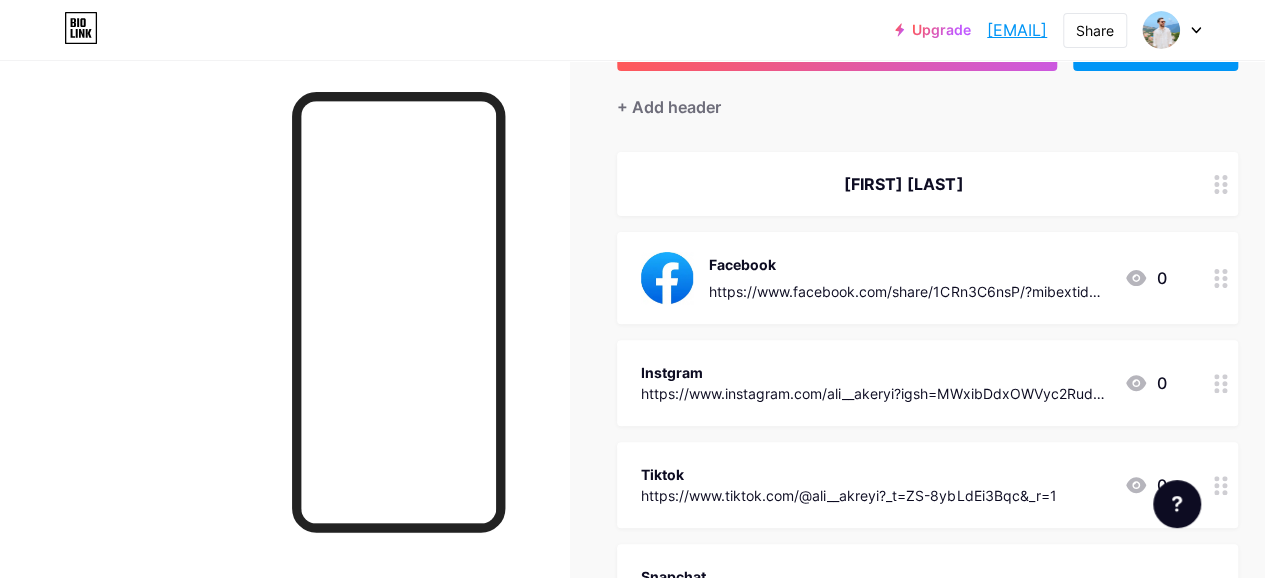 scroll, scrollTop: 194, scrollLeft: 0, axis: vertical 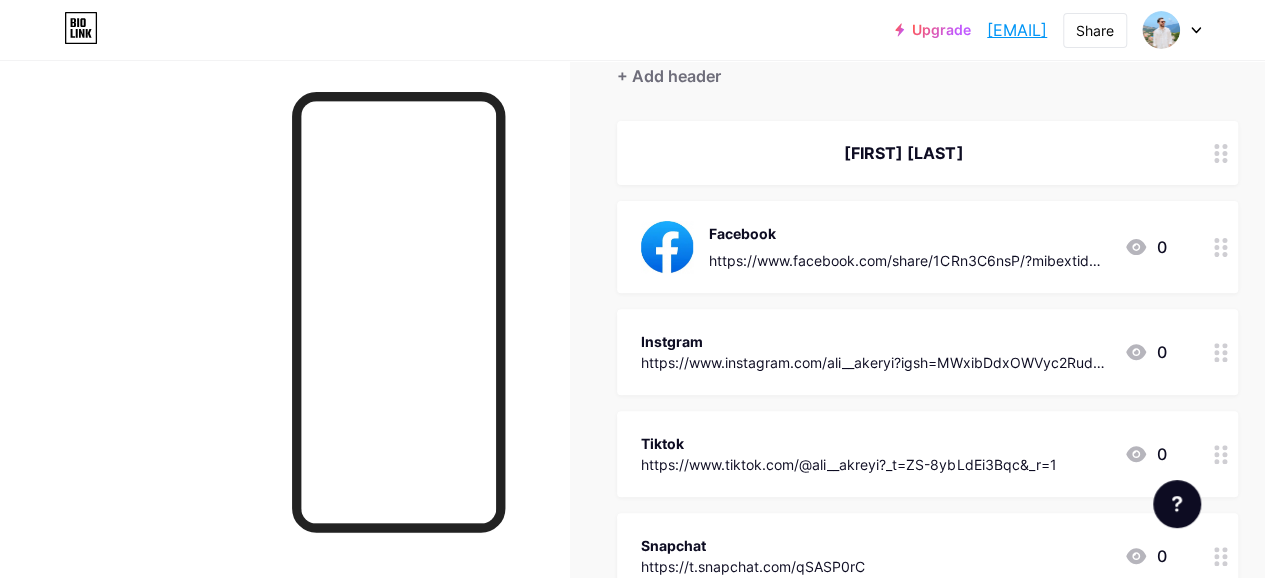 click 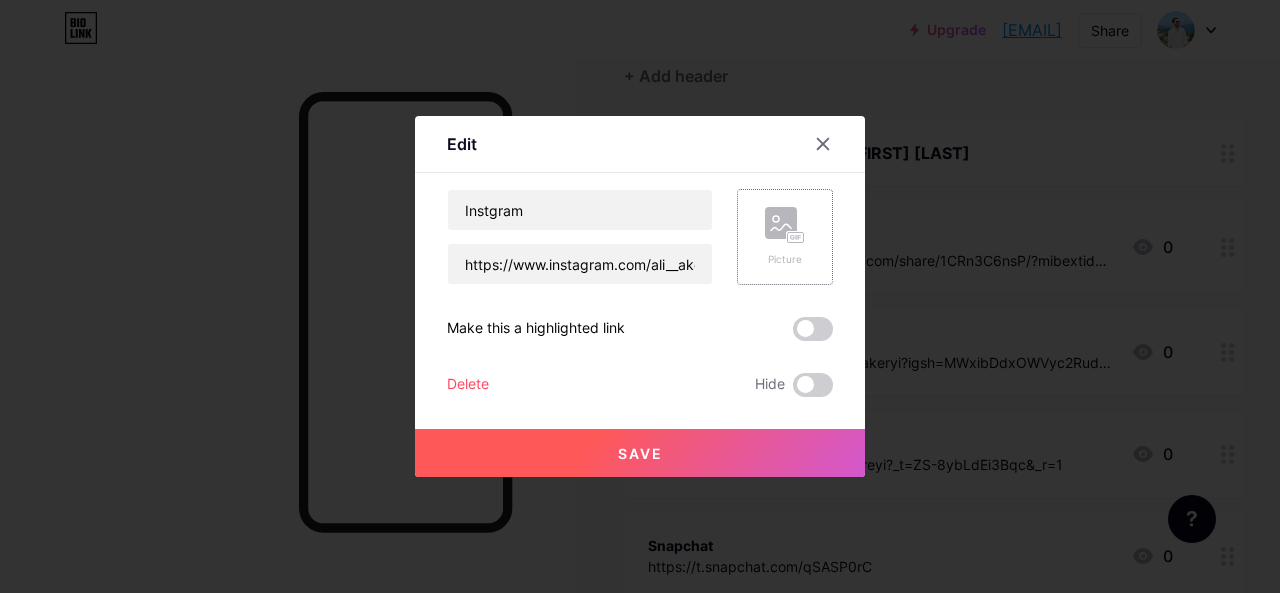 click 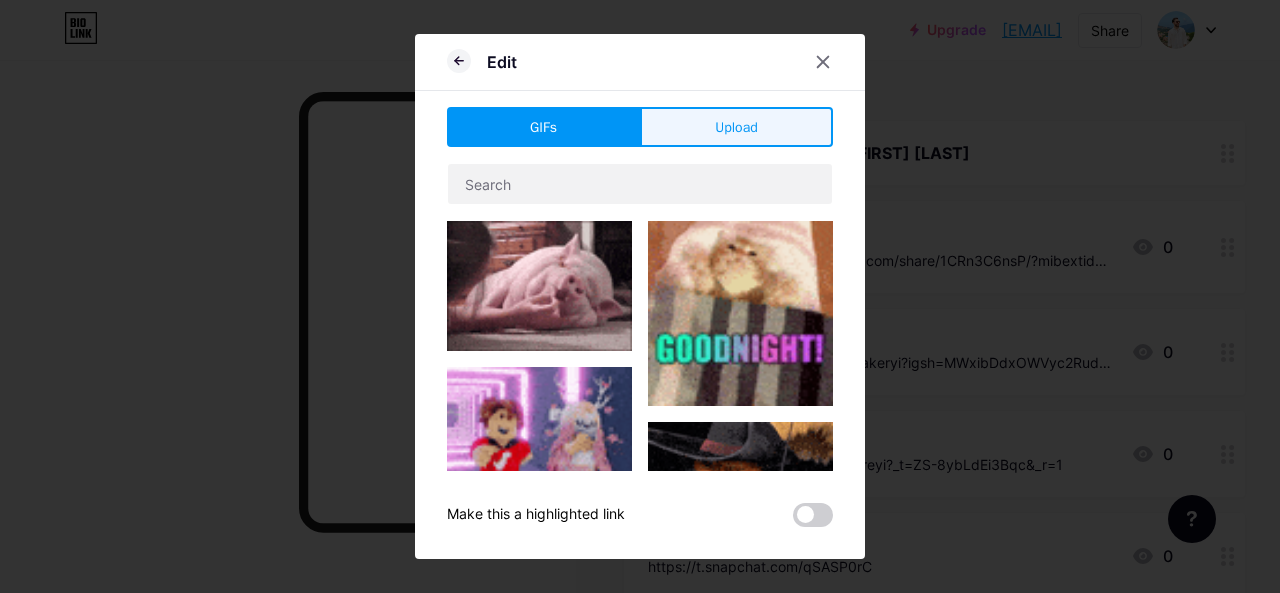 click on "Upload" at bounding box center (736, 127) 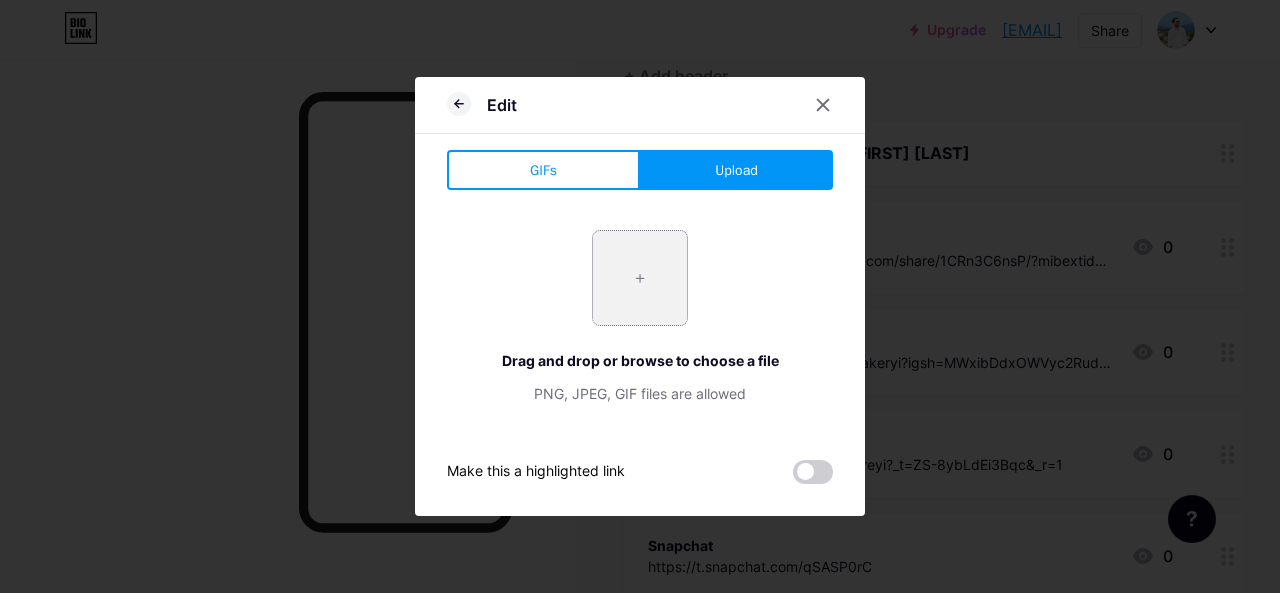 click at bounding box center (640, 278) 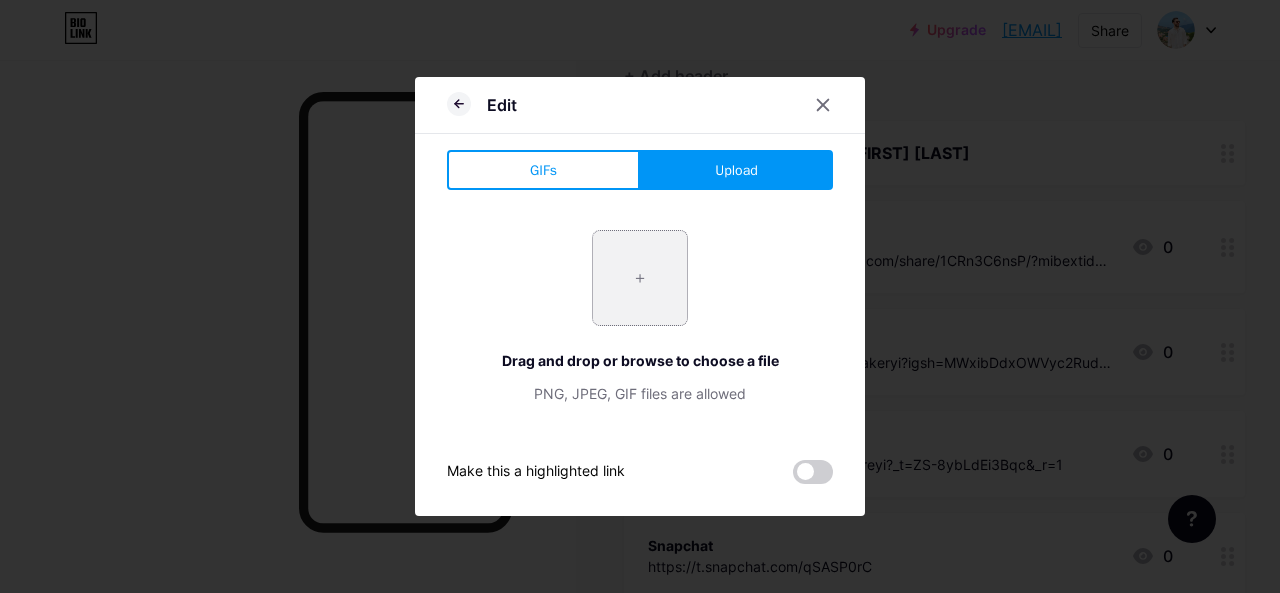 type on "C:\fakepath\I.webp" 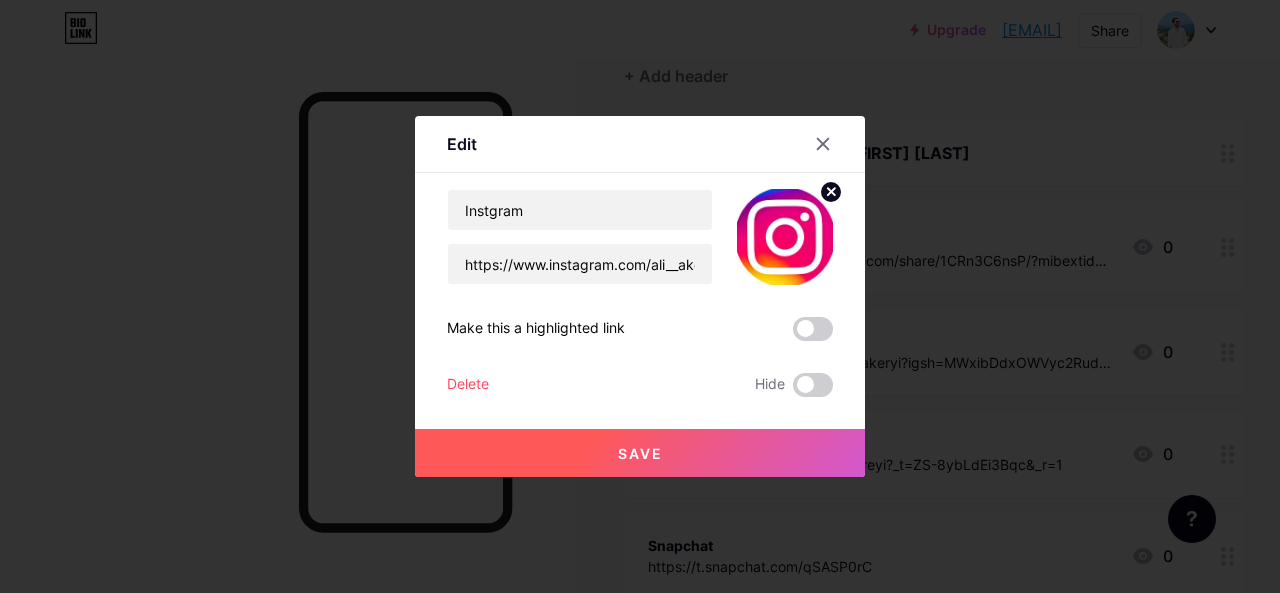click on "Save" at bounding box center (640, 453) 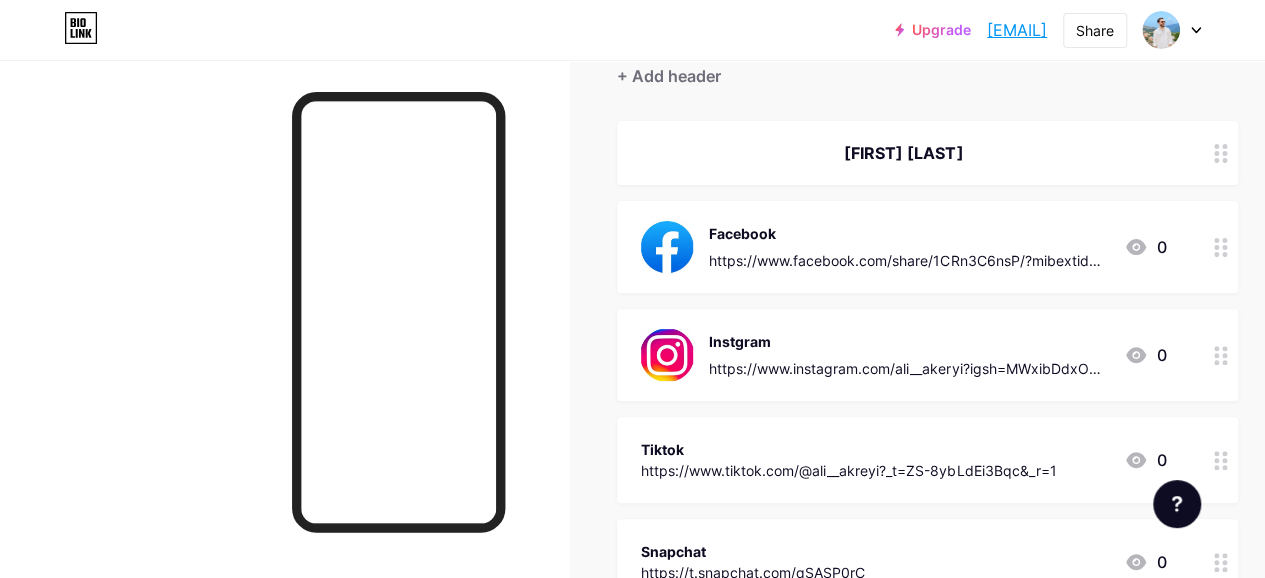 click 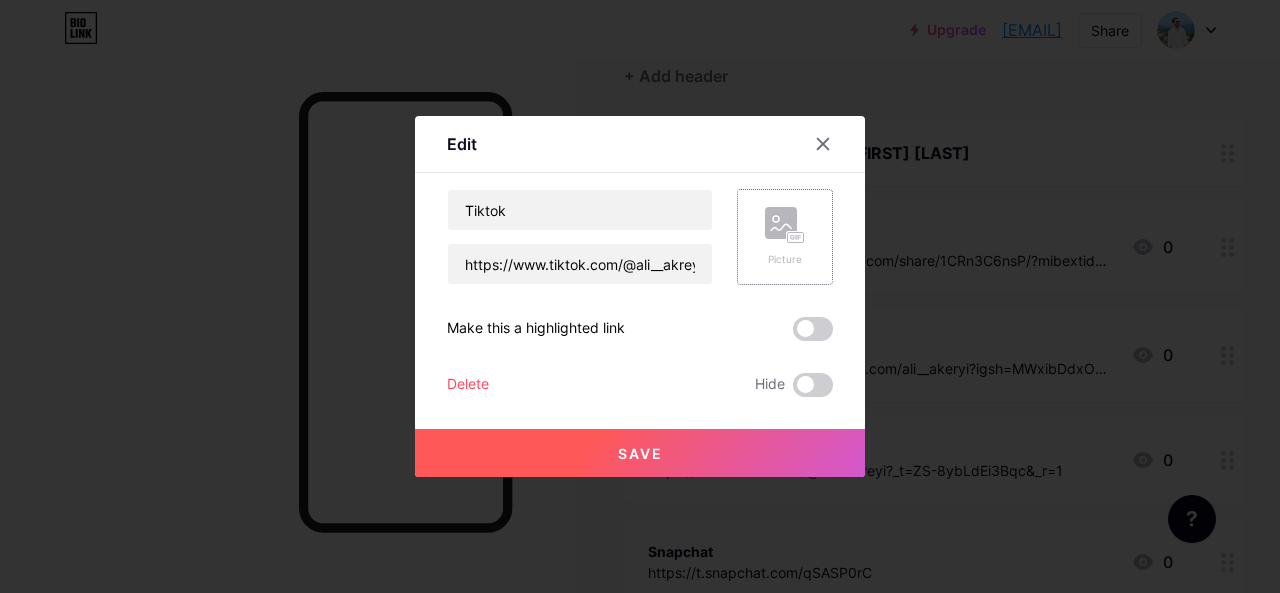 click on "Picture" at bounding box center (785, 237) 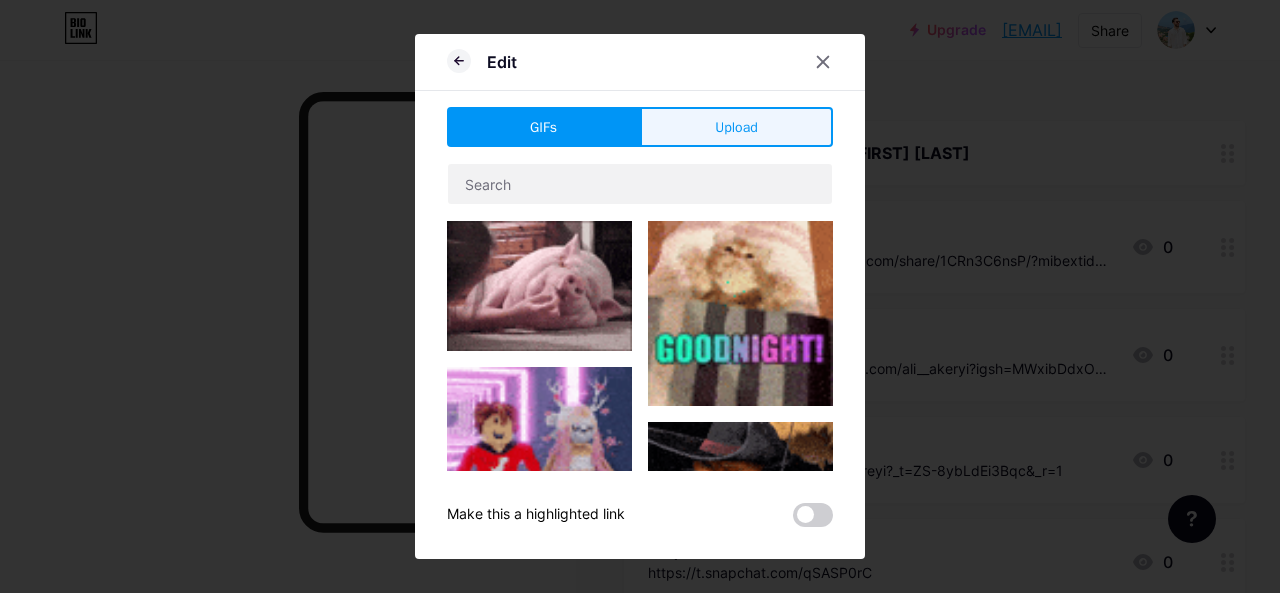 click on "Upload" at bounding box center [736, 127] 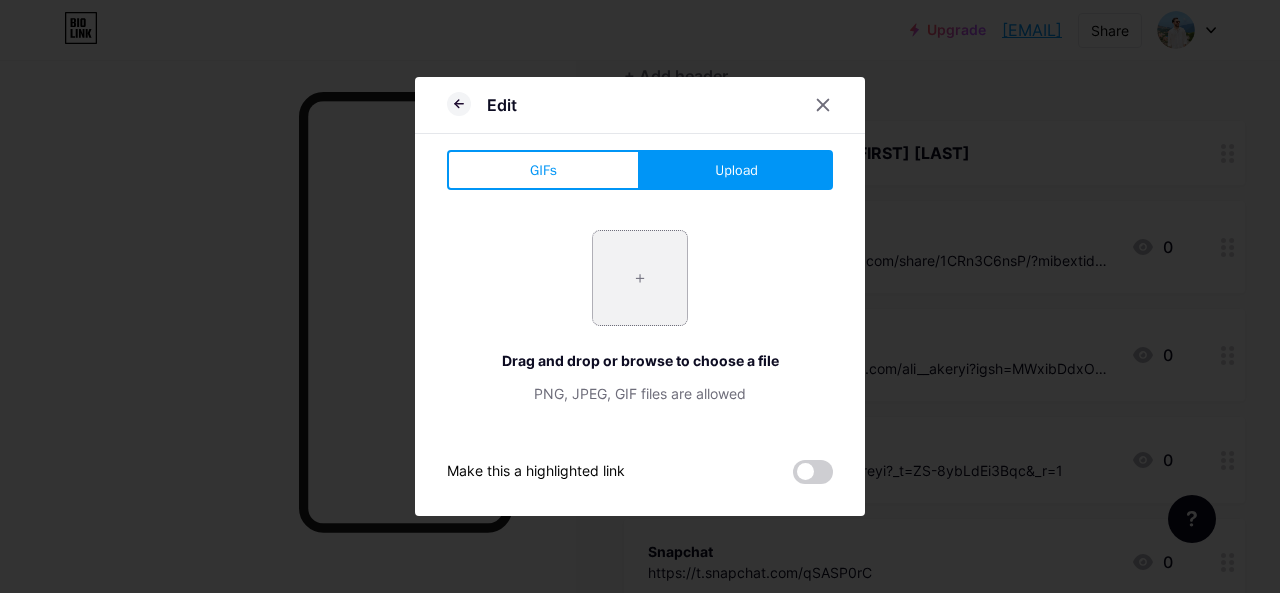 click at bounding box center (640, 278) 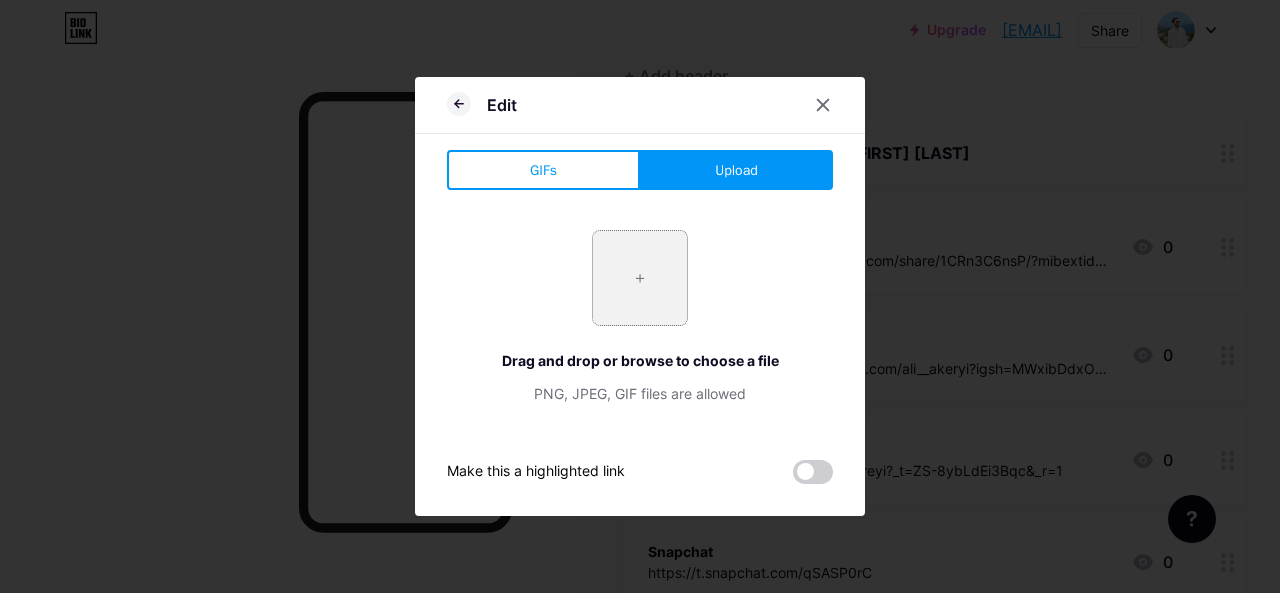 type on "C:\fakepath\TI.webp" 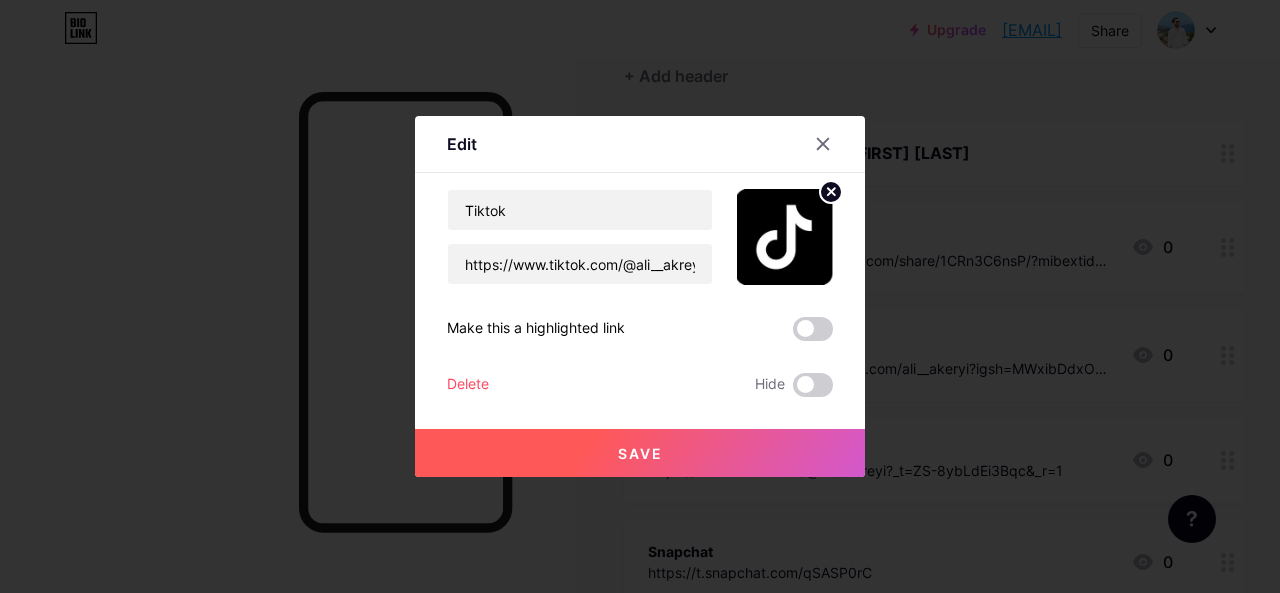 click on "Save" at bounding box center (640, 453) 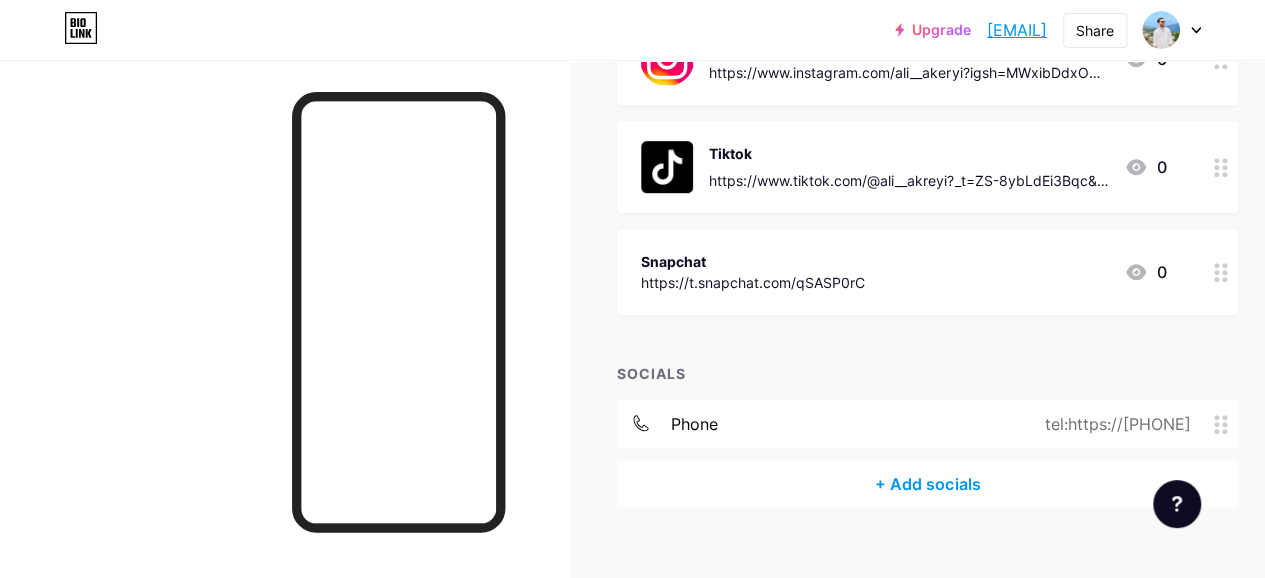 scroll, scrollTop: 490, scrollLeft: 0, axis: vertical 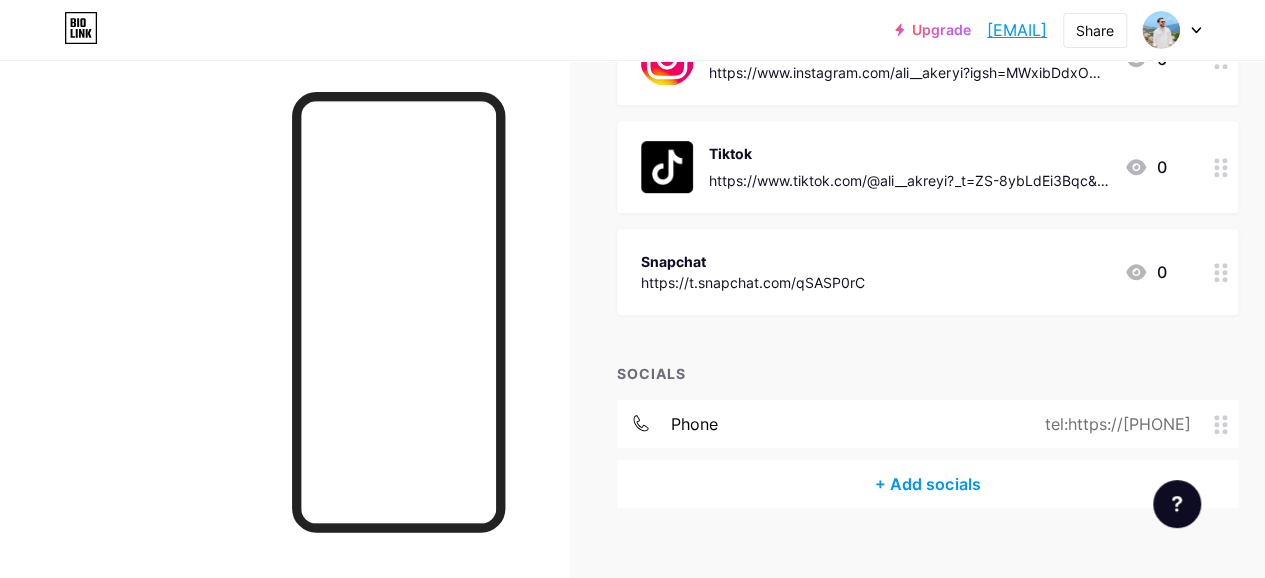 click 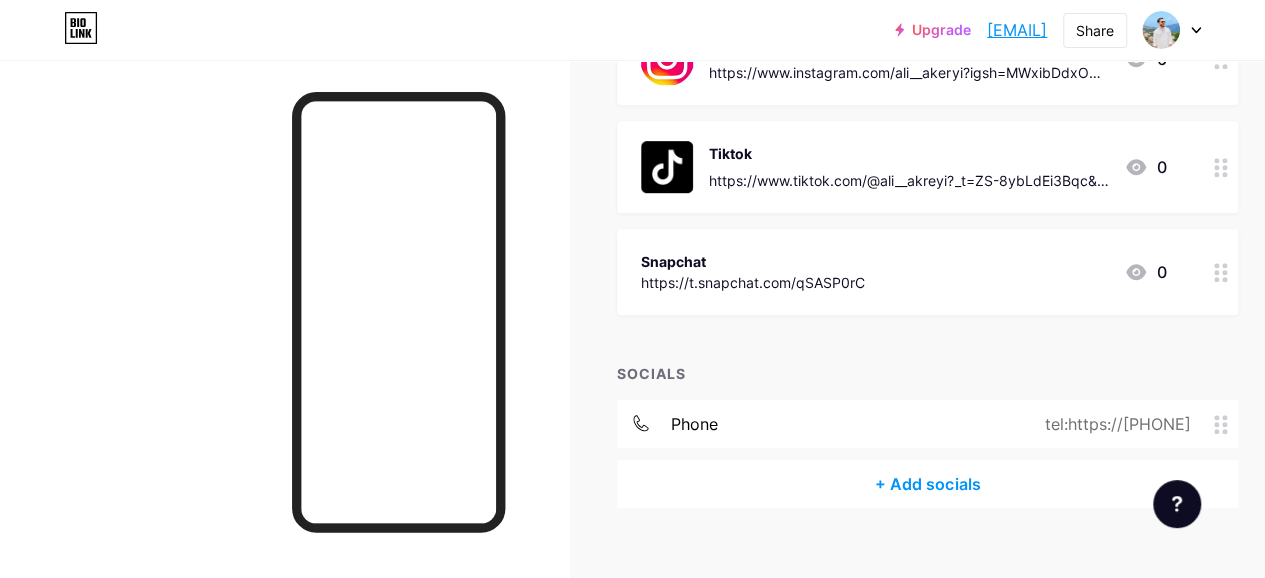 click 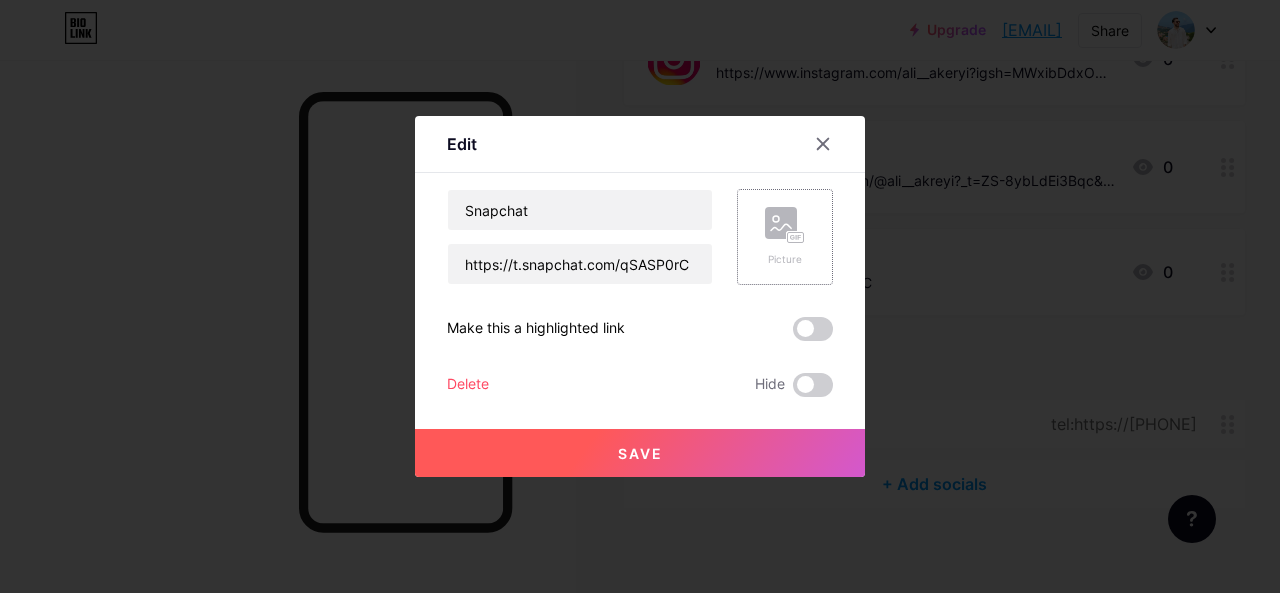 click on "Picture" at bounding box center [785, 237] 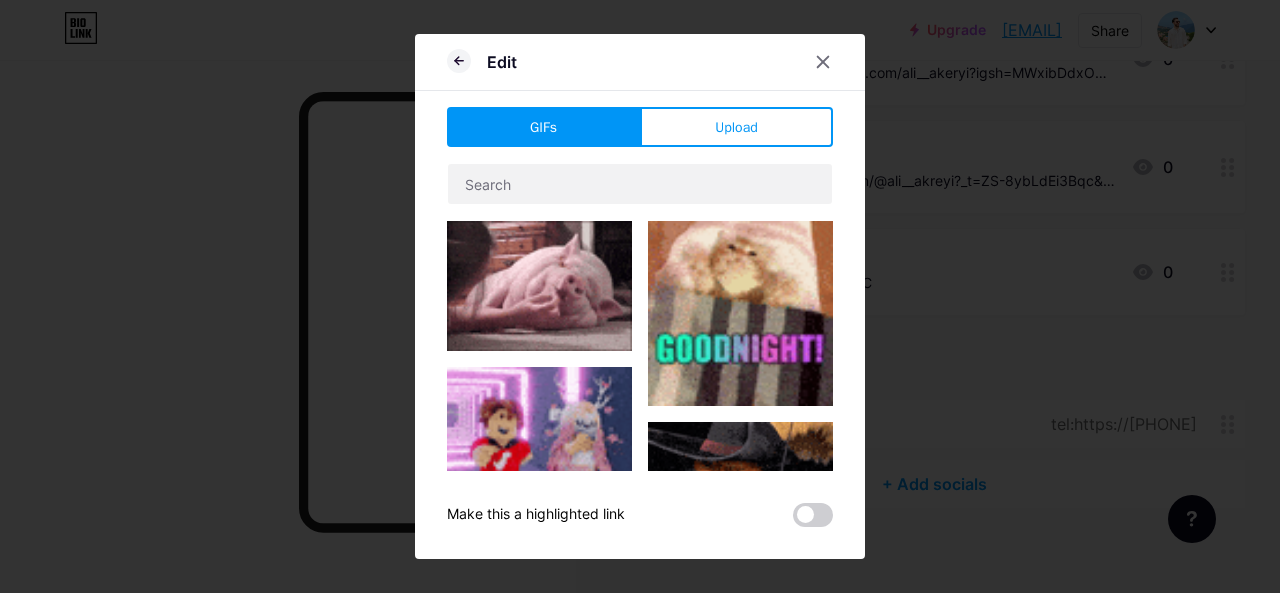click on "Upload" at bounding box center (736, 127) 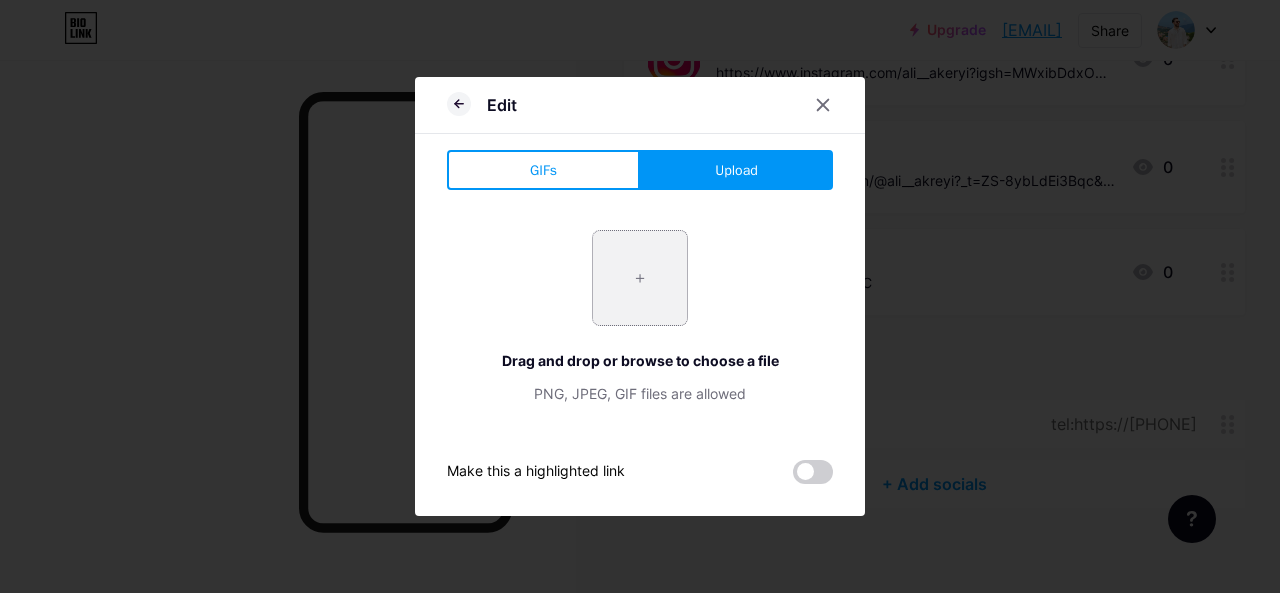 click at bounding box center (640, 278) 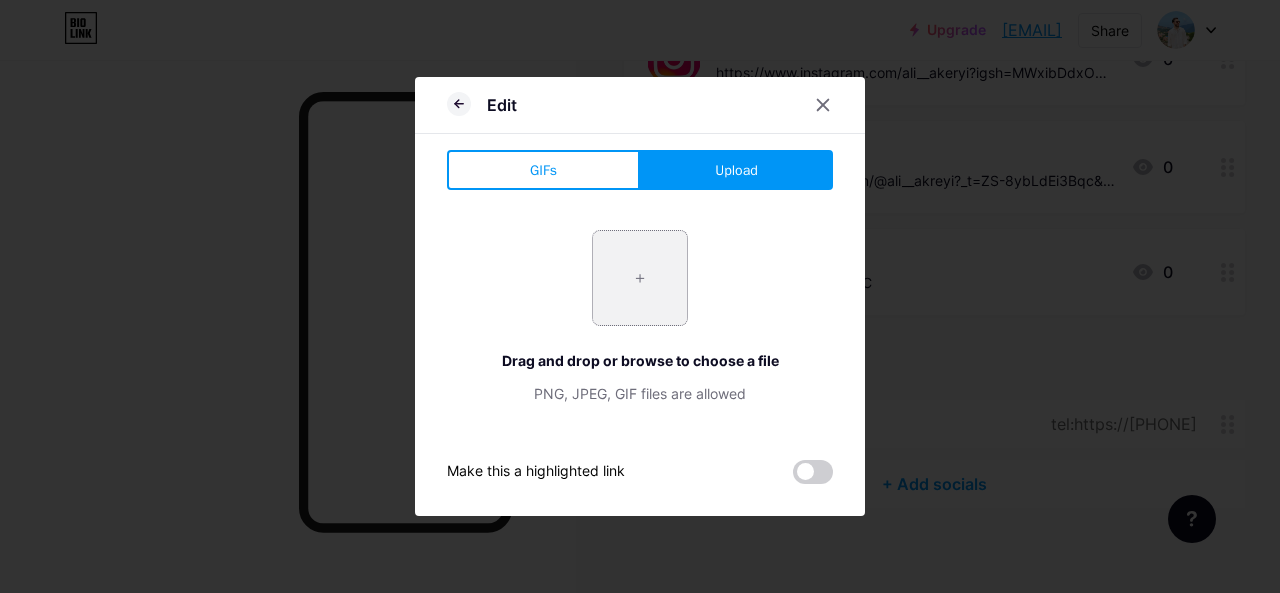 type on "C:\fakepath\S.webp" 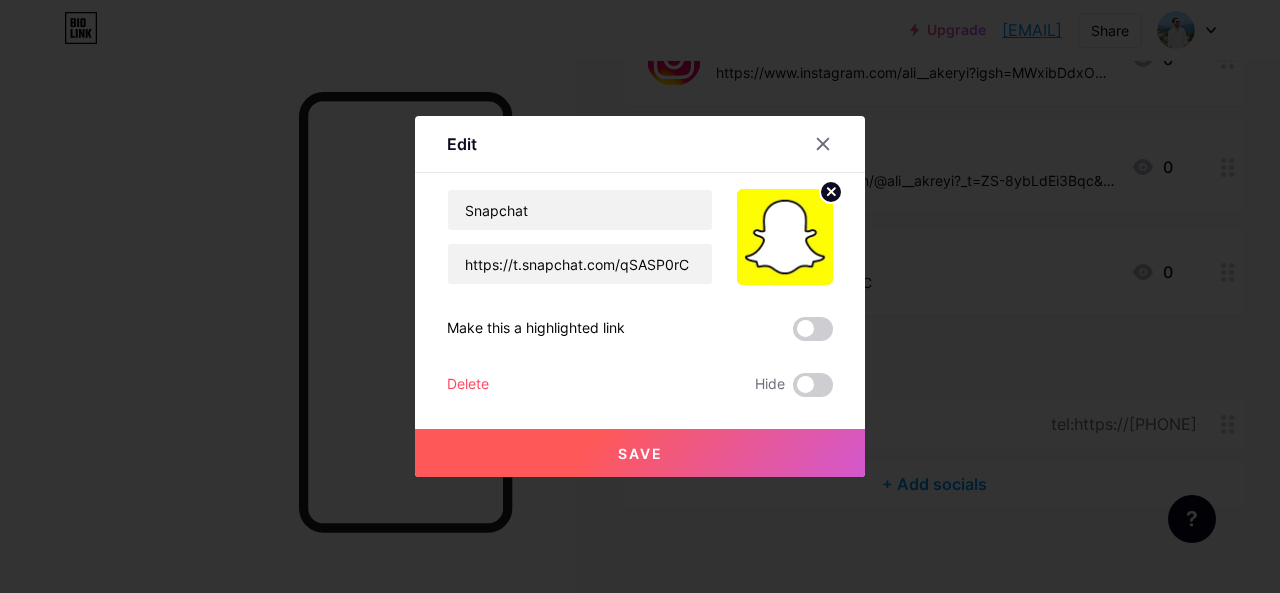click on "Save" at bounding box center (640, 453) 